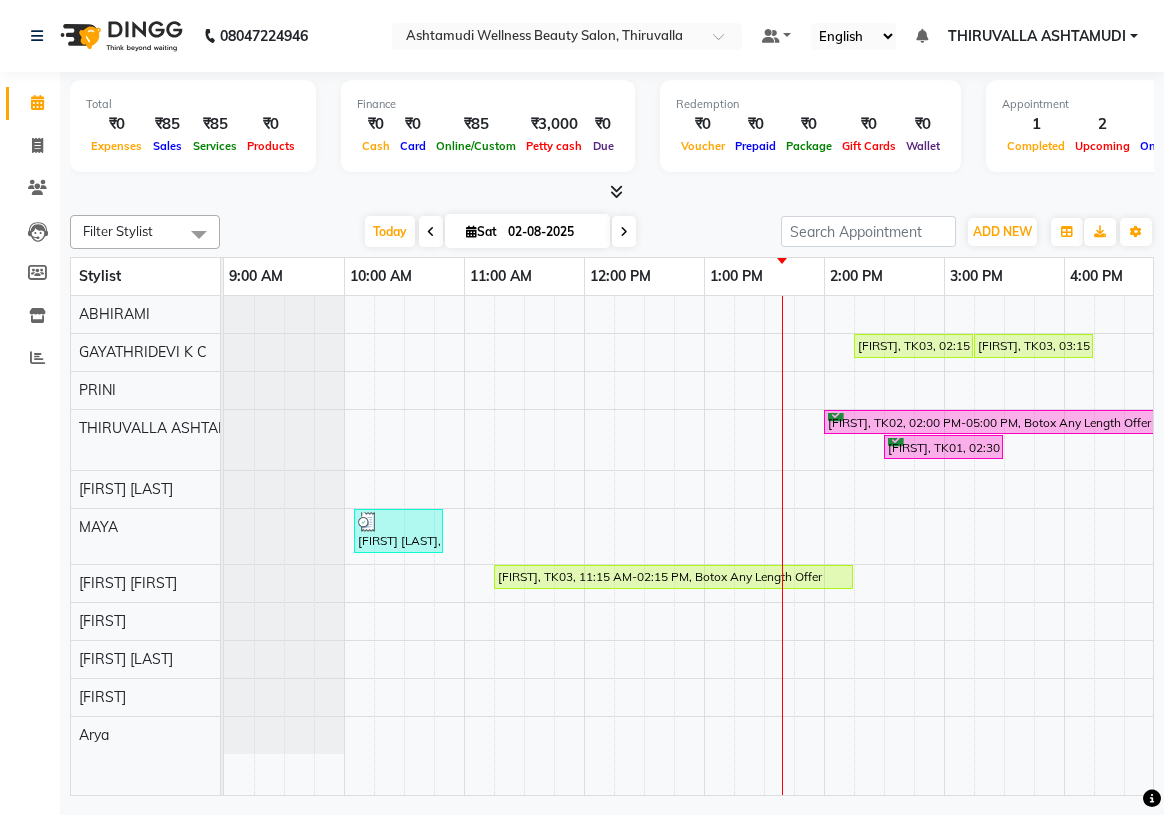 scroll, scrollTop: 0, scrollLeft: 0, axis: both 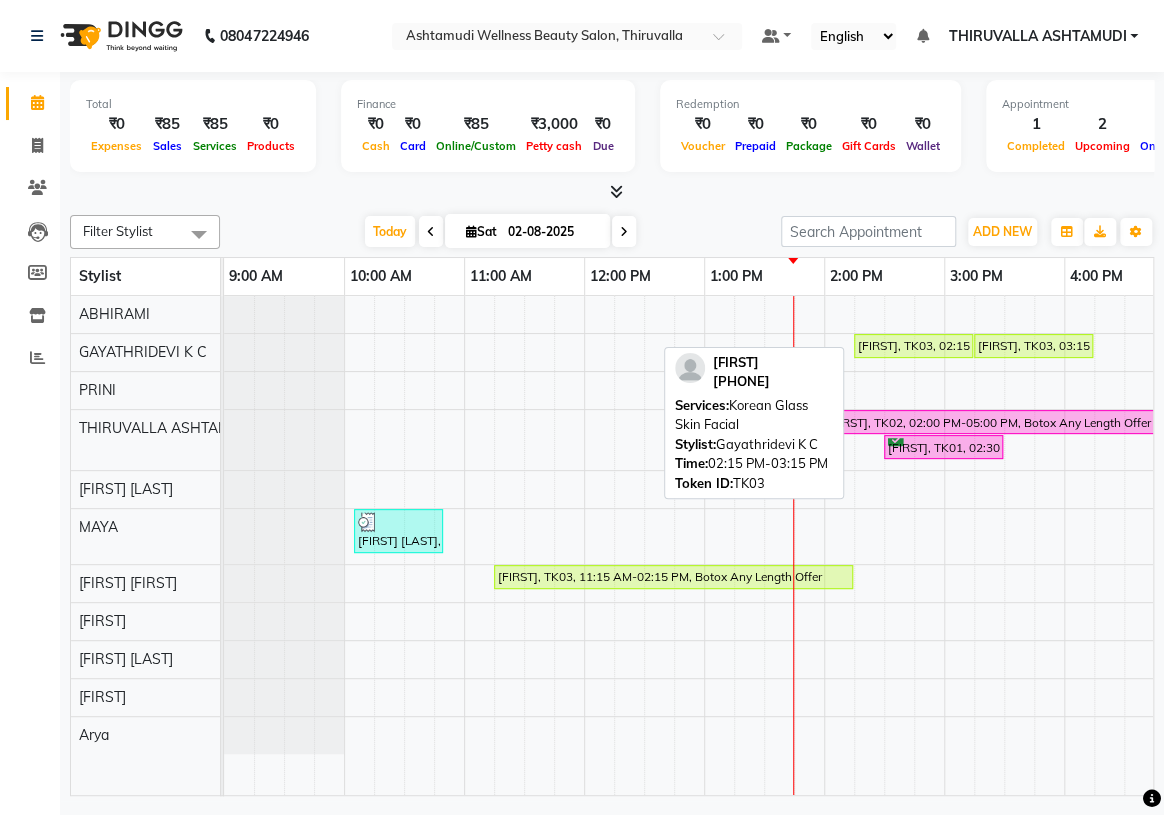 click on "[FIRST], TK03, 02:15 PM-03:15 PM, Korean Glass Skin Facial" at bounding box center [913, 346] 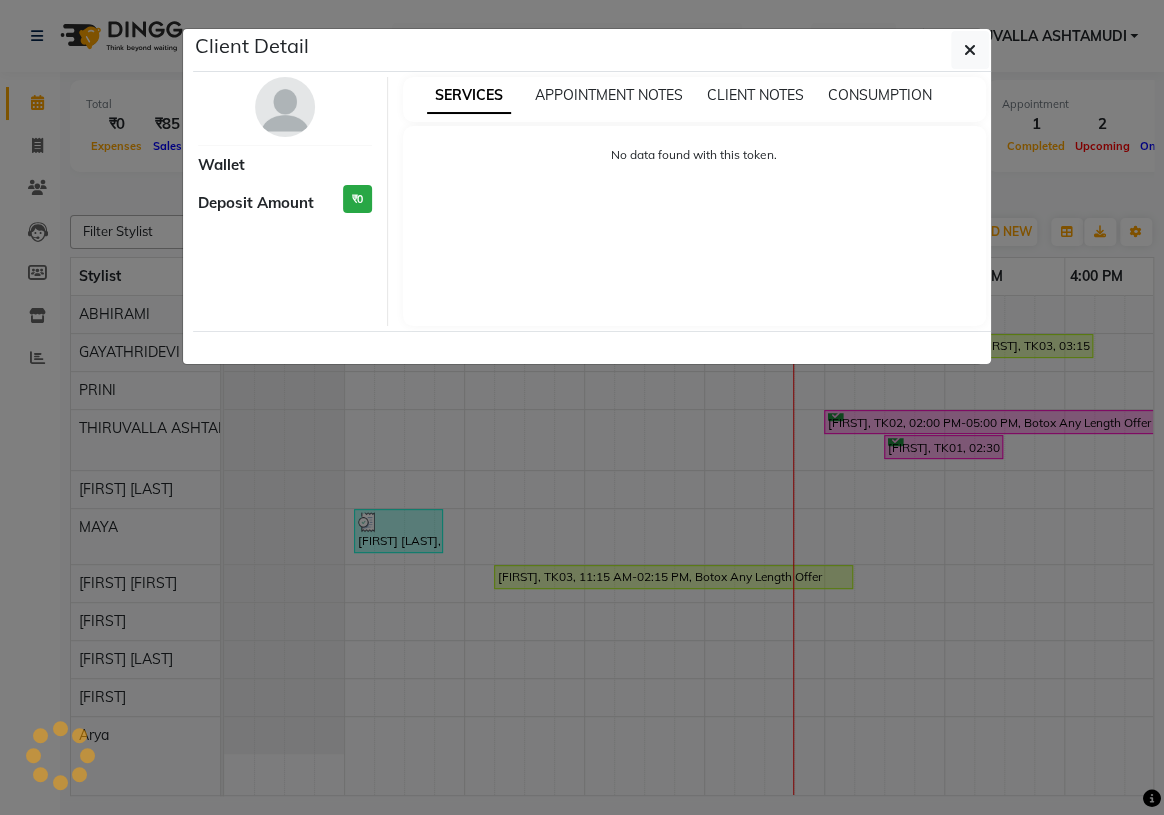select on "1" 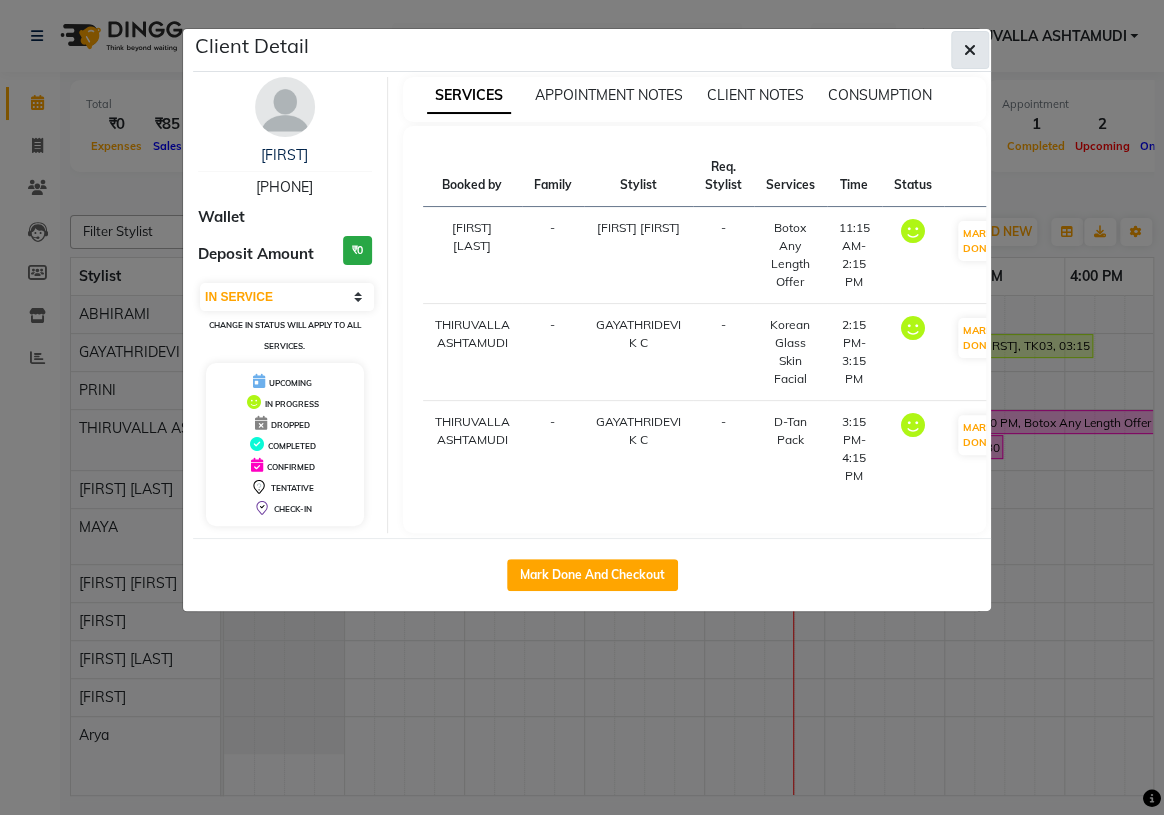 click 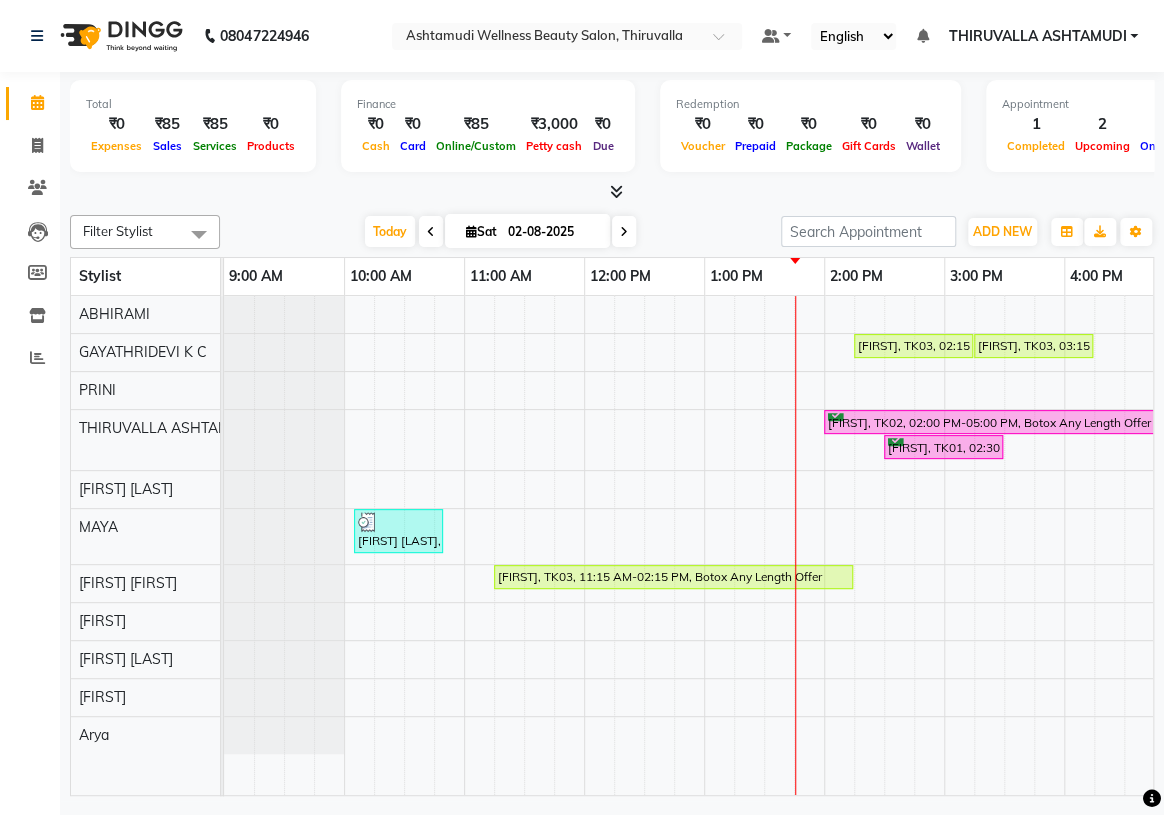 scroll, scrollTop: 0, scrollLeft: 330, axis: horizontal 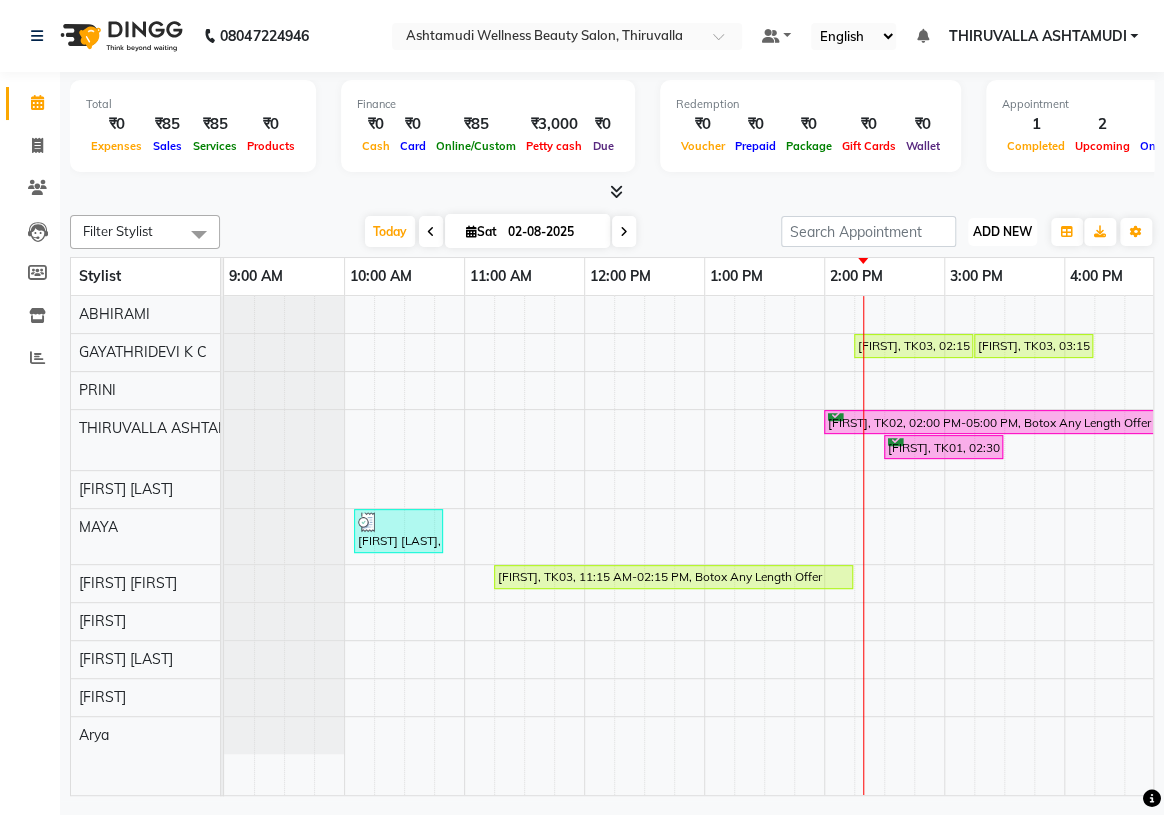 click on "ADD NEW" at bounding box center [1002, 231] 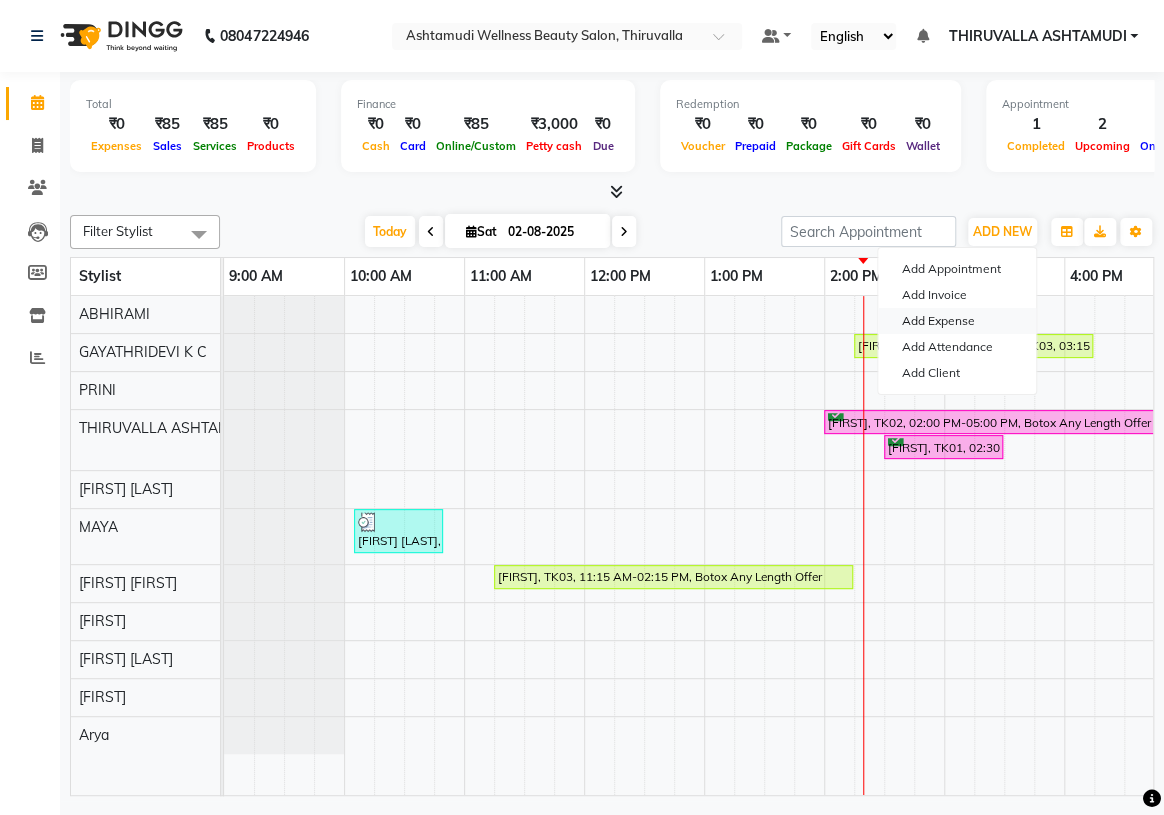 click on "Add Expense" at bounding box center [957, 321] 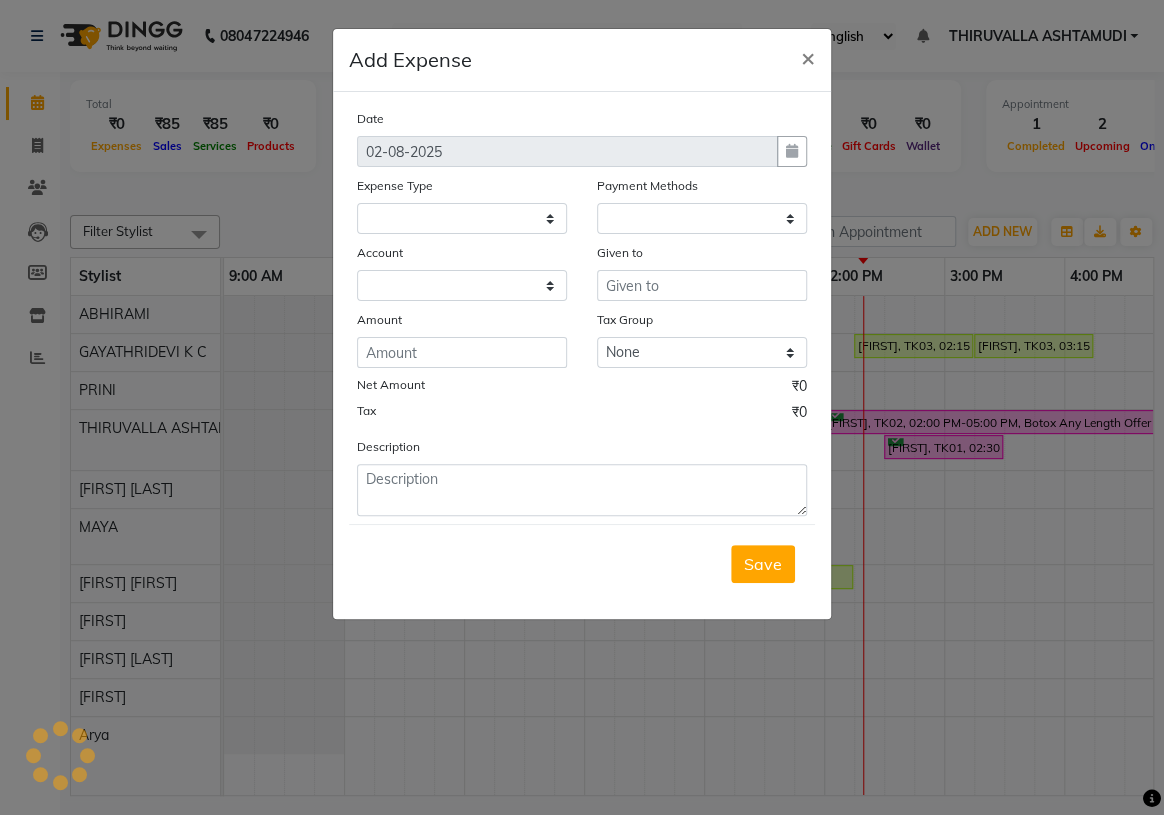 select 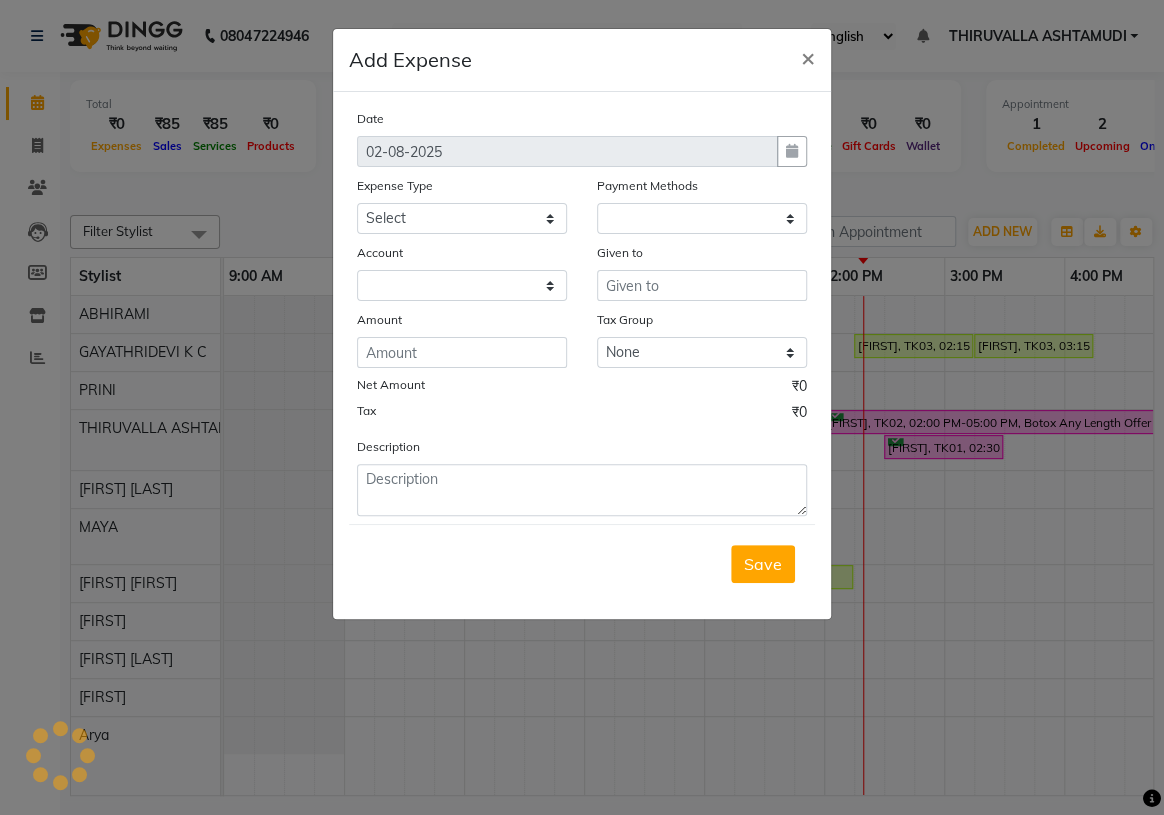select on "1" 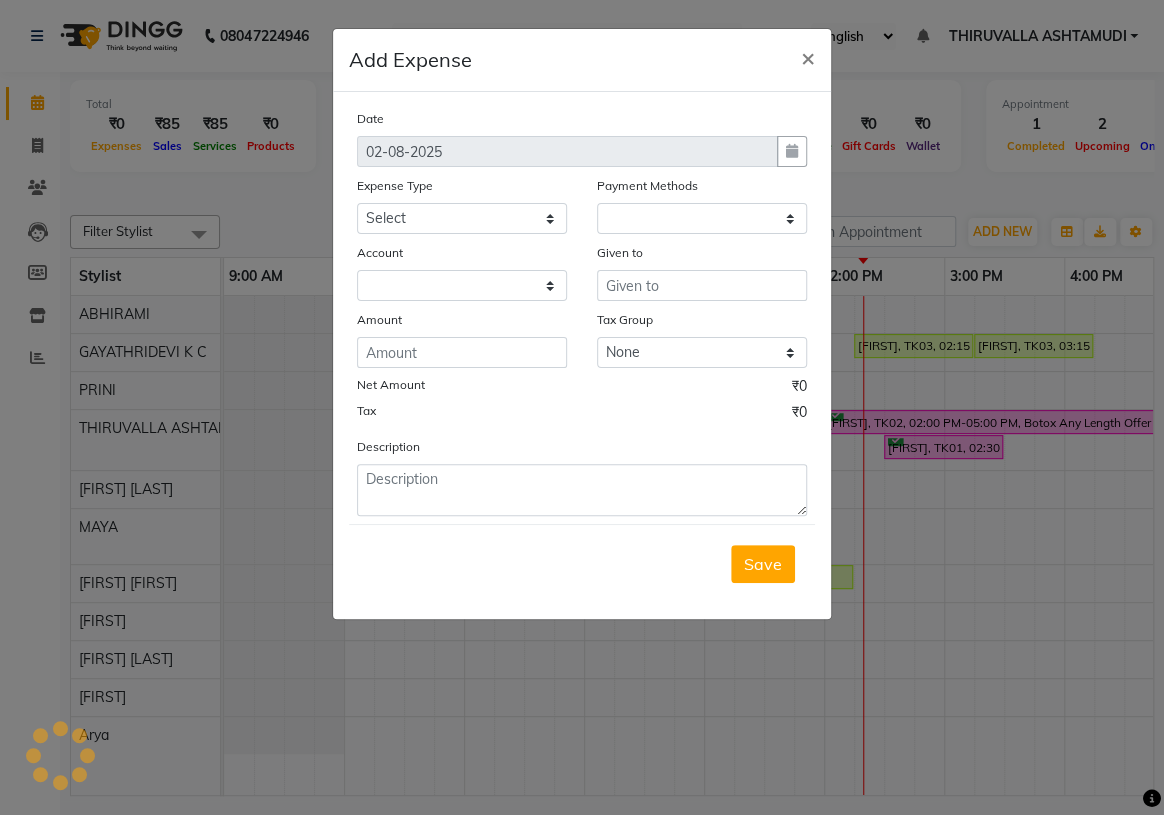 select on "3465" 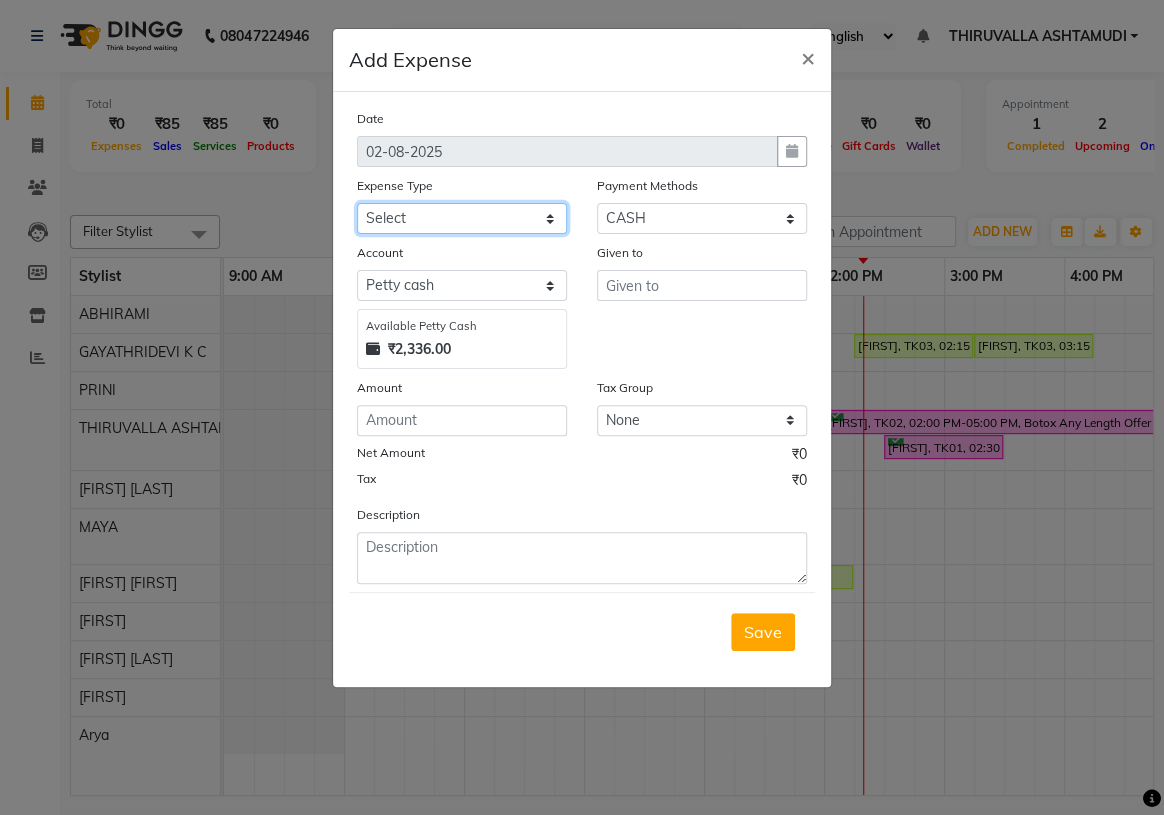 click on "Select ACCOMODATION EXPENSES ADVERTISEMENT SALES PROMOTIONAL EXPENSES Bonus BRIDAL ACCESSORIES REFUND BRIDAL COMMISSION BRIDAL FOOD BRIDAL INCENTIVES BRIDAL ORNAMENTS REFUND BRIDAL TA CASH DEPOSIT RAK BANK COMPUTER ACCESSORIES MOBILE PHONE Donation and Charity Expenses ELECTRICITY CHARGES ELECTRONICS FITTINGS Event Expense FISH FOOD EXPENSES FOOD REFRESHMENT FOR CLIENTS FOOD REFRESHMENT FOR STAFFS Freight And Forwarding Charges FUEL FOR GENERATOR FURNITURE AND EQUIPMENTS Gifts for Clients GIFTS FOR STAFFS GOKULAM CHITS HOSTEL RENT LAUNDRY EXPENSES LICENSE OTHER FEES LOADING UNLOADING CHARGES Medical Expenses MEHNDI PAYMENTS MISCELLANEOUS EXPENSES NEWSPAPER PERIODICALS Ornaments Maintenance Expense OVERTIME ALLOWANCES Payment For Pest Control Perfomance based incentives POSTAGE COURIER CHARGES Printing PRINTING STATIONERY EXPENSES PROFESSIONAL TAX REPAIRS MAINTENANCE ROUND OFF Salary SALARY ADVANCE Sales Incentives Membership Card SALES INCENTIVES PRODUCT SALES INCENTIVES SERVICES SALON ESSENTIALS SALON RENT" 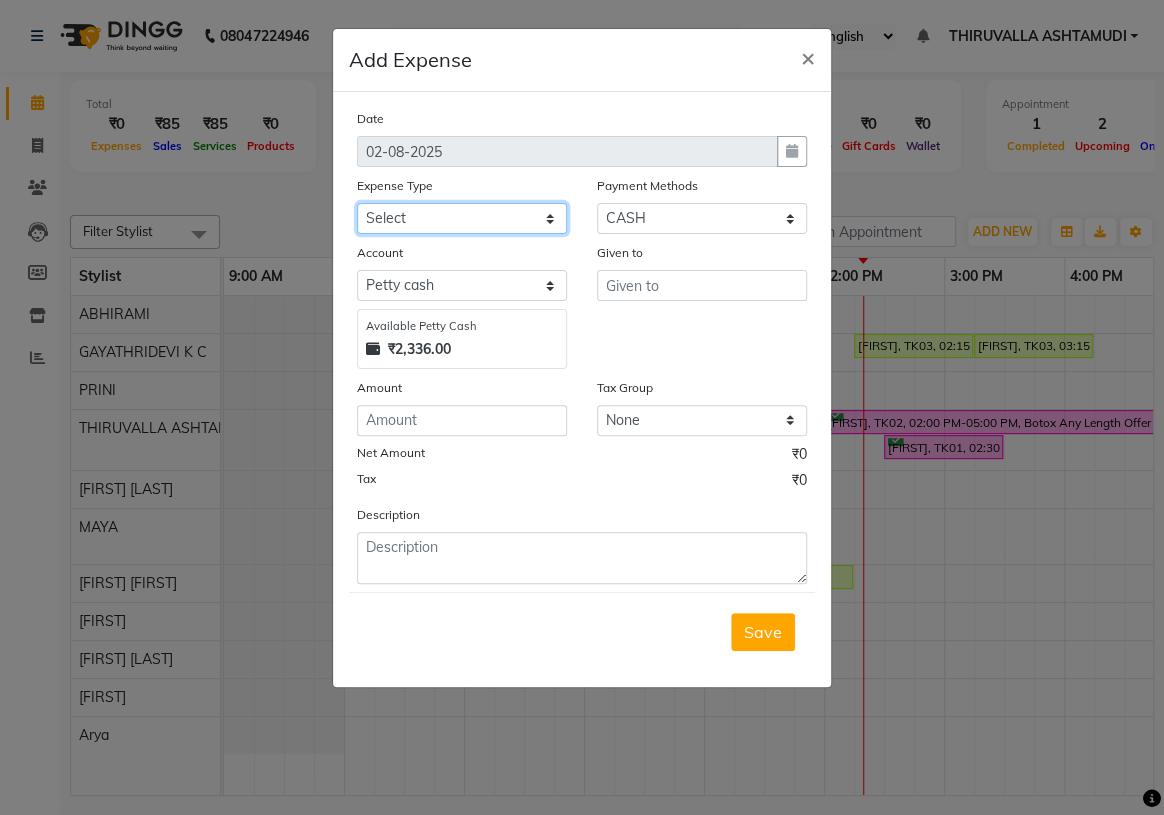 select on "6188" 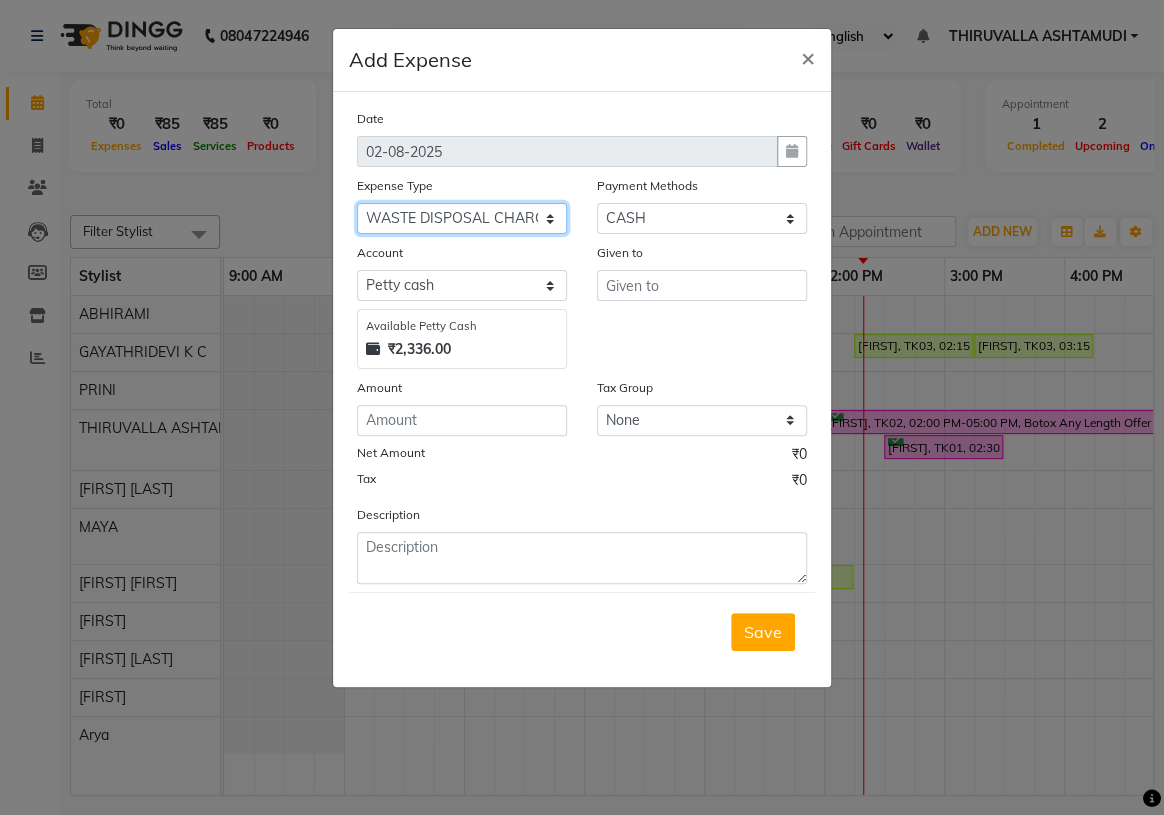 click on "Select ACCOMODATION EXPENSES ADVERTISEMENT SALES PROMOTIONAL EXPENSES Bonus BRIDAL ACCESSORIES REFUND BRIDAL COMMISSION BRIDAL FOOD BRIDAL INCENTIVES BRIDAL ORNAMENTS REFUND BRIDAL TA CASH DEPOSIT RAK BANK COMPUTER ACCESSORIES MOBILE PHONE Donation and Charity Expenses ELECTRICITY CHARGES ELECTRONICS FITTINGS Event Expense FISH FOOD EXPENSES FOOD REFRESHMENT FOR CLIENTS FOOD REFRESHMENT FOR STAFFS Freight And Forwarding Charges FUEL FOR GENERATOR FURNITURE AND EQUIPMENTS Gifts for Clients GIFTS FOR STAFFS GOKULAM CHITS HOSTEL RENT LAUNDRY EXPENSES LICENSE OTHER FEES LOADING UNLOADING CHARGES Medical Expenses MEHNDI PAYMENTS MISCELLANEOUS EXPENSES NEWSPAPER PERIODICALS Ornaments Maintenance Expense OVERTIME ALLOWANCES Payment For Pest Control Perfomance based incentives POSTAGE COURIER CHARGES Printing PRINTING STATIONERY EXPENSES PROFESSIONAL TAX REPAIRS MAINTENANCE ROUND OFF Salary SALARY ADVANCE Sales Incentives Membership Card SALES INCENTIVES PRODUCT SALES INCENTIVES SERVICES SALON ESSENTIALS SALON RENT" 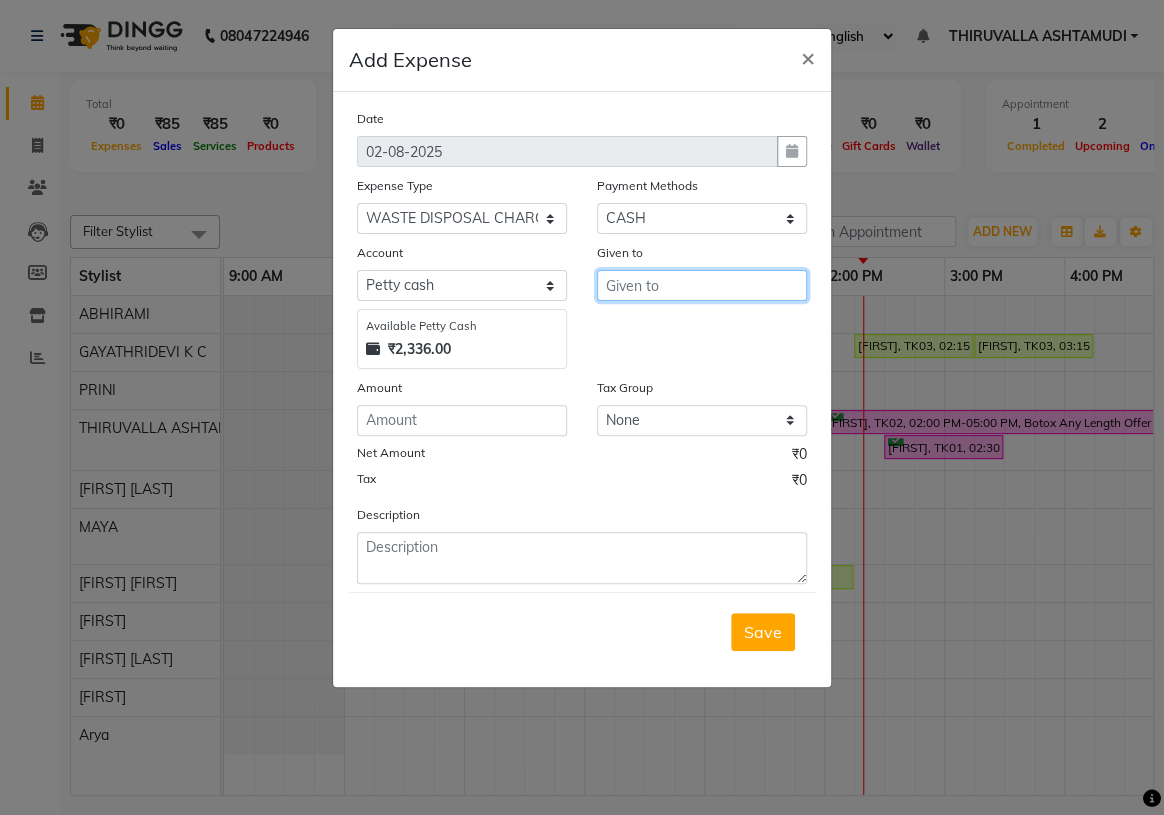 click at bounding box center [702, 285] 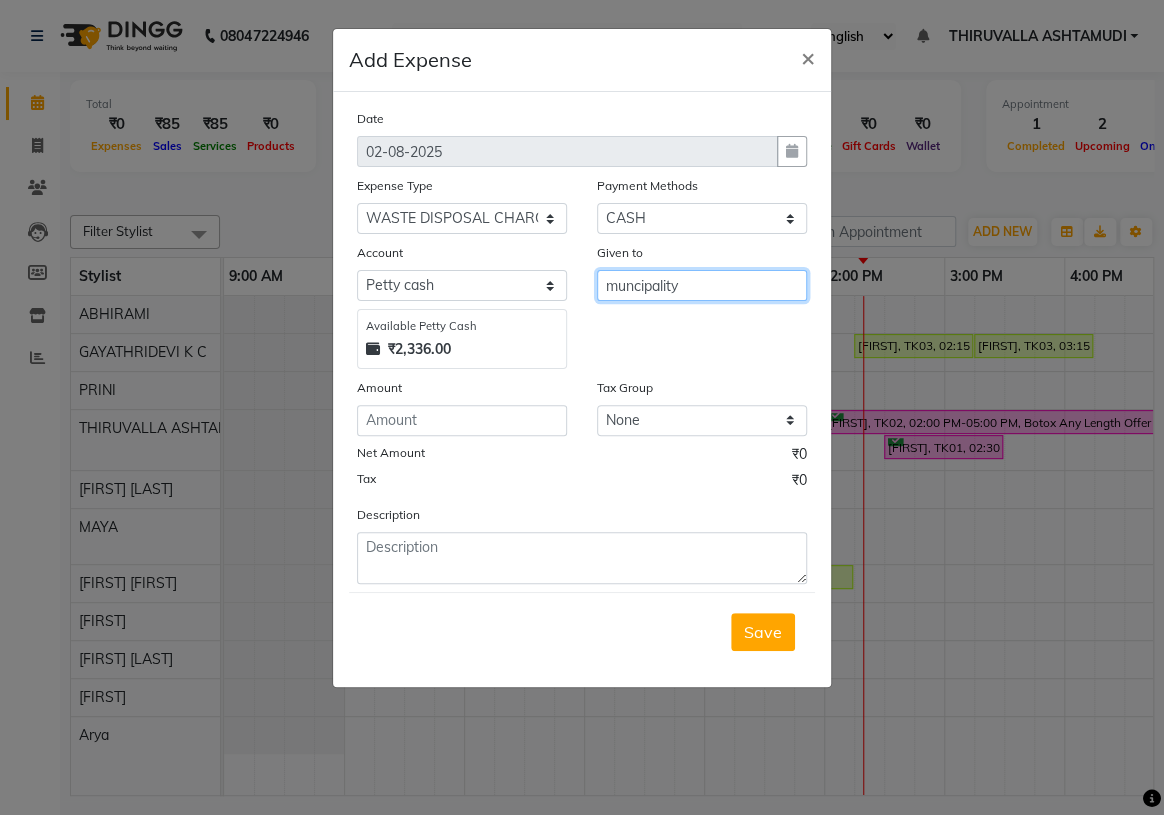 type on "muncipality" 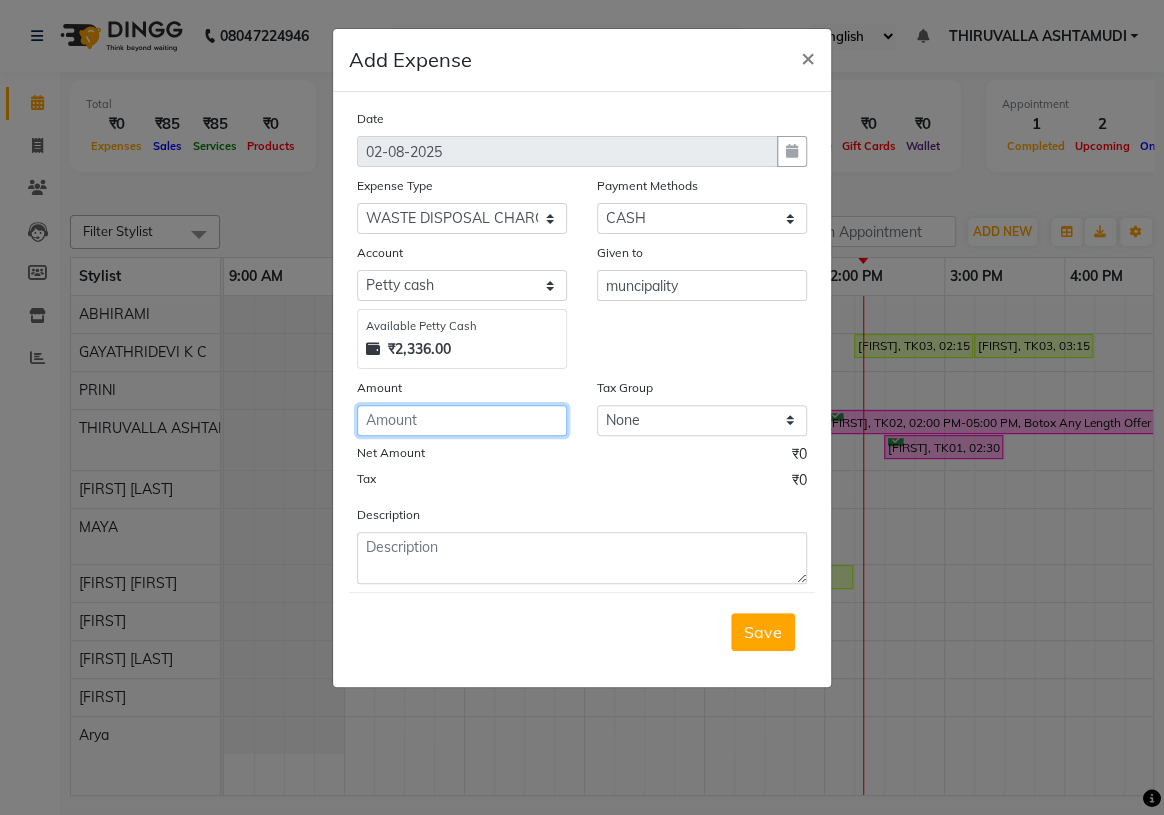 click 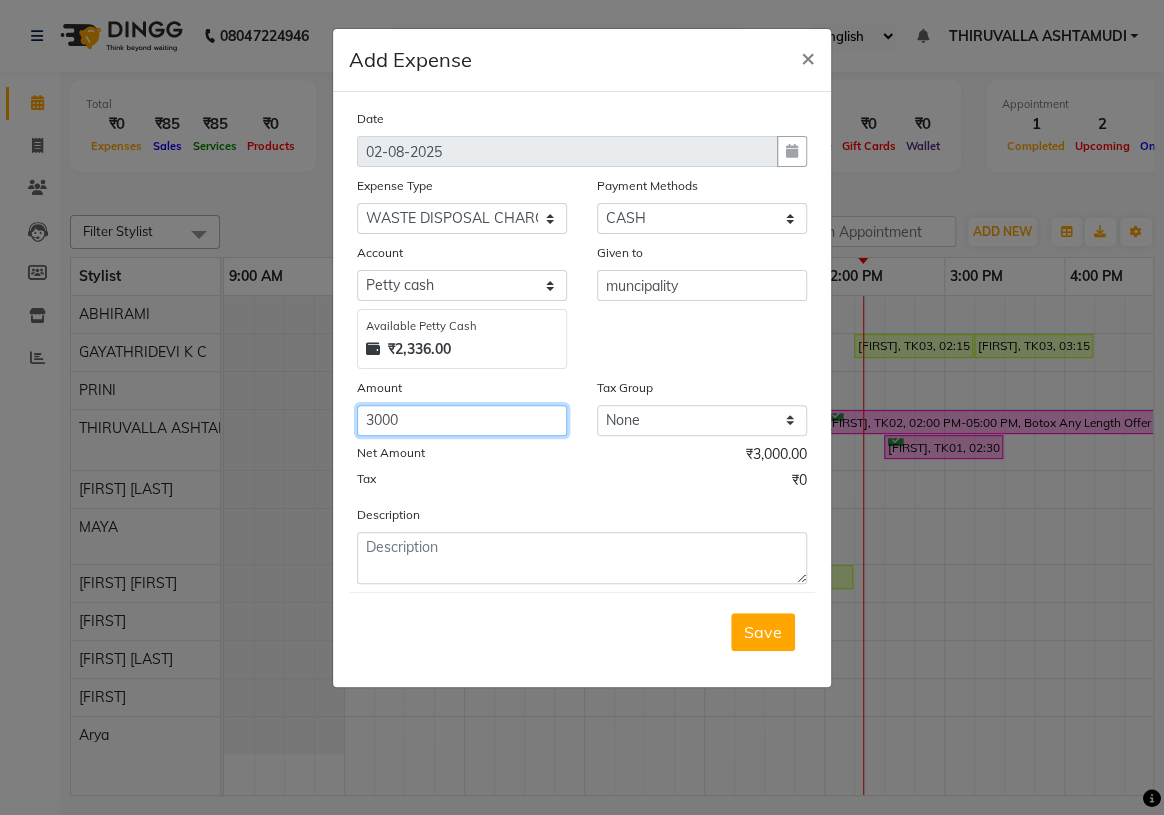 type on "3000" 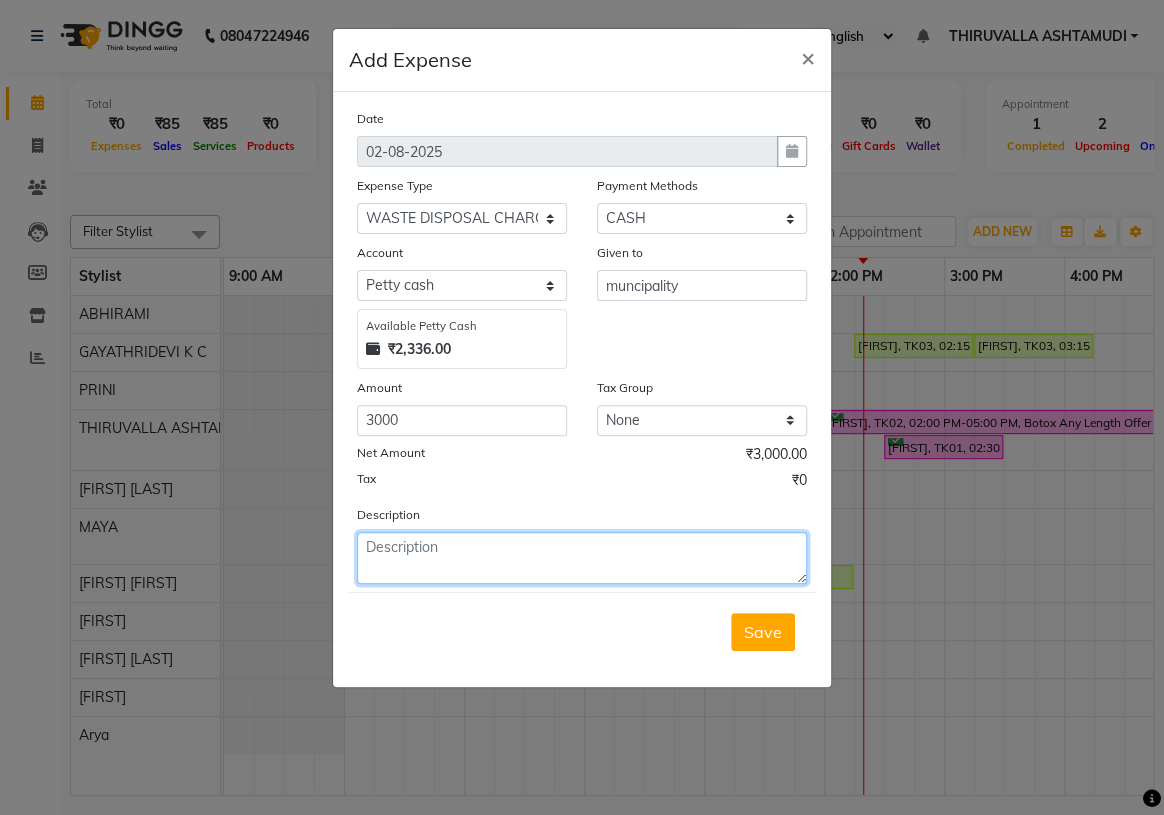 click 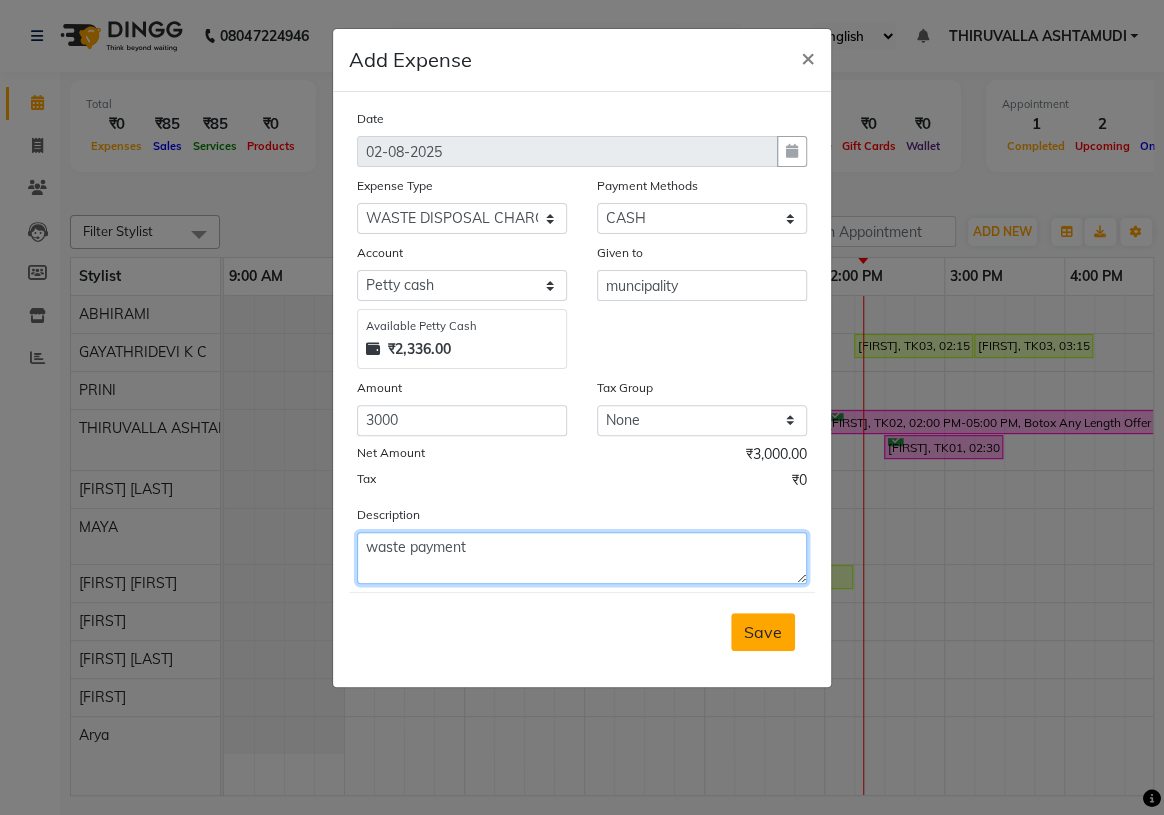 type on "waste payment" 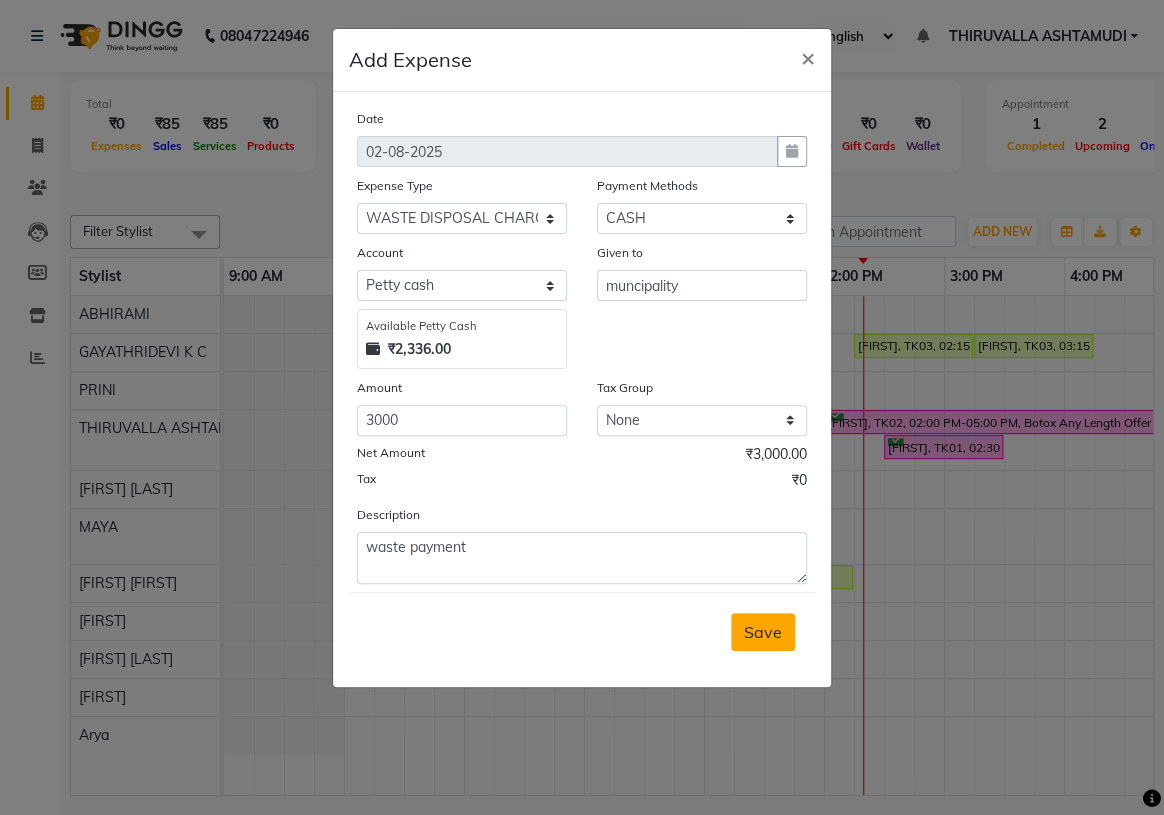 click on "Save" at bounding box center (763, 632) 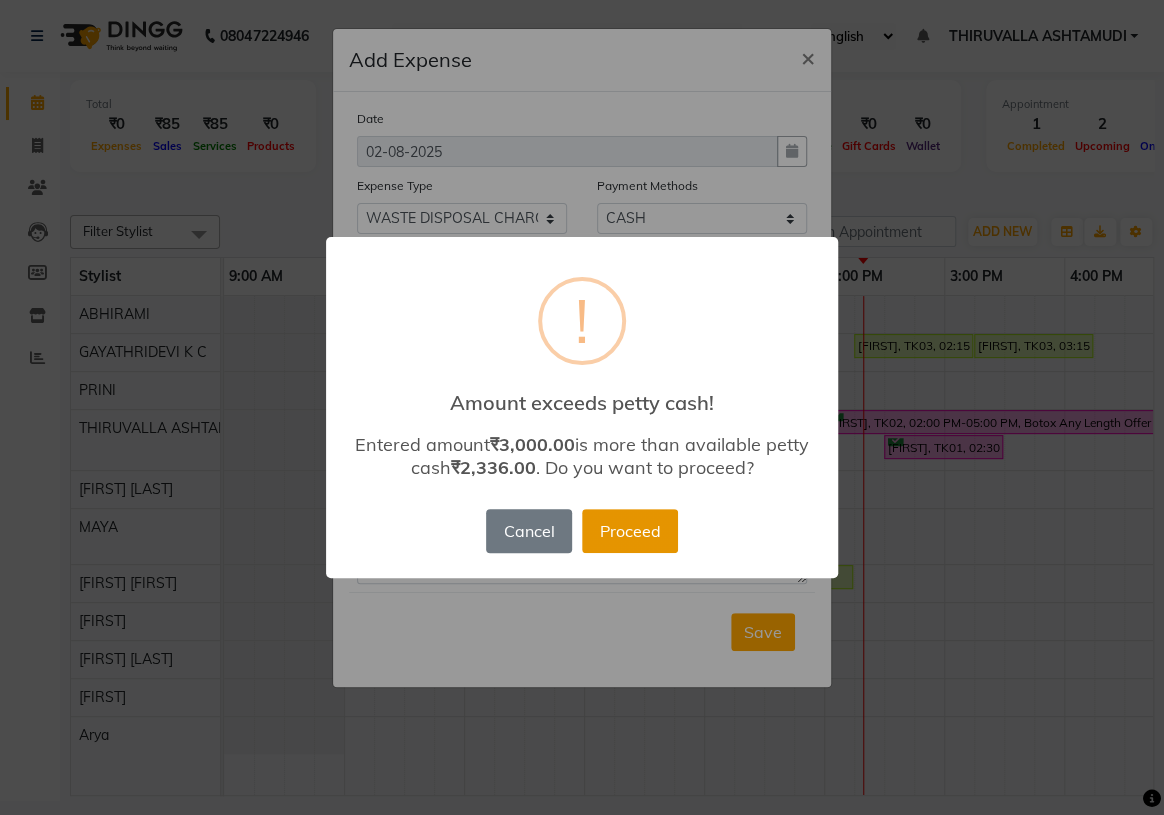 click on "Proceed" at bounding box center [630, 531] 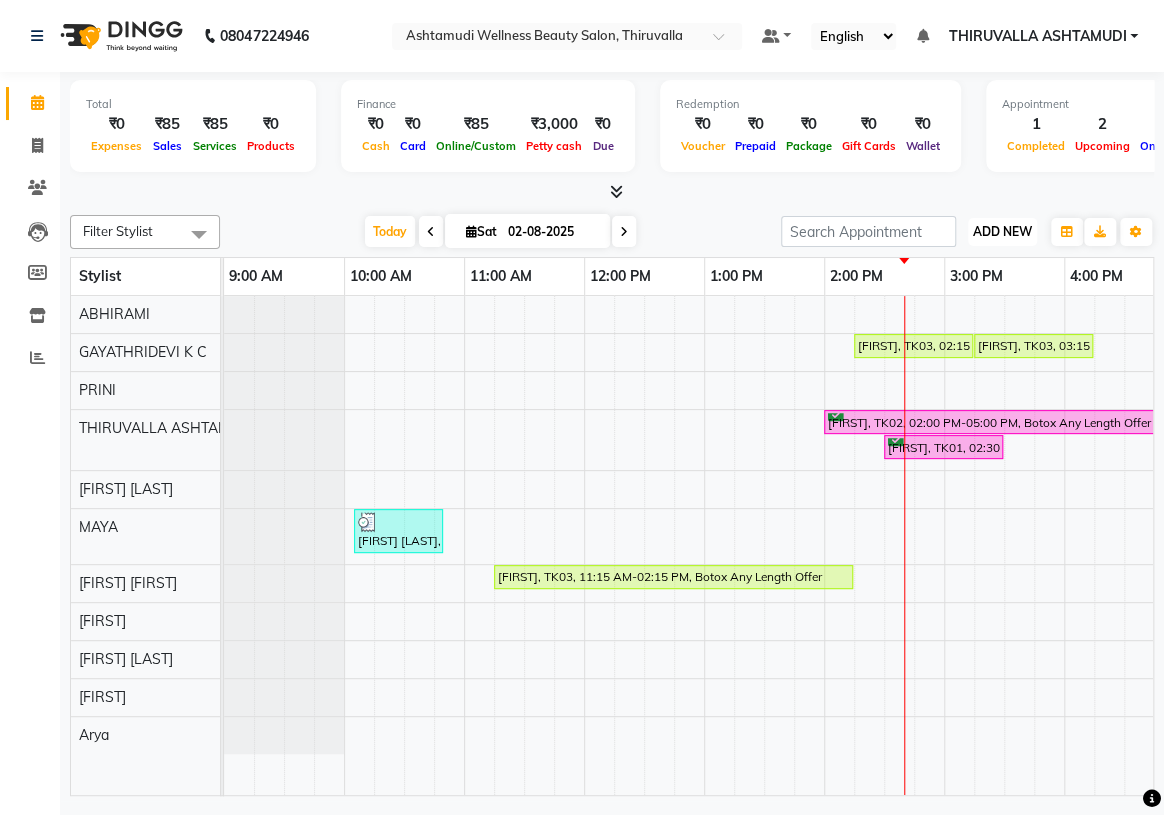 click on "ADD NEW" at bounding box center (1002, 231) 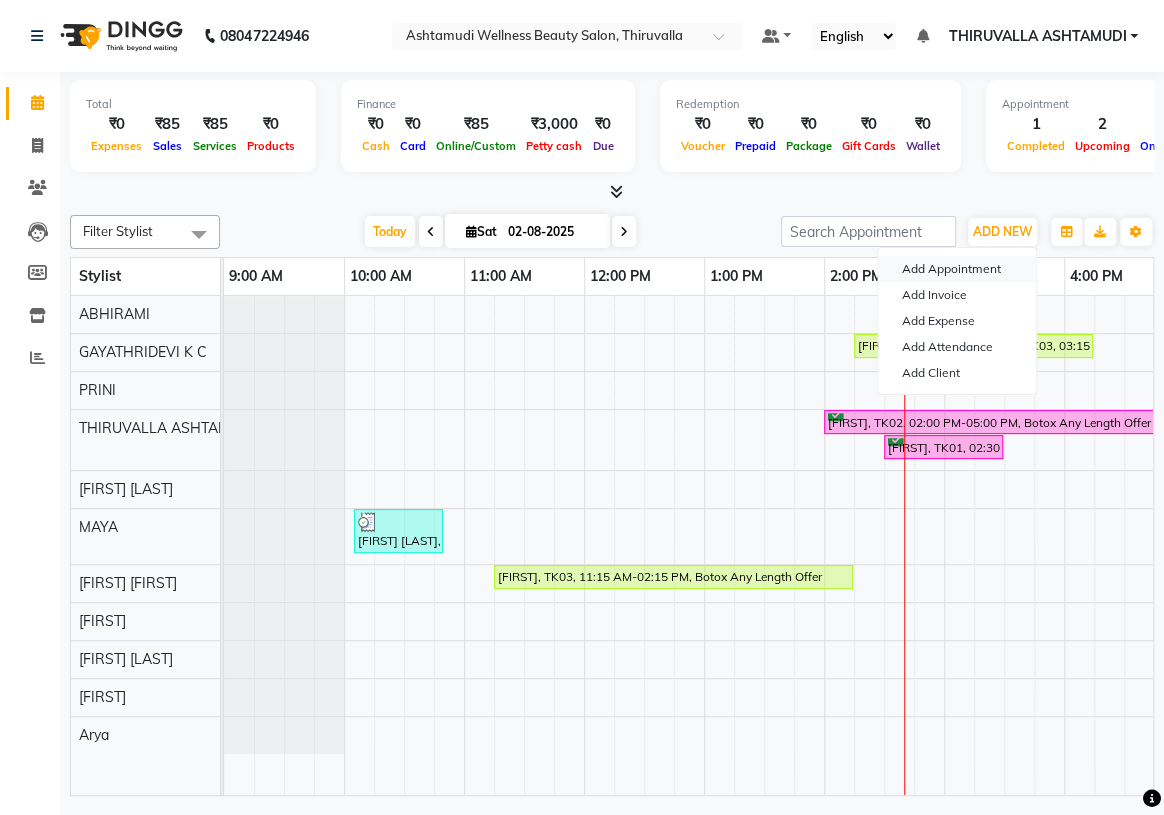 click on "Add Appointment" at bounding box center (957, 269) 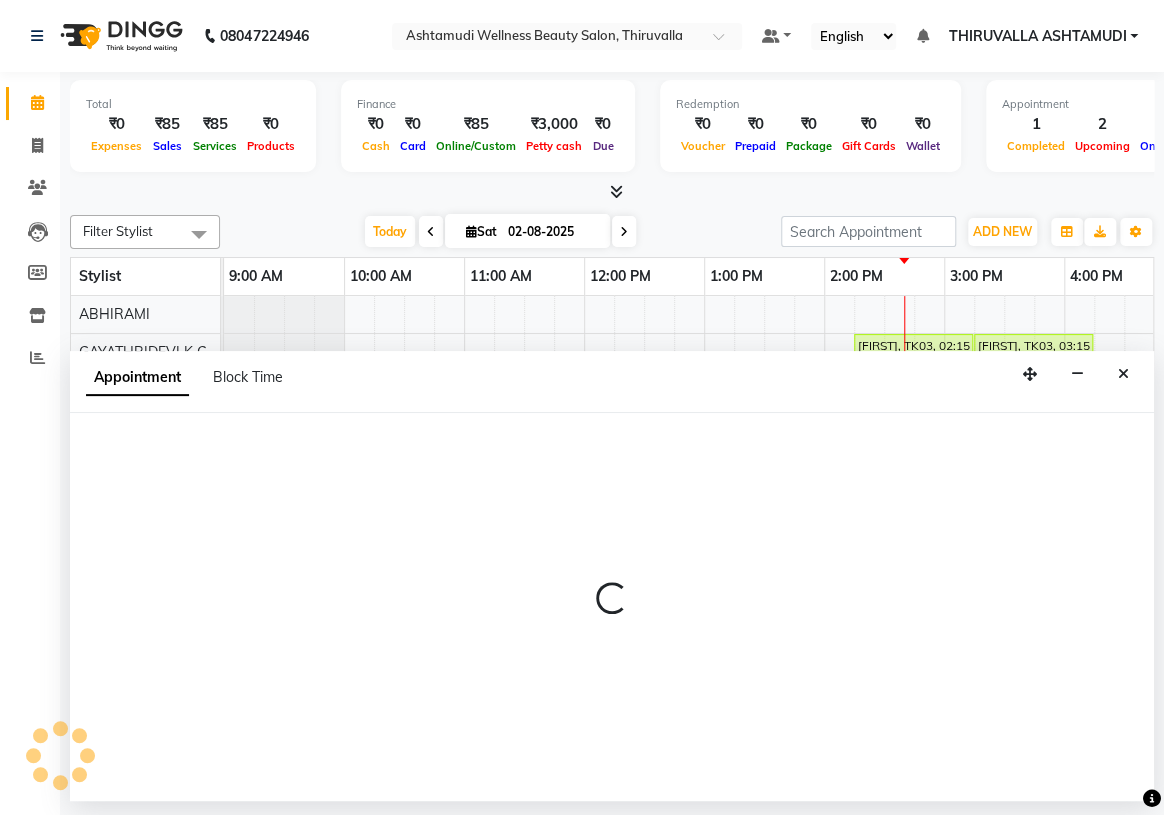 select on "600" 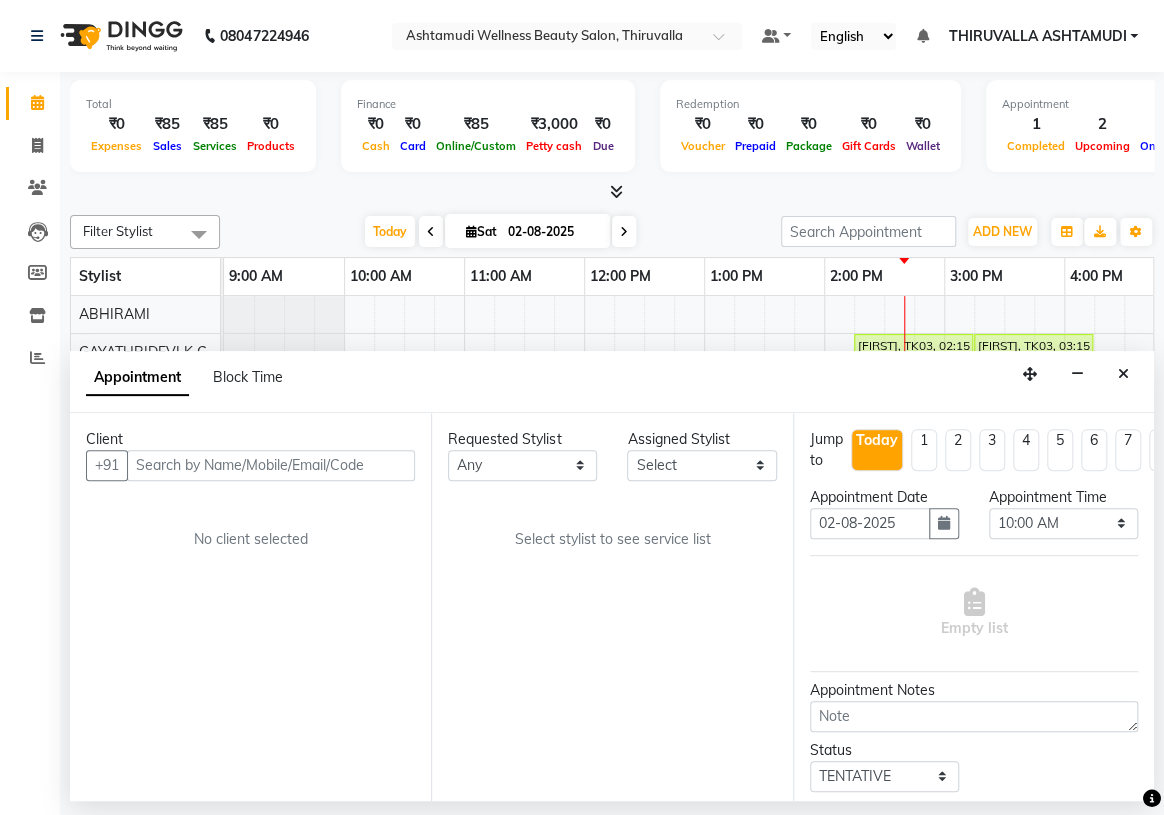 click at bounding box center (271, 465) 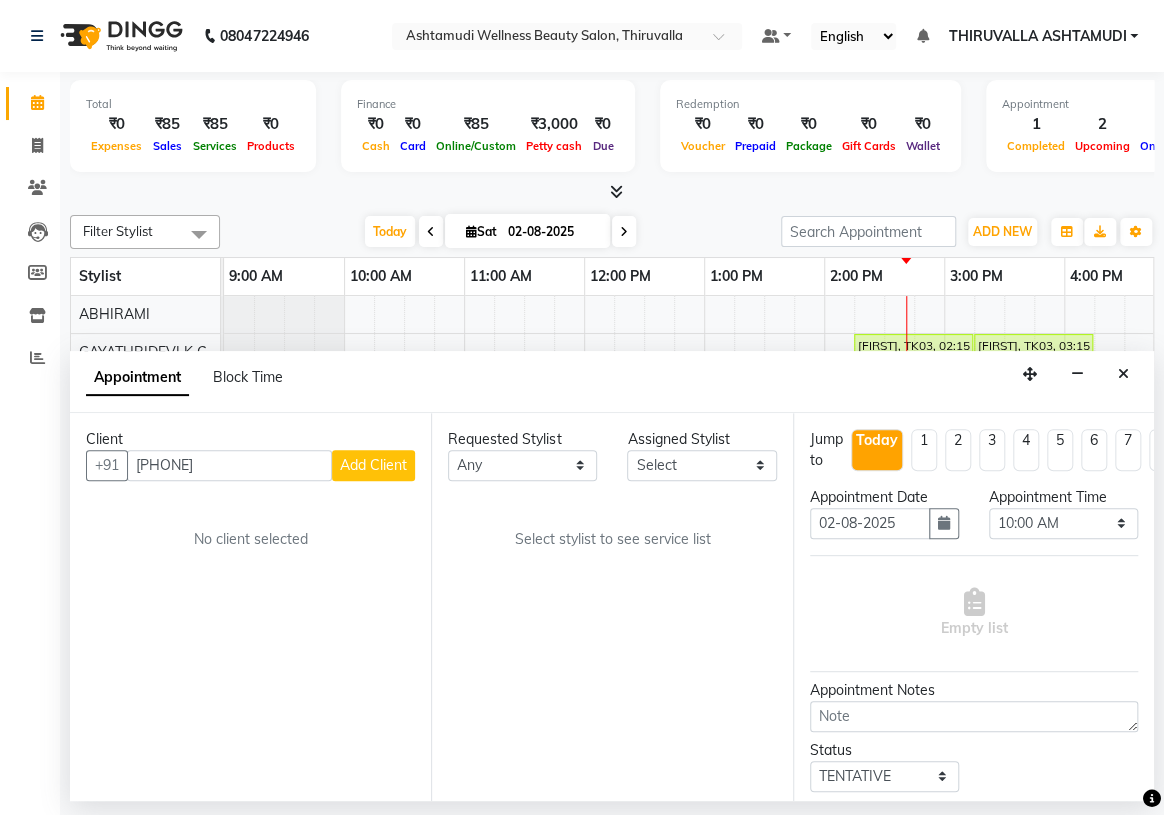 type on "[PHONE]" 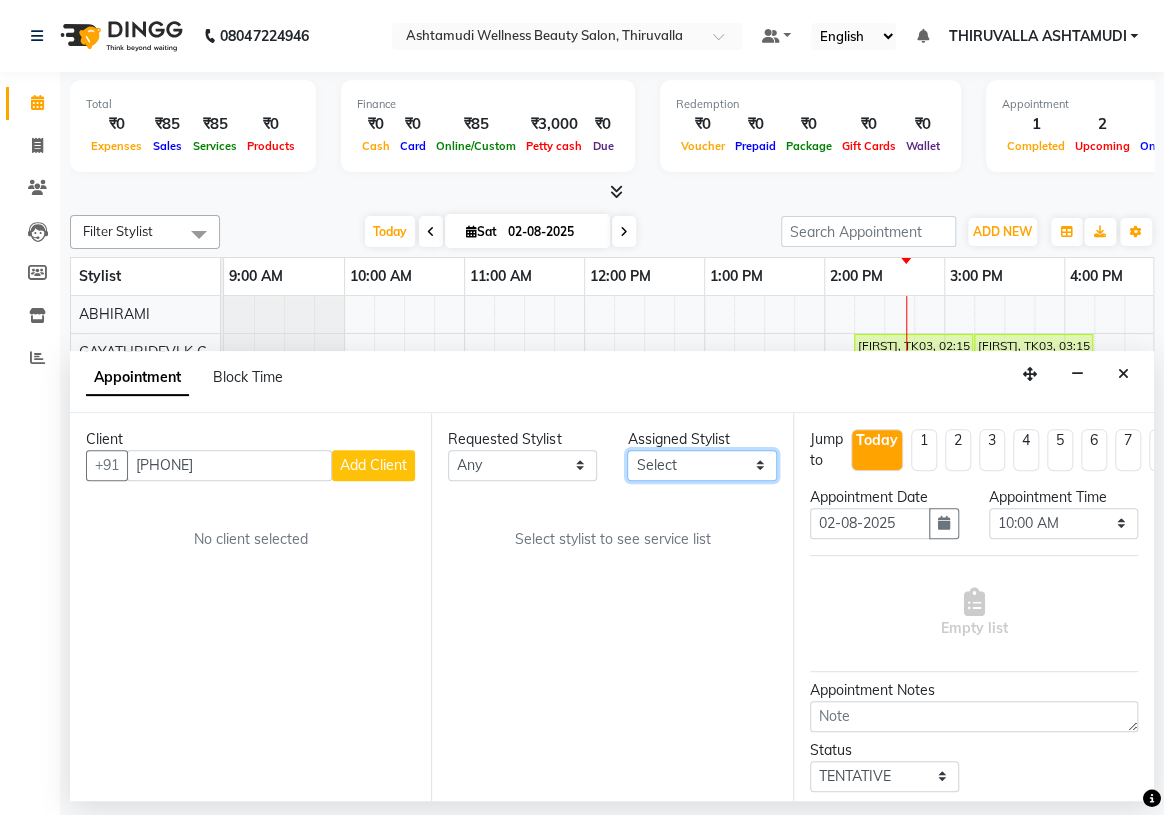 click on "Select [FIRST]		 [FIRST] [FIRST] [FIRST]	K C	[FIRST] [FIRST] [FIRST] [FIRST] [FIRST] [FIRST] [FIRST] [FIRST] [FIRST] [FIRST] [FIRST] [FIRST] [FIRST] [FIRST]" at bounding box center (701, 465) 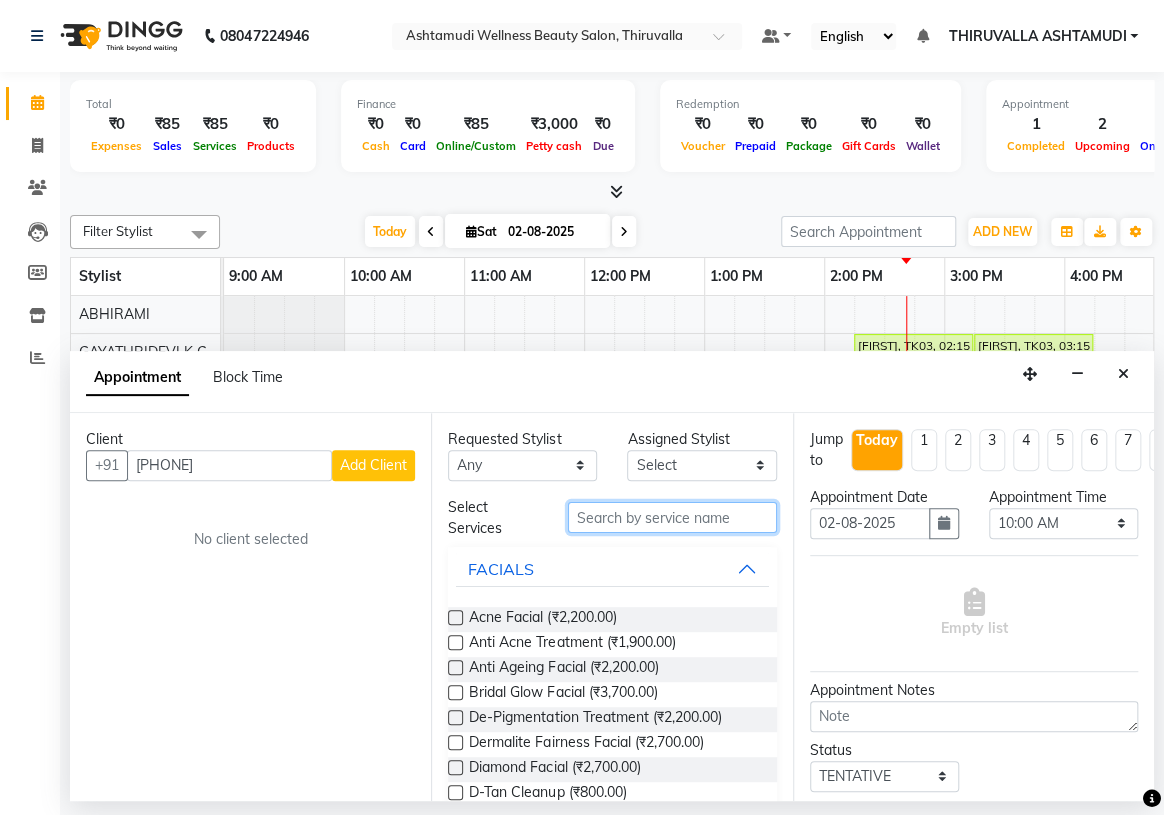 click at bounding box center [672, 517] 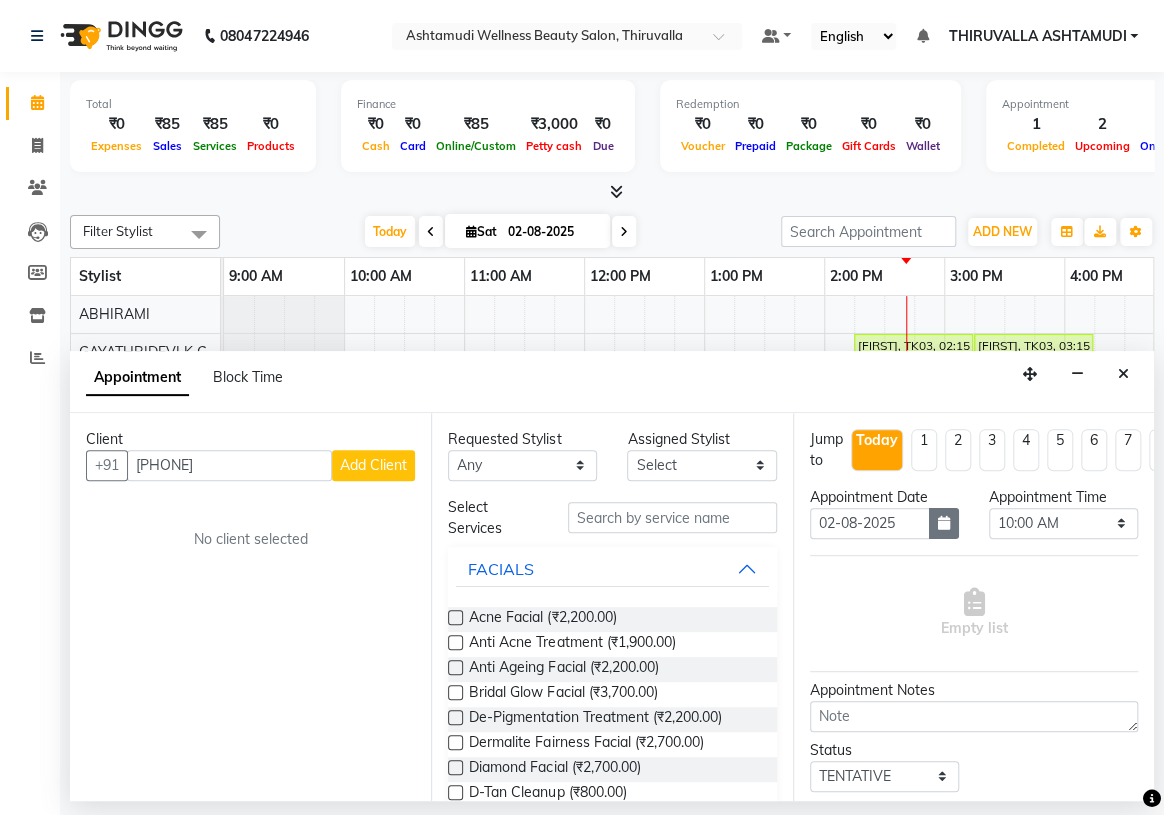 click at bounding box center [944, 523] 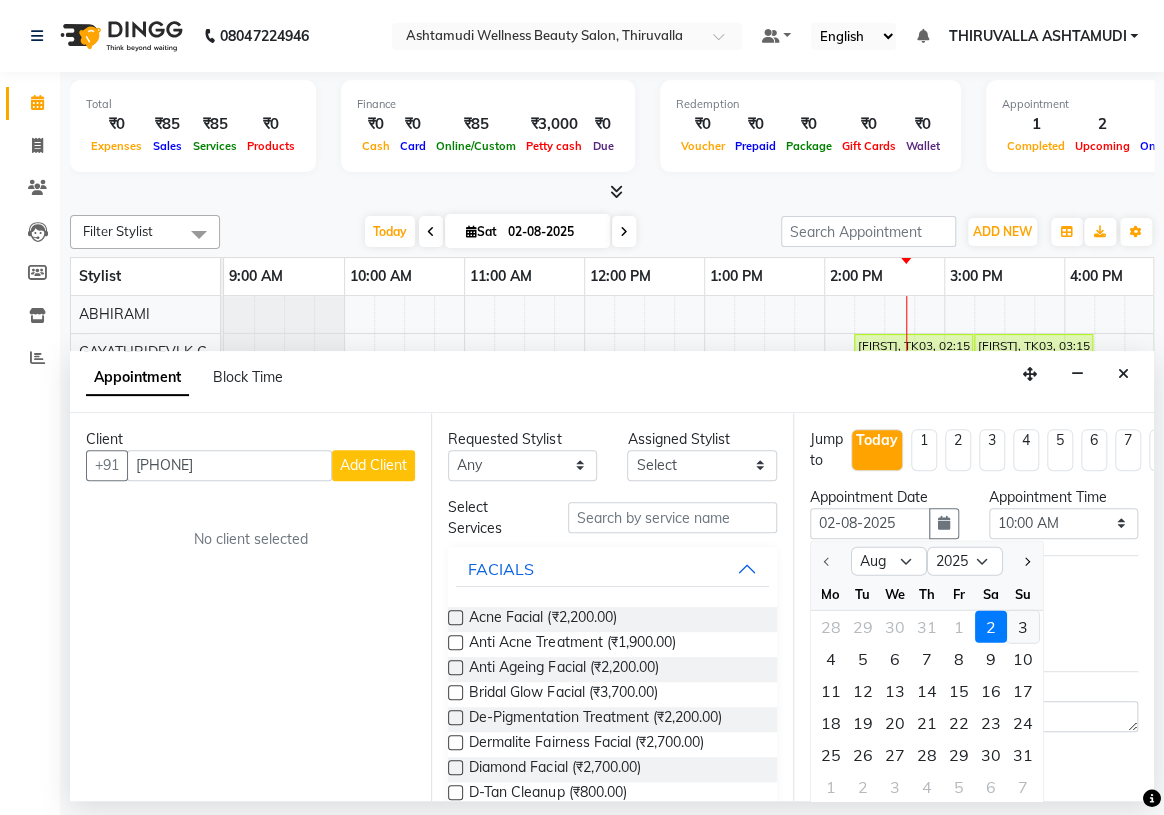 click on "3" at bounding box center (1023, 626) 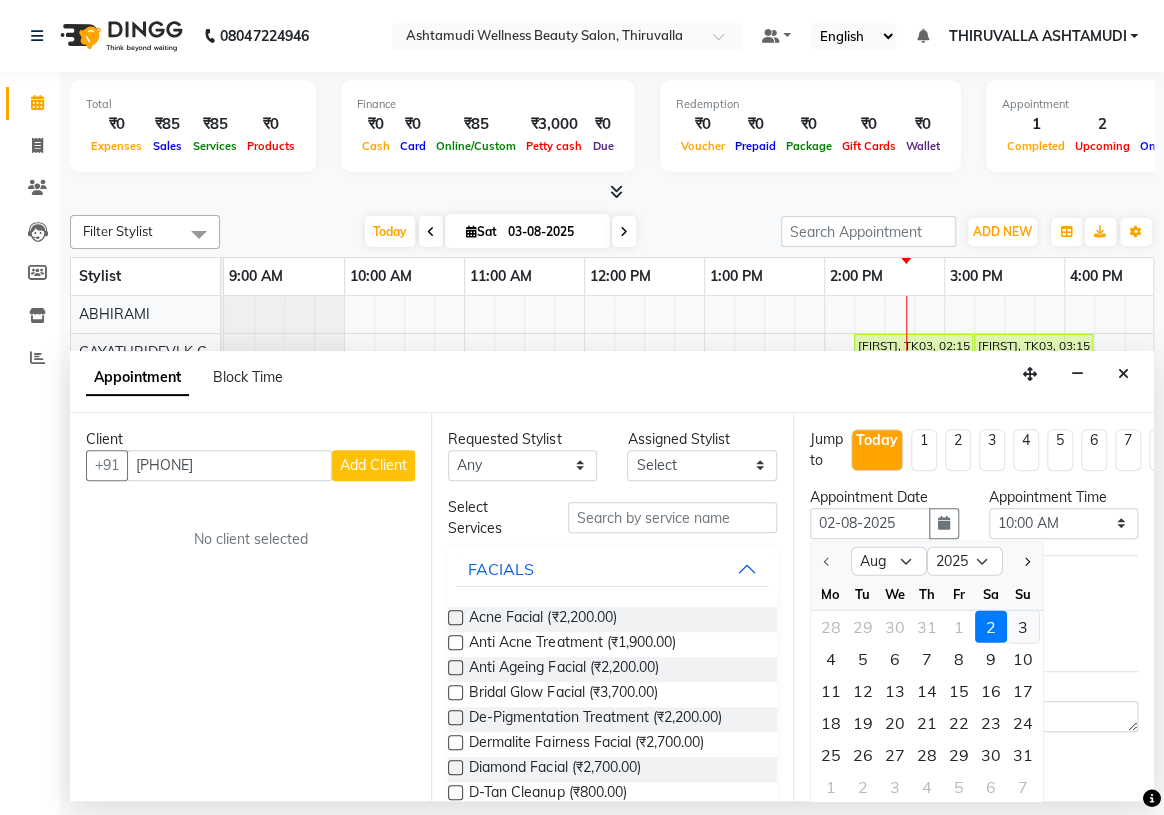 type on "03-08-2025" 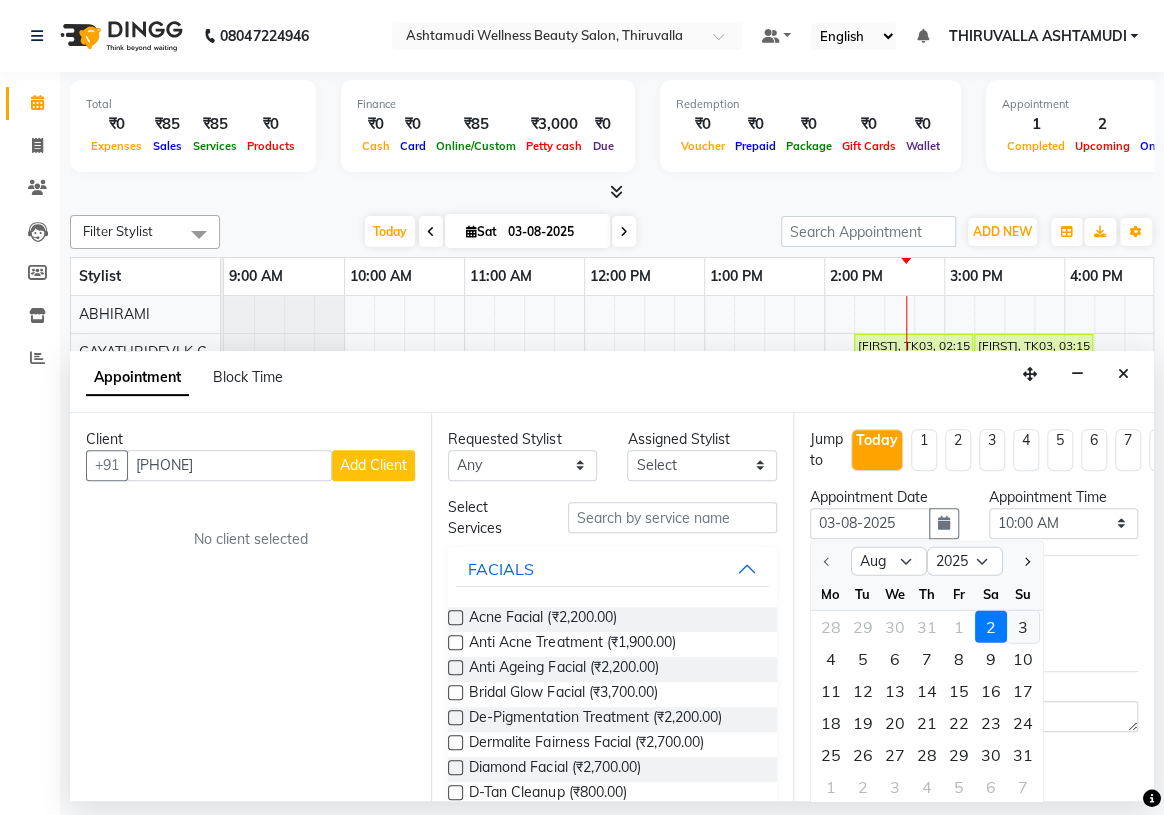 select on "600" 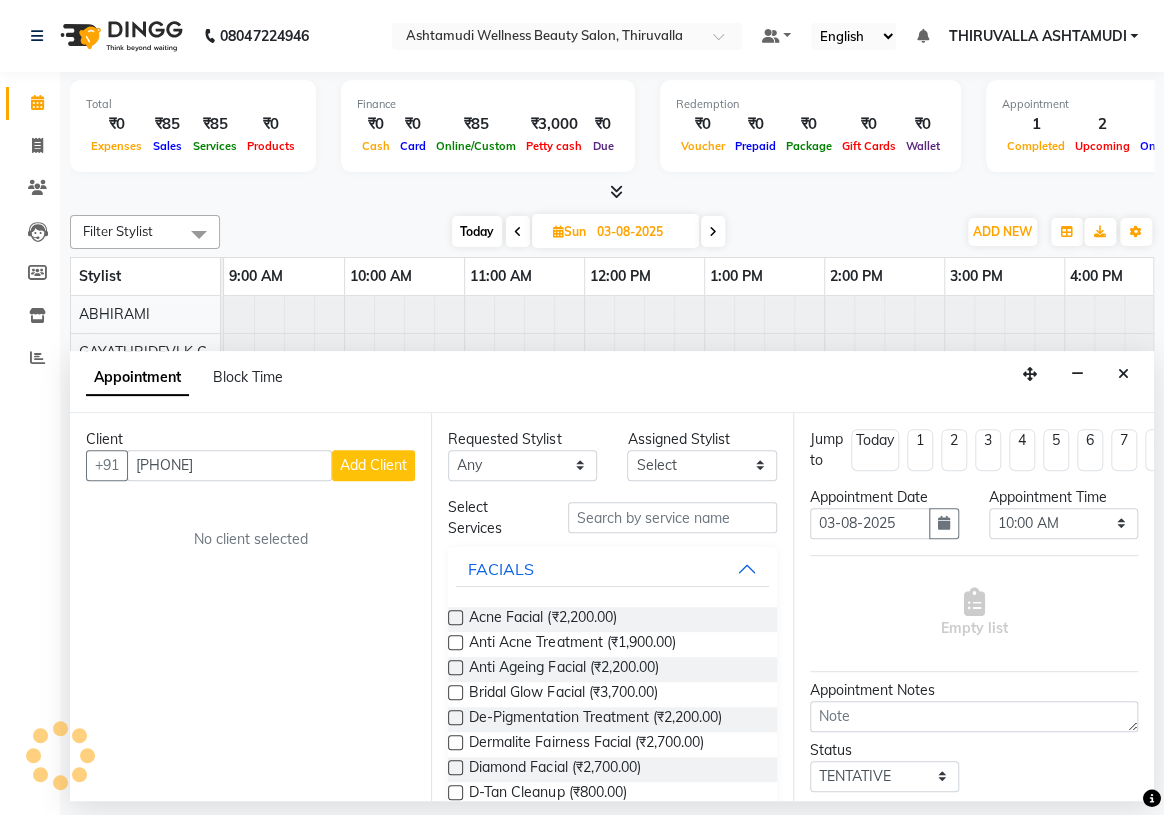 scroll, scrollTop: 0, scrollLeft: 600, axis: horizontal 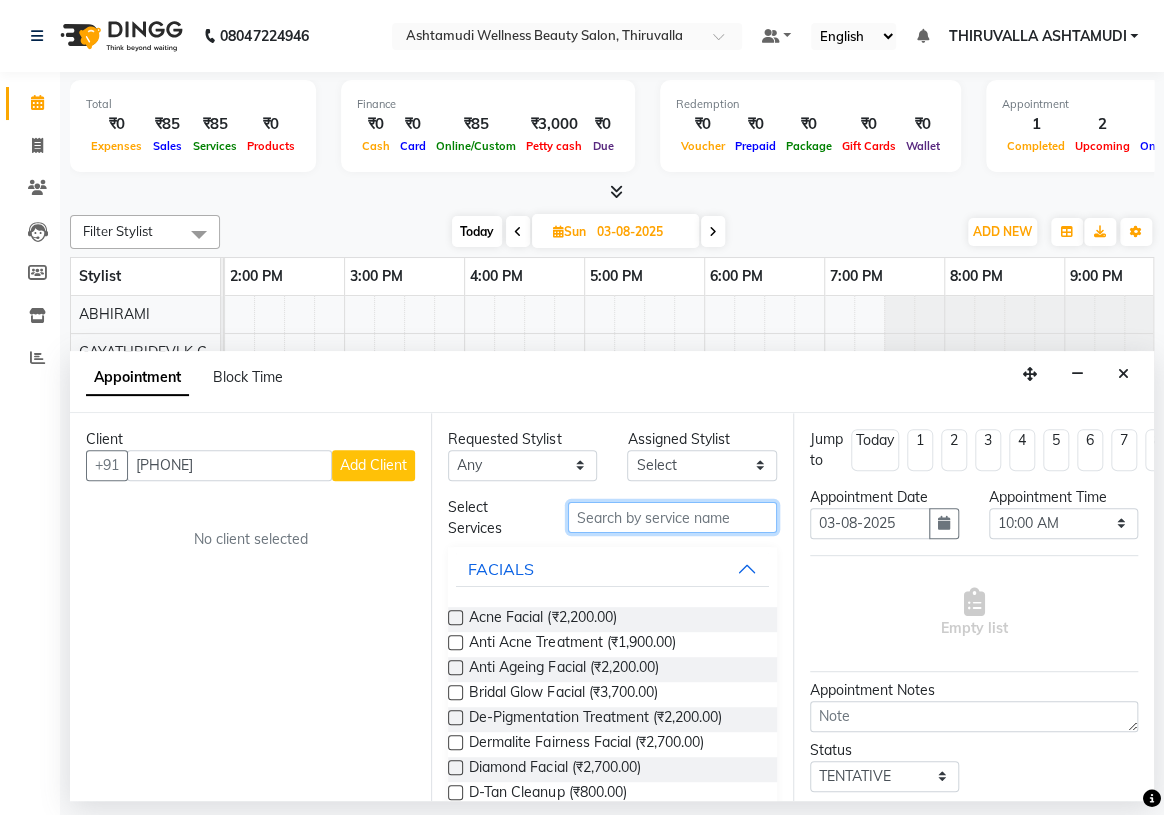 click at bounding box center (672, 517) 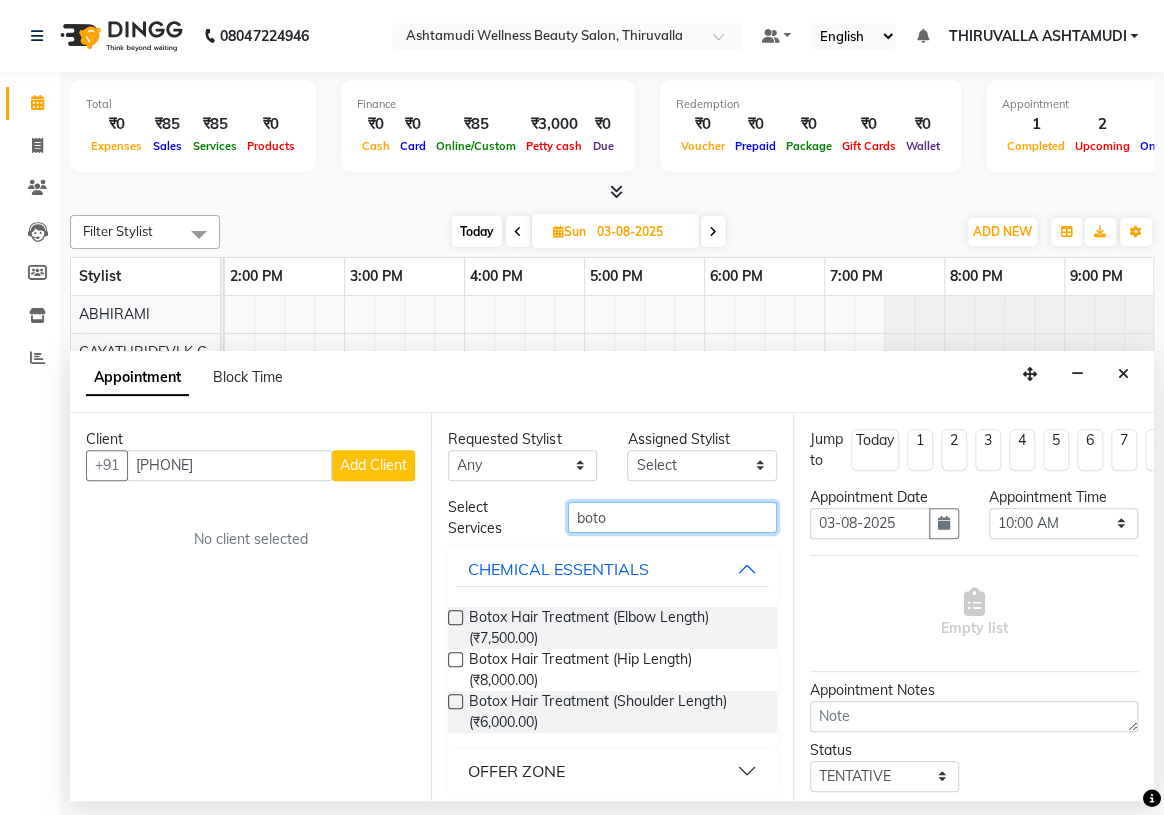 scroll, scrollTop: 8, scrollLeft: 0, axis: vertical 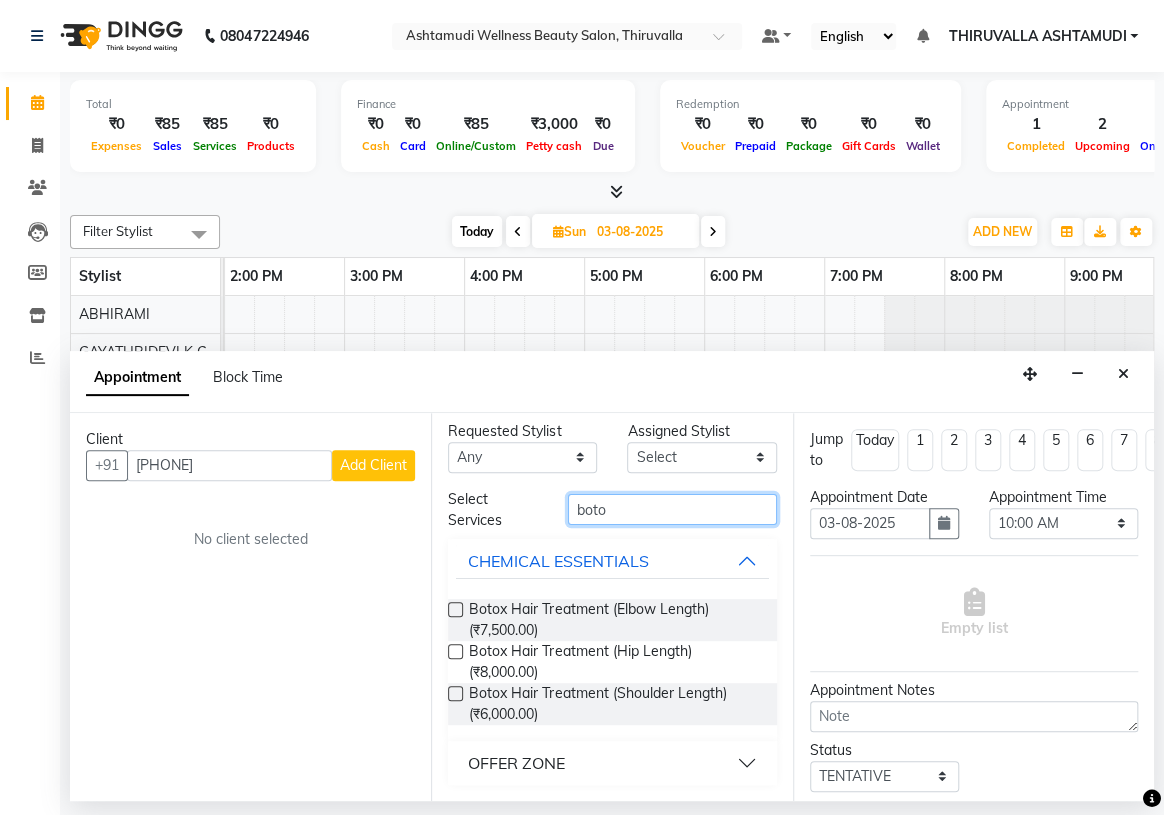 type on "boto" 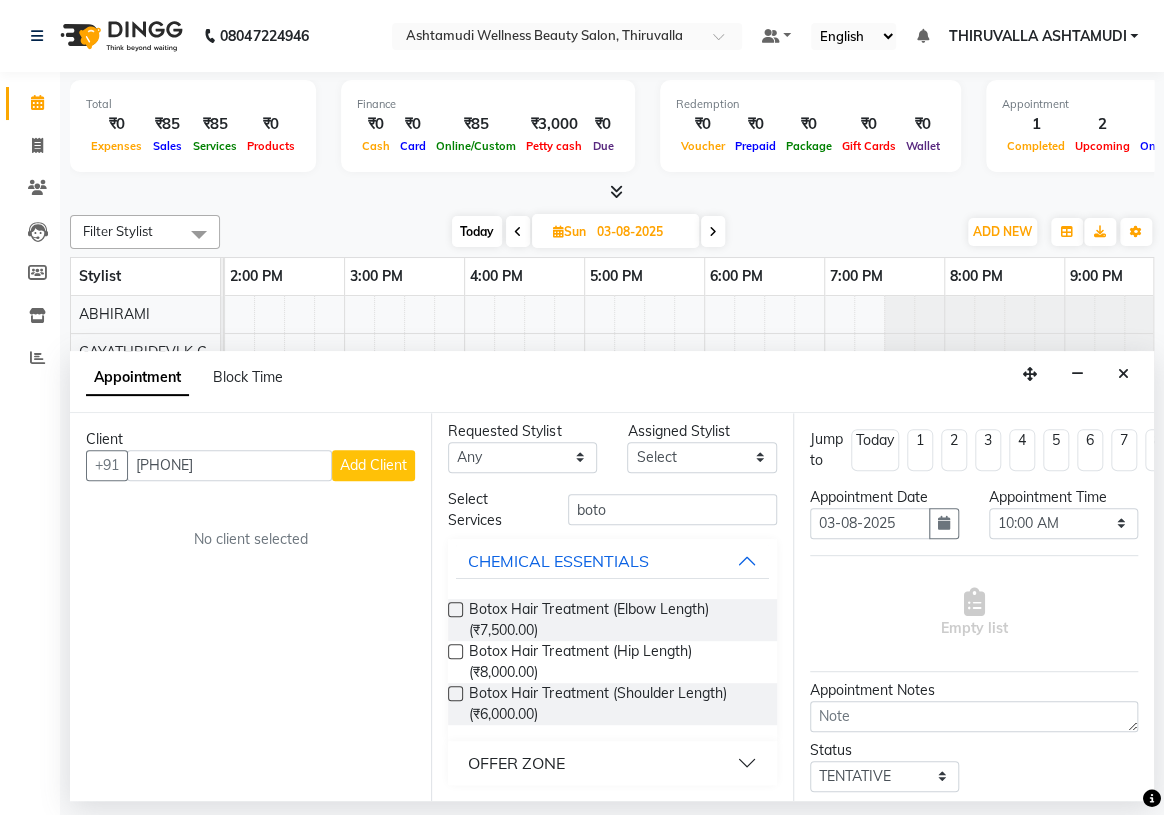 click on "OFFER ZONE" at bounding box center (612, 763) 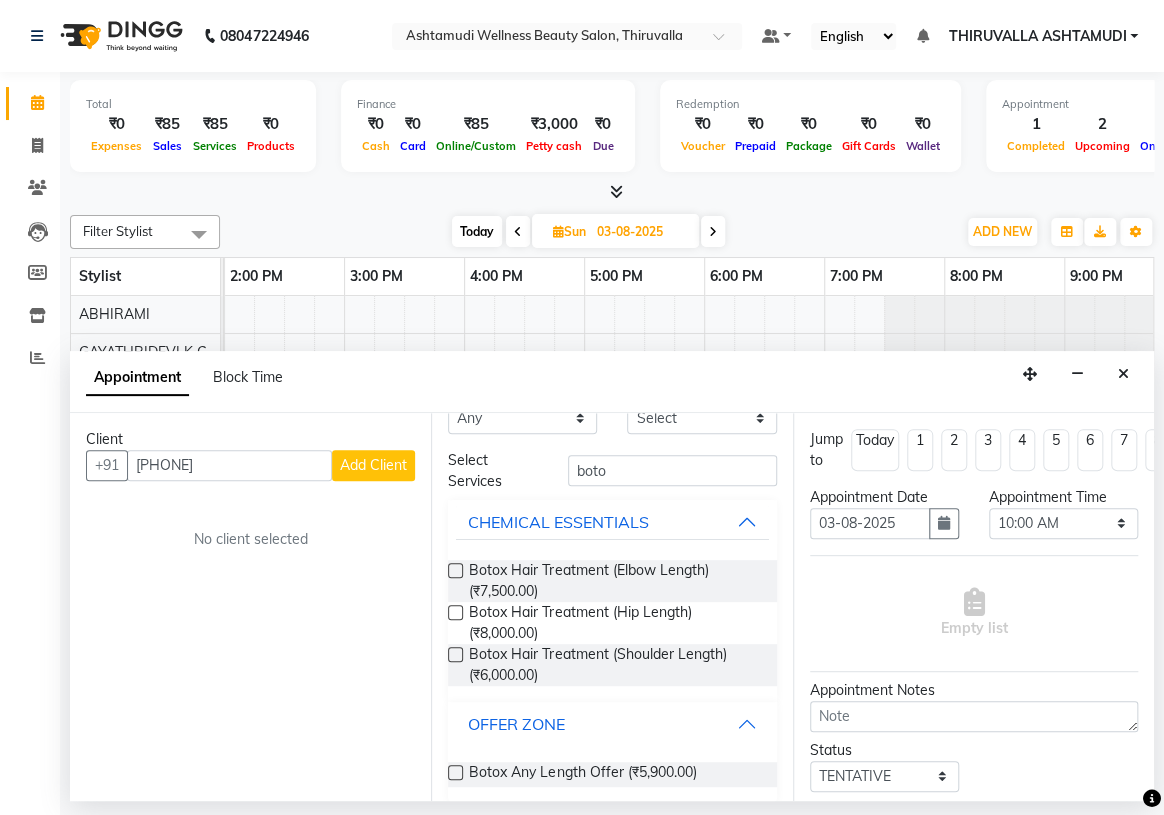 scroll, scrollTop: 64, scrollLeft: 0, axis: vertical 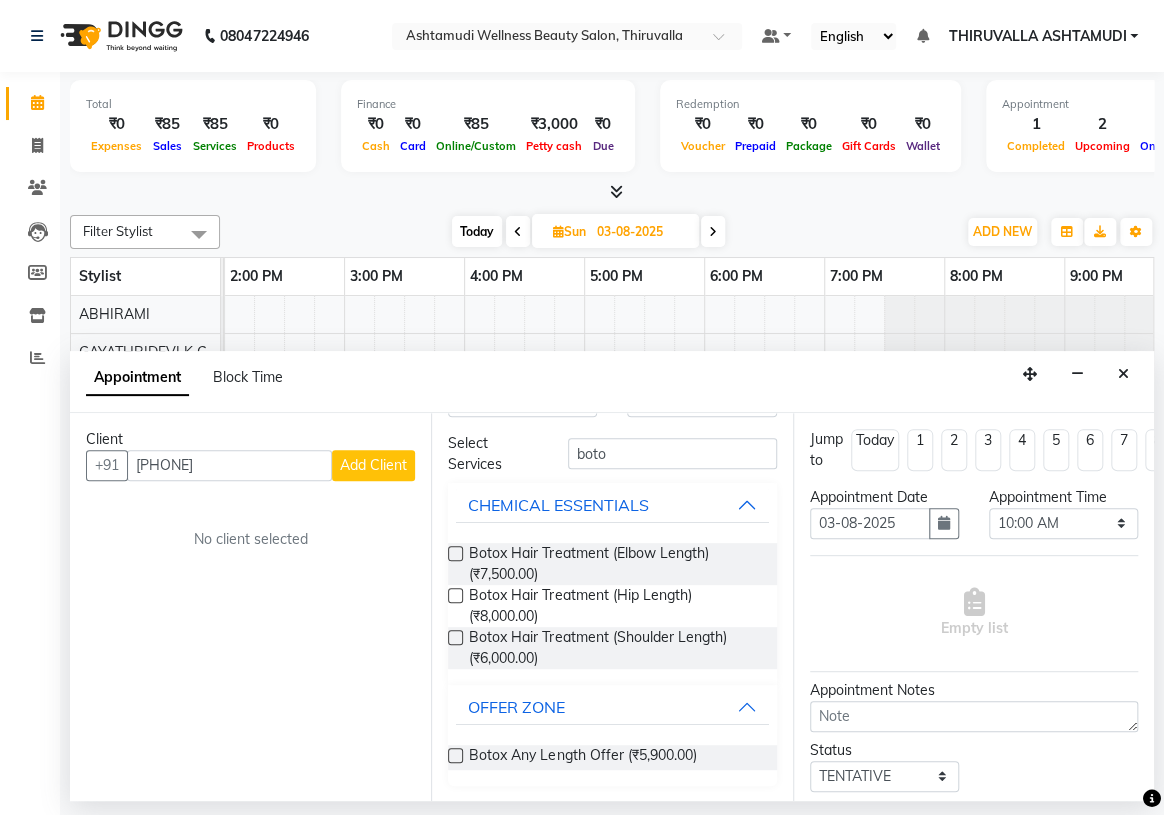 click at bounding box center (455, 755) 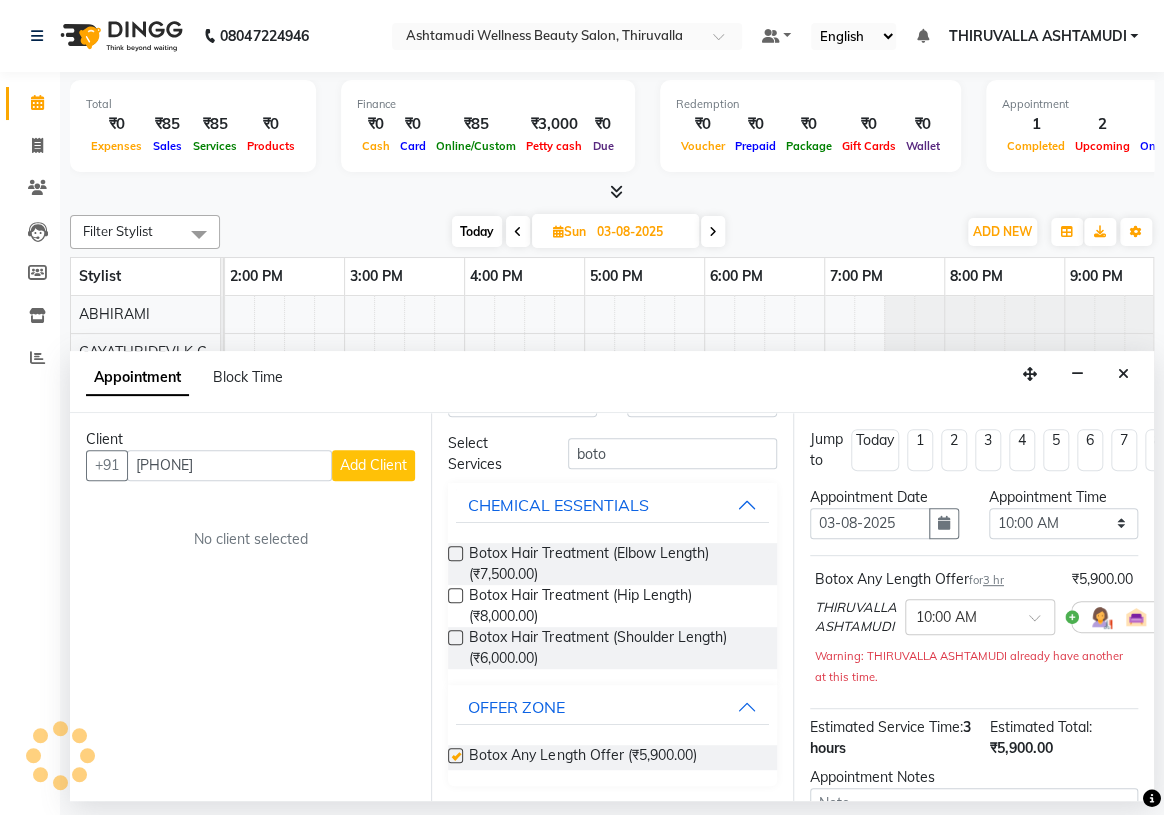 checkbox on "false" 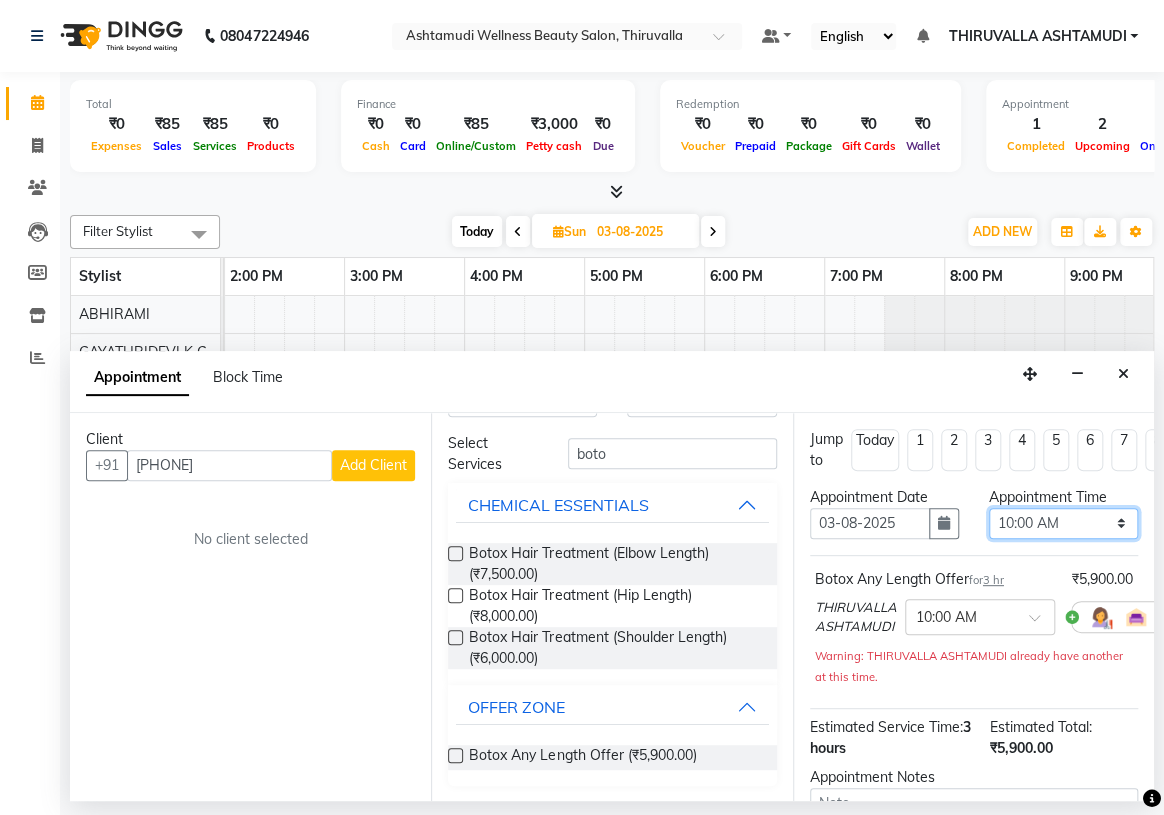 click on "Select 10:00 AM 10:15 AM 10:30 AM 10:45 AM 11:00 AM 11:15 AM 11:30 AM 11:45 AM 12:00 PM 12:15 PM 12:30 PM 12:45 PM 01:00 PM 01:15 PM 01:30 PM 01:45 PM 02:00 PM 02:15 PM 02:30 PM 02:45 PM 03:00 PM 03:15 PM 03:30 PM 03:45 PM 04:00 PM 04:15 PM 04:30 PM 04:45 PM 05:00 PM 05:15 PM 05:30 PM 05:45 PM 06:00 PM 06:15 PM 06:30 PM 06:45 PM 07:00 PM 07:15 PM 07:30 PM 07:45 PM 08:00 PM 08:15 PM 08:30 PM 08:45 PM 09:00 PM 09:15 PM 09:30 PM 09:45 PM 10:00 PM" at bounding box center (1063, 523) 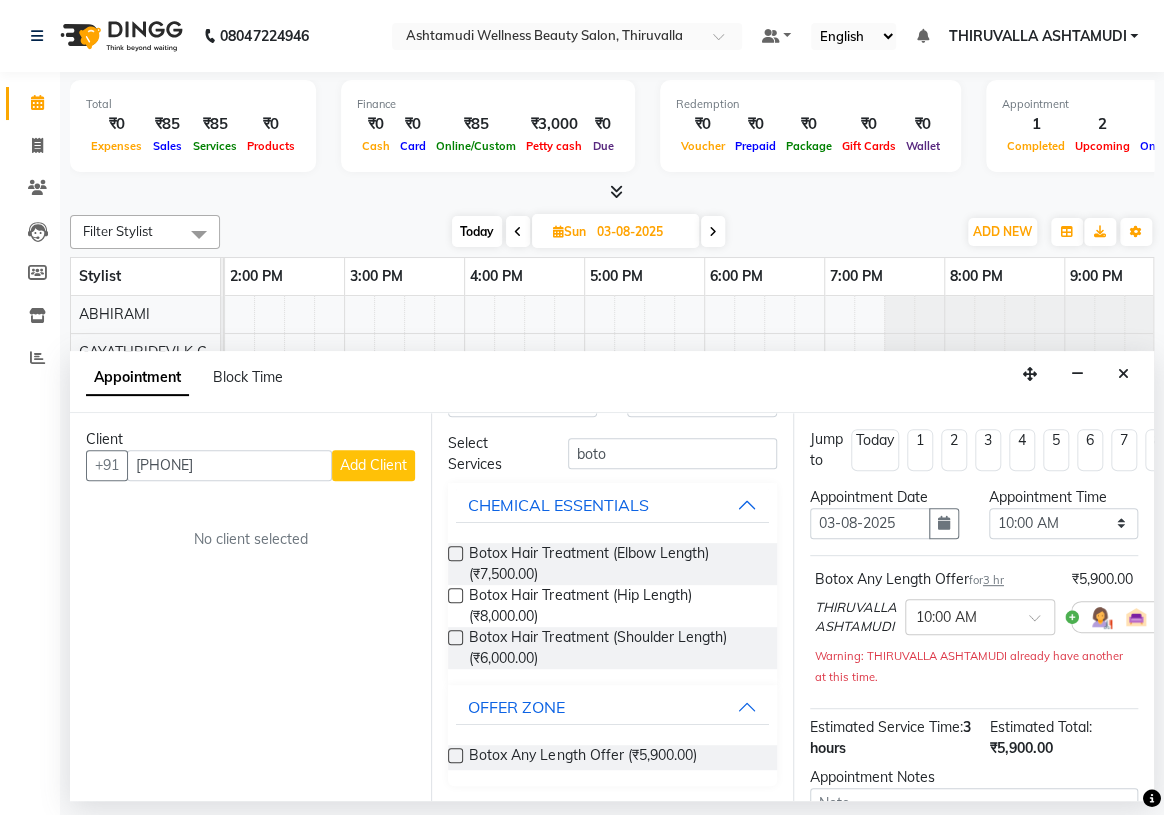 click on "Add Client" at bounding box center (373, 465) 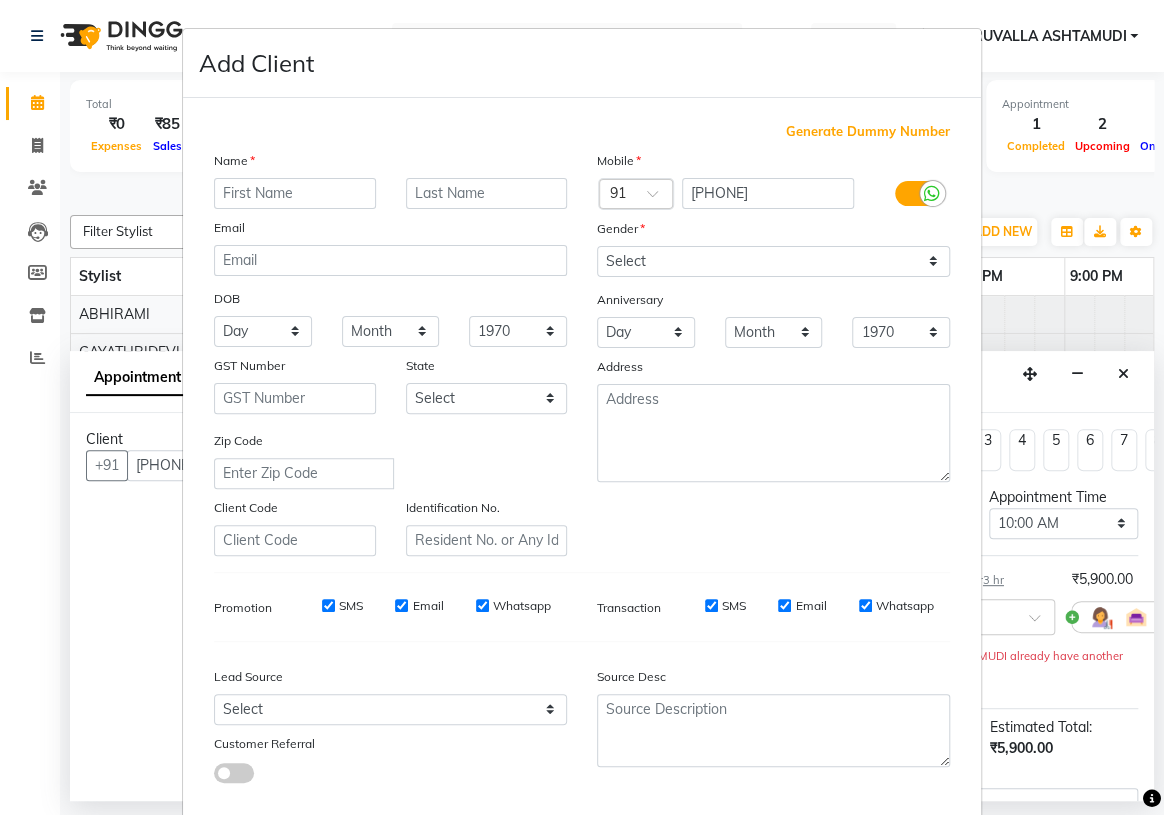 click at bounding box center (295, 193) 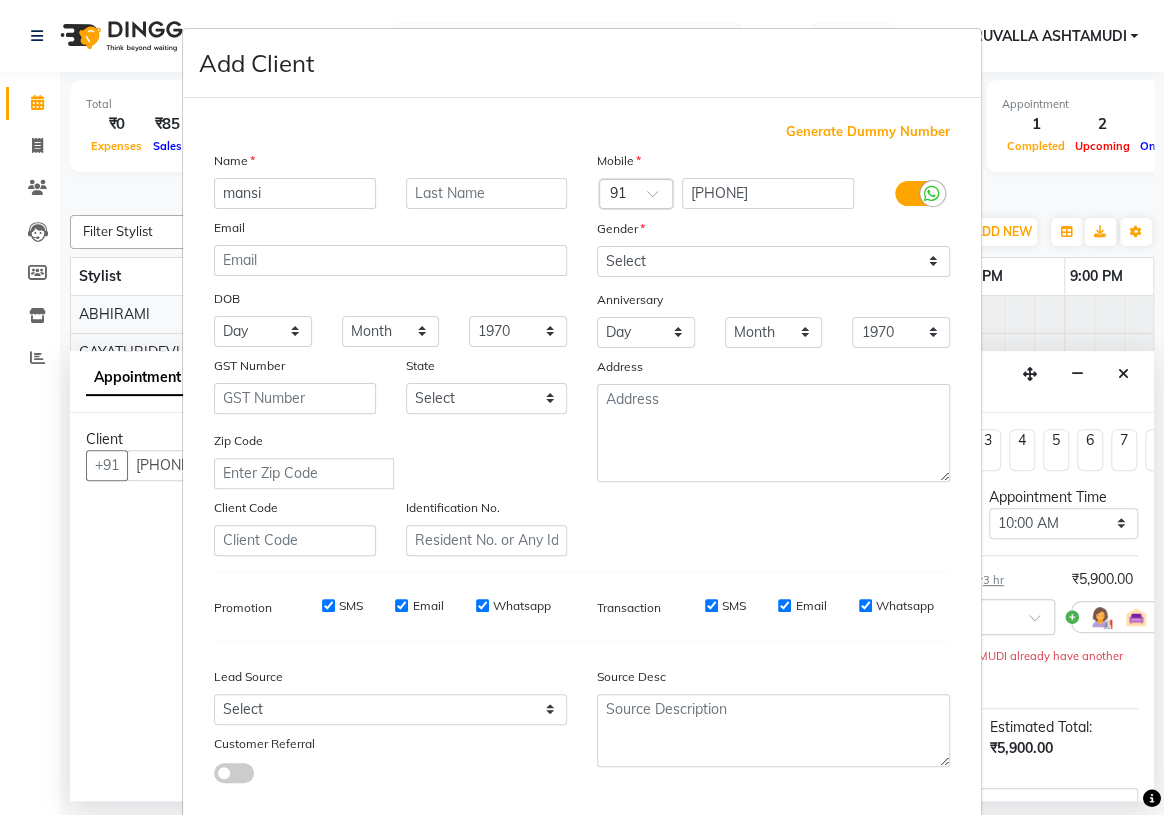 type on "mansi" 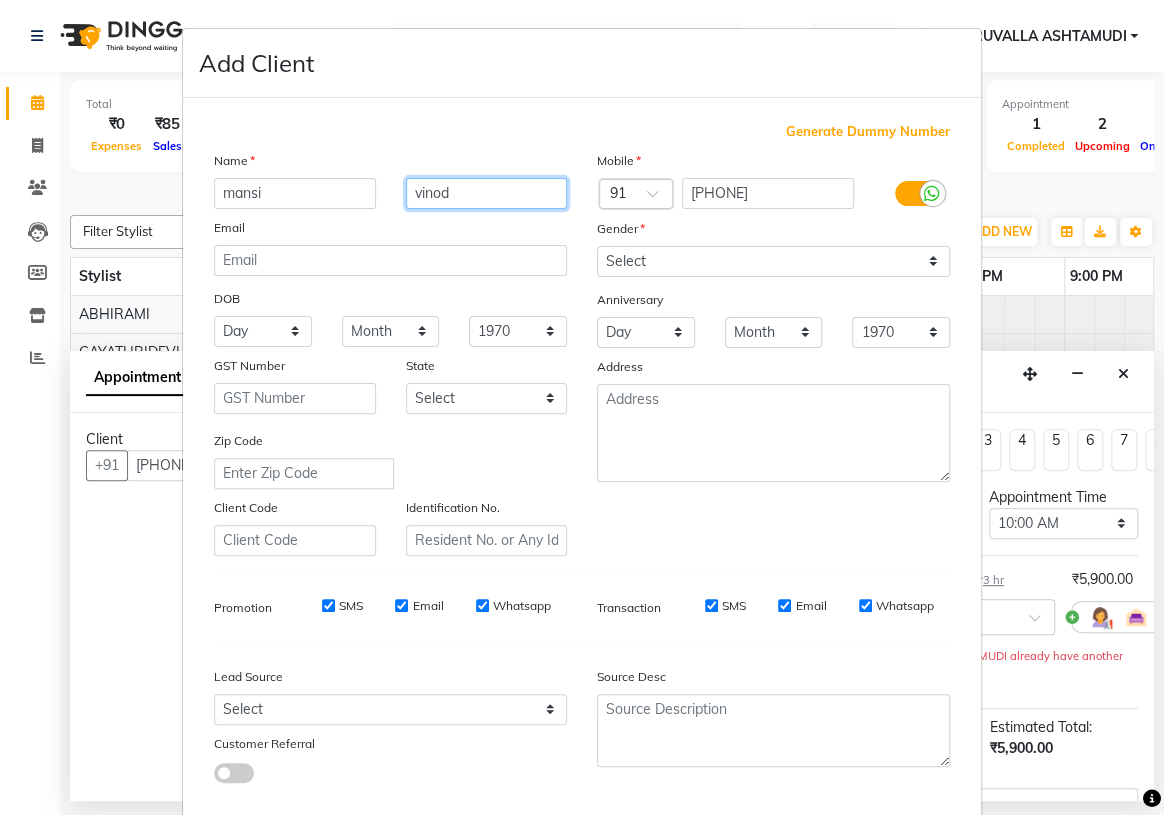 type on "vinod" 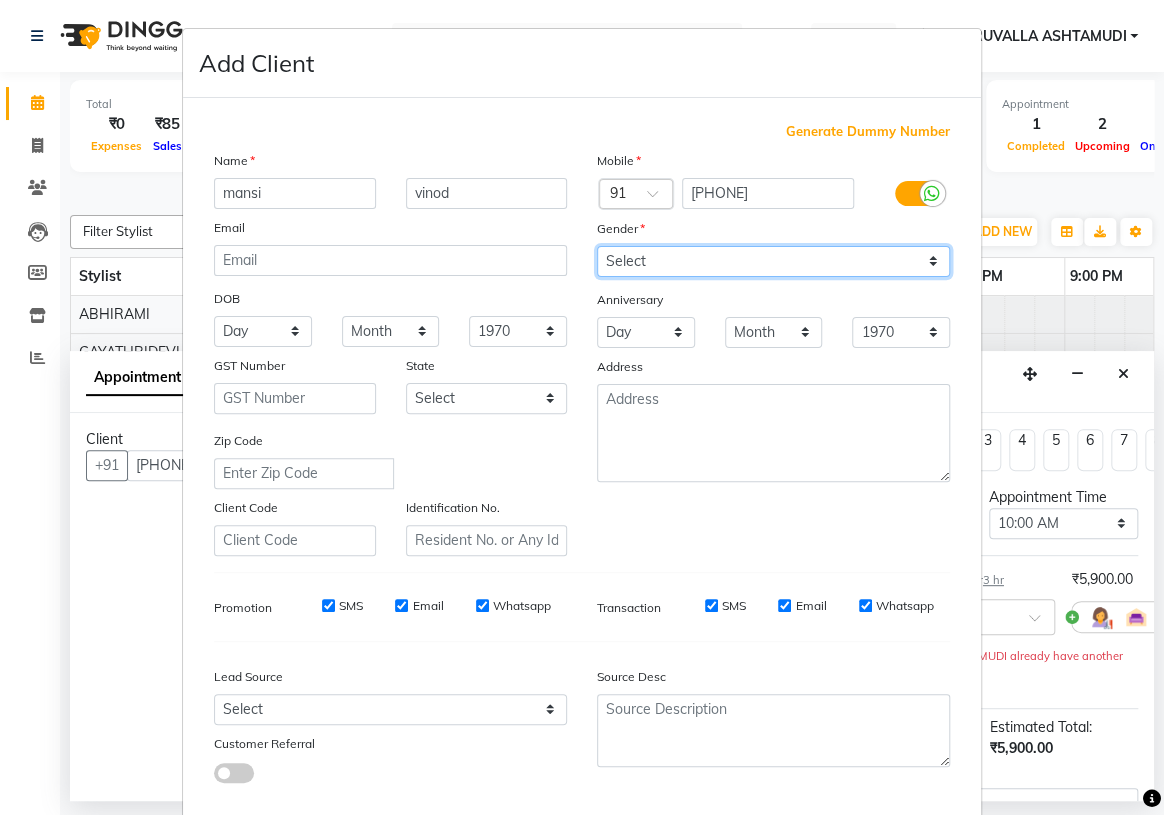 click on "Select Male Female Other Prefer Not To Say" at bounding box center (773, 261) 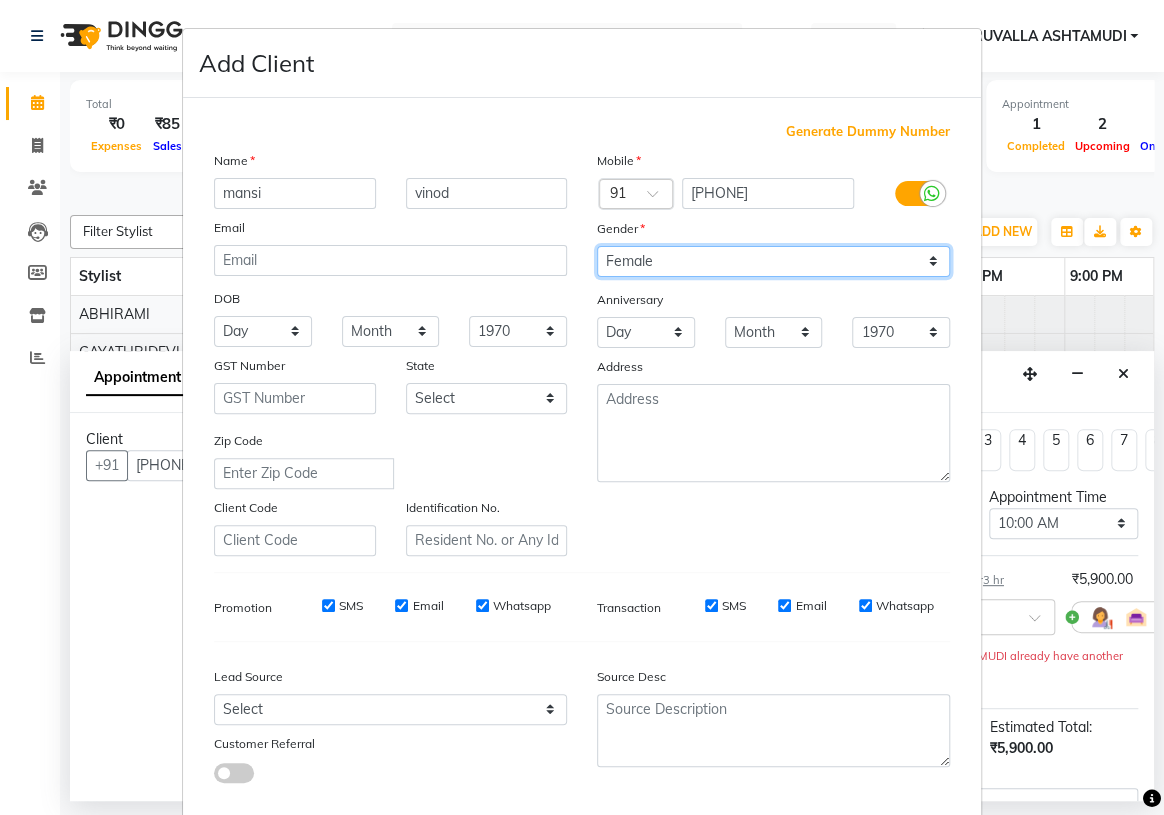 click on "Select Male Female Other Prefer Not To Say" at bounding box center [773, 261] 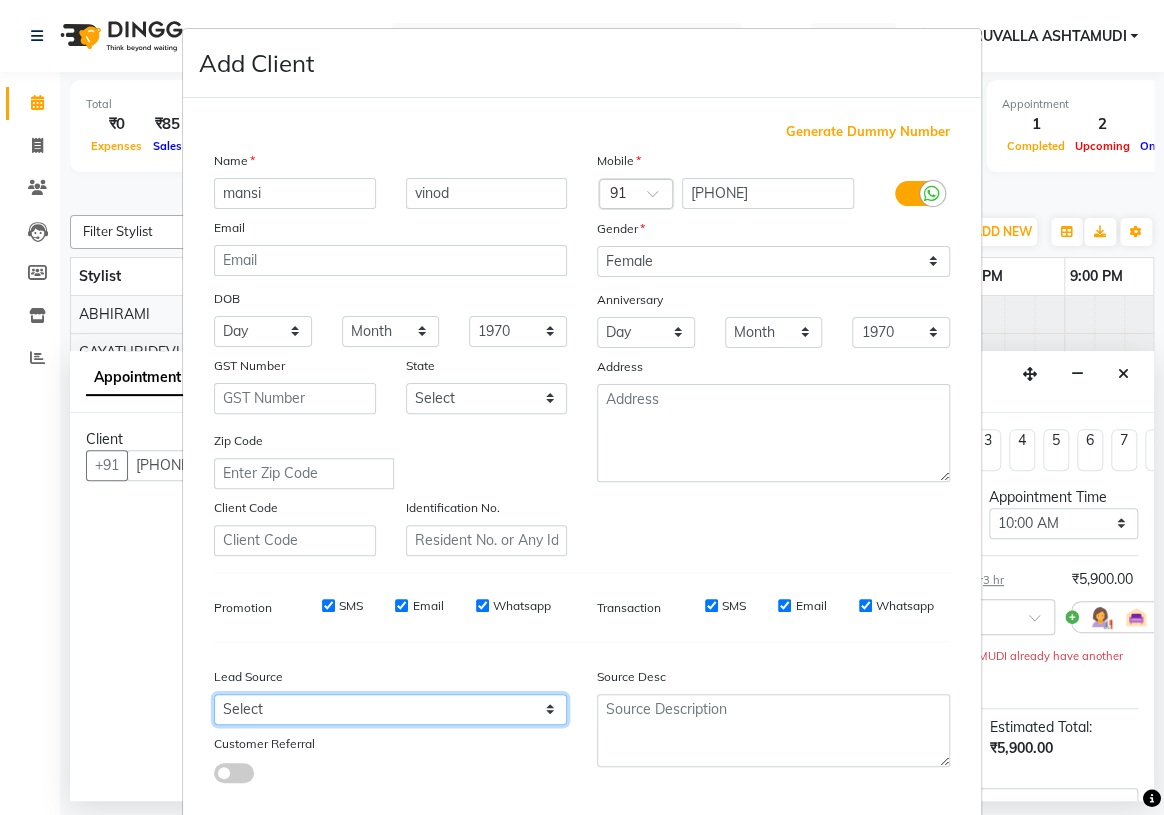 click on "Select Walk-in Referral Internet Friend Word of Mouth Advertisement Facebook JustDial Google Other Instagram  YouTube  WhatsApp" at bounding box center [390, 709] 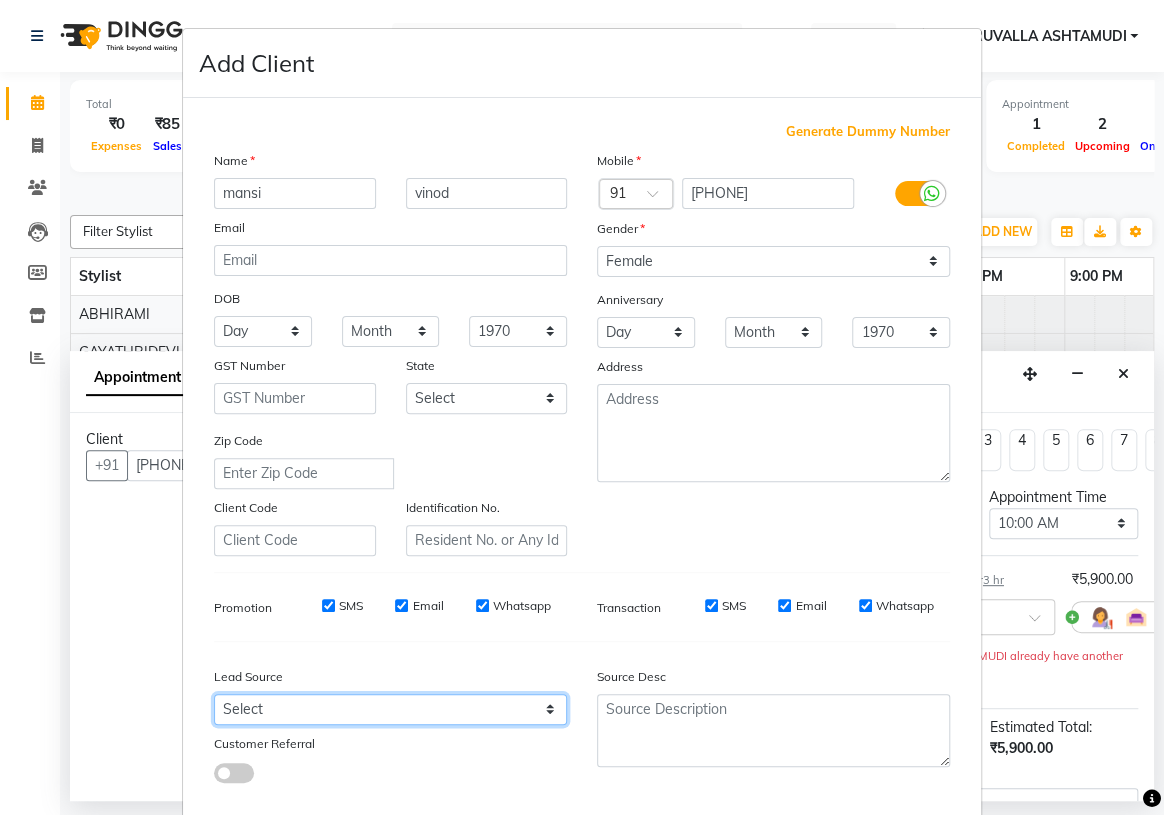 select on "31356" 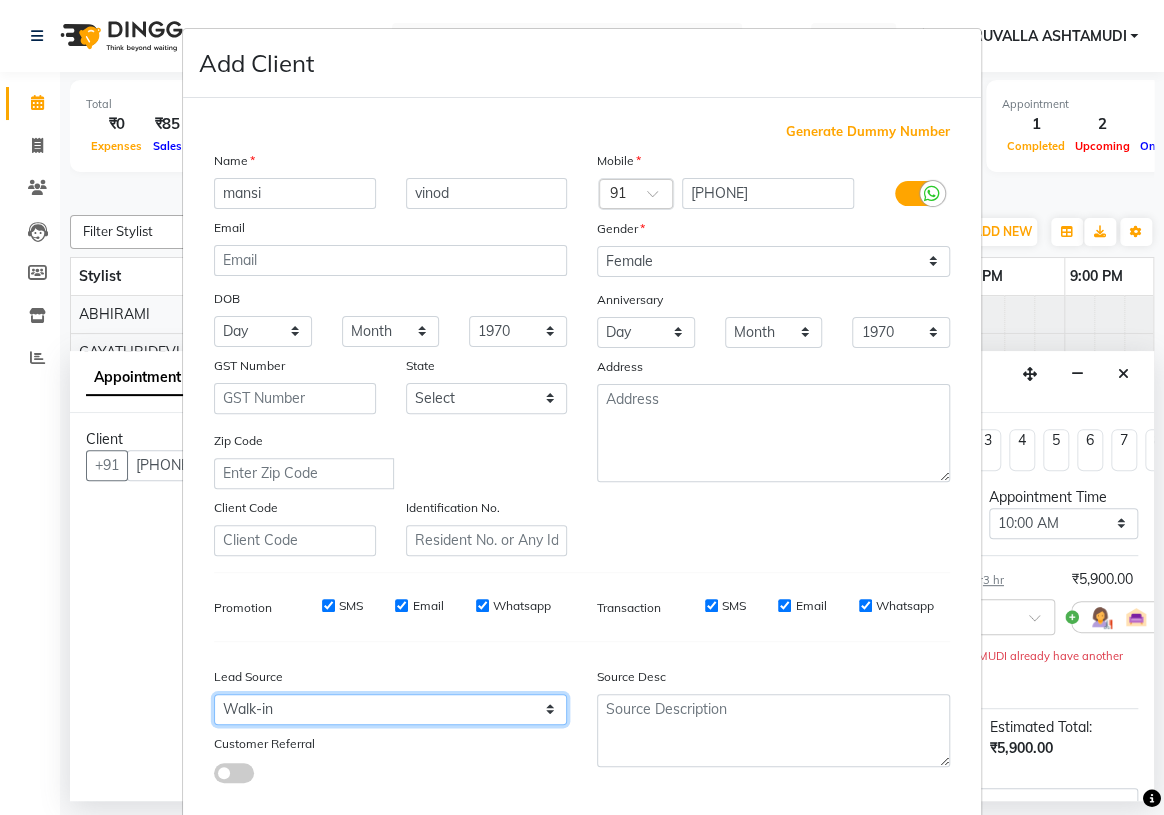click on "Select Walk-in Referral Internet Friend Word of Mouth Advertisement Facebook JustDial Google Other Instagram  YouTube  WhatsApp" at bounding box center [390, 709] 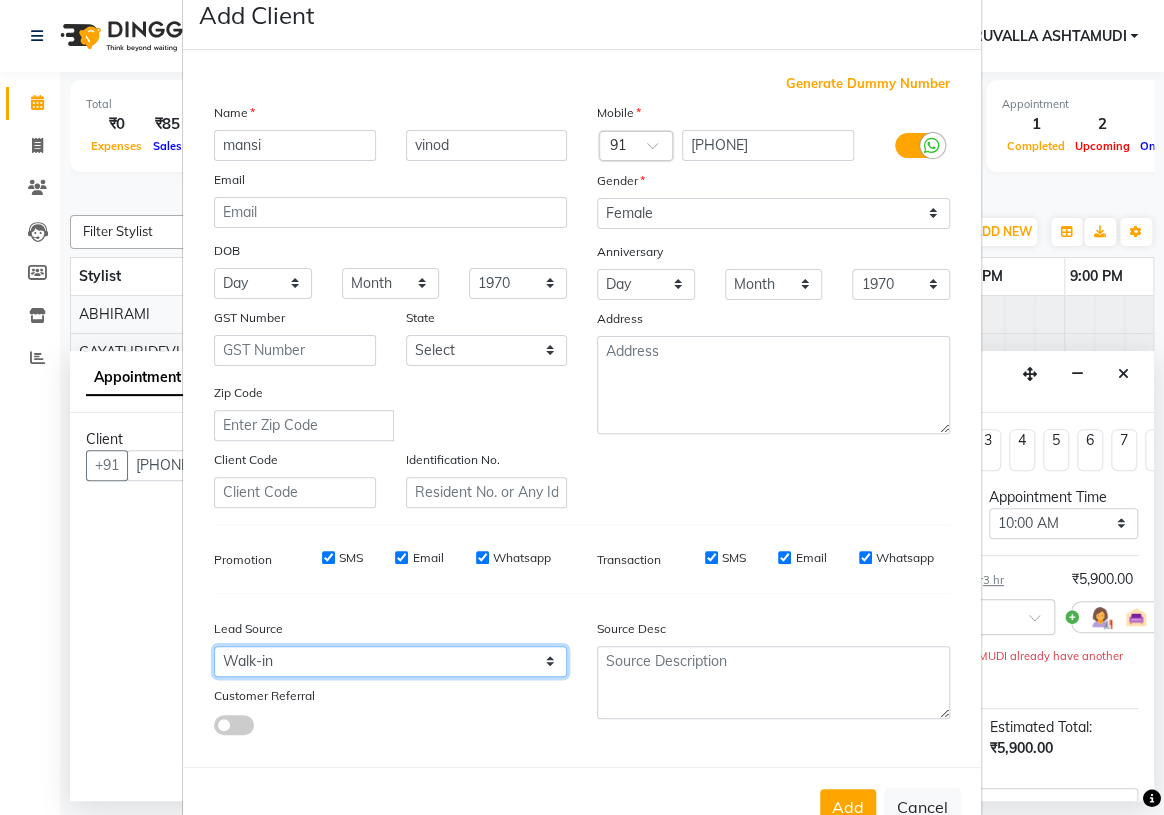 scroll, scrollTop: 113, scrollLeft: 0, axis: vertical 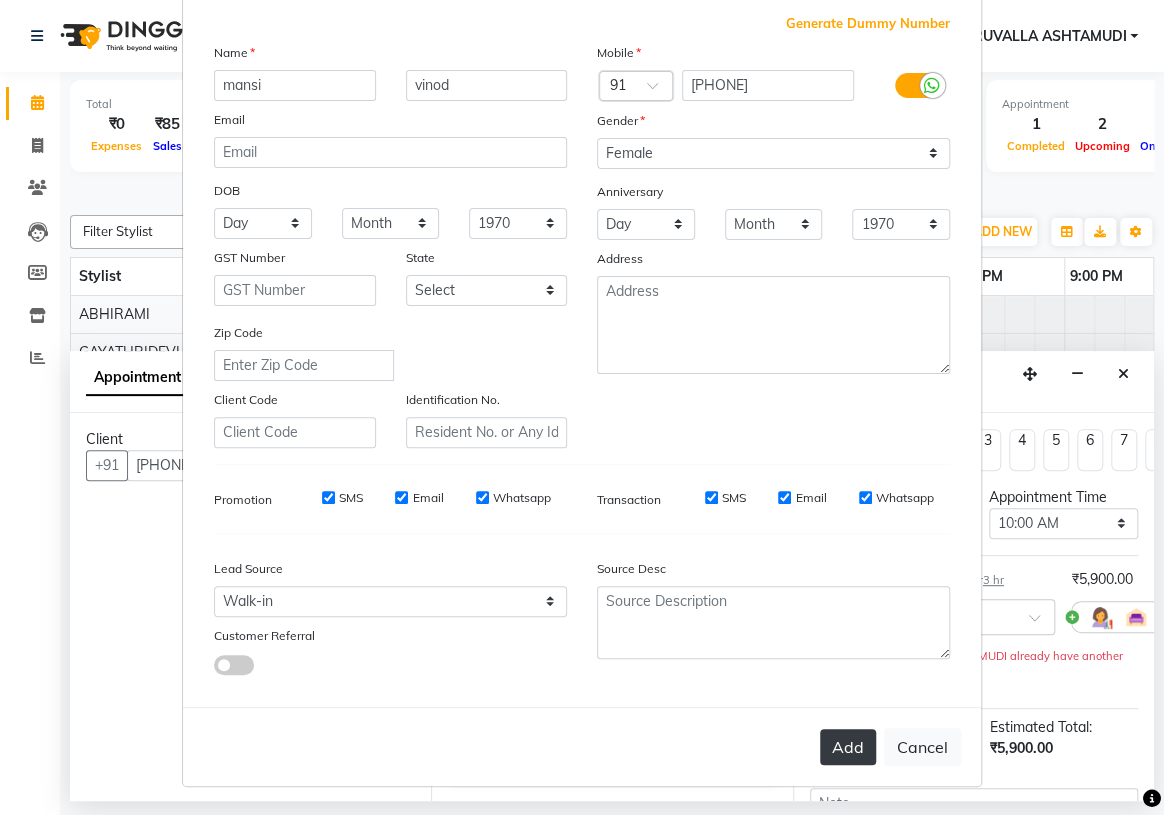 click on "Add" at bounding box center (848, 747) 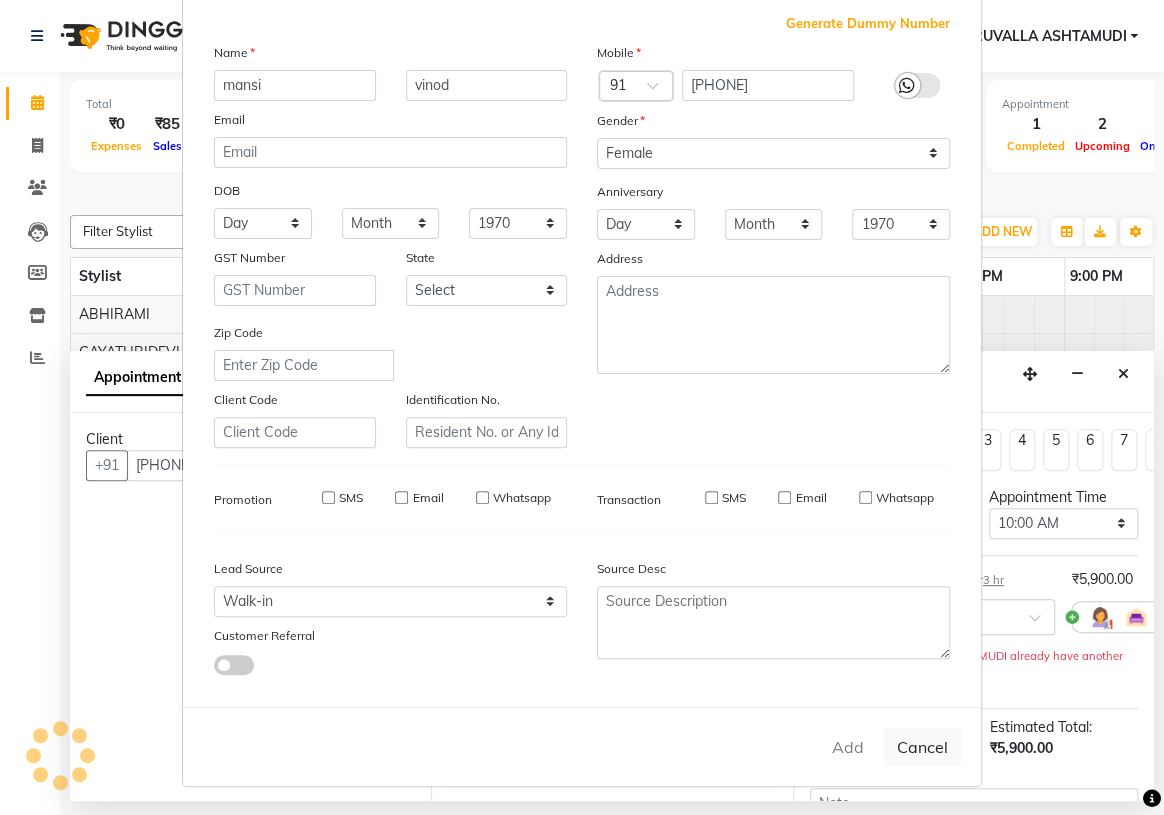 type 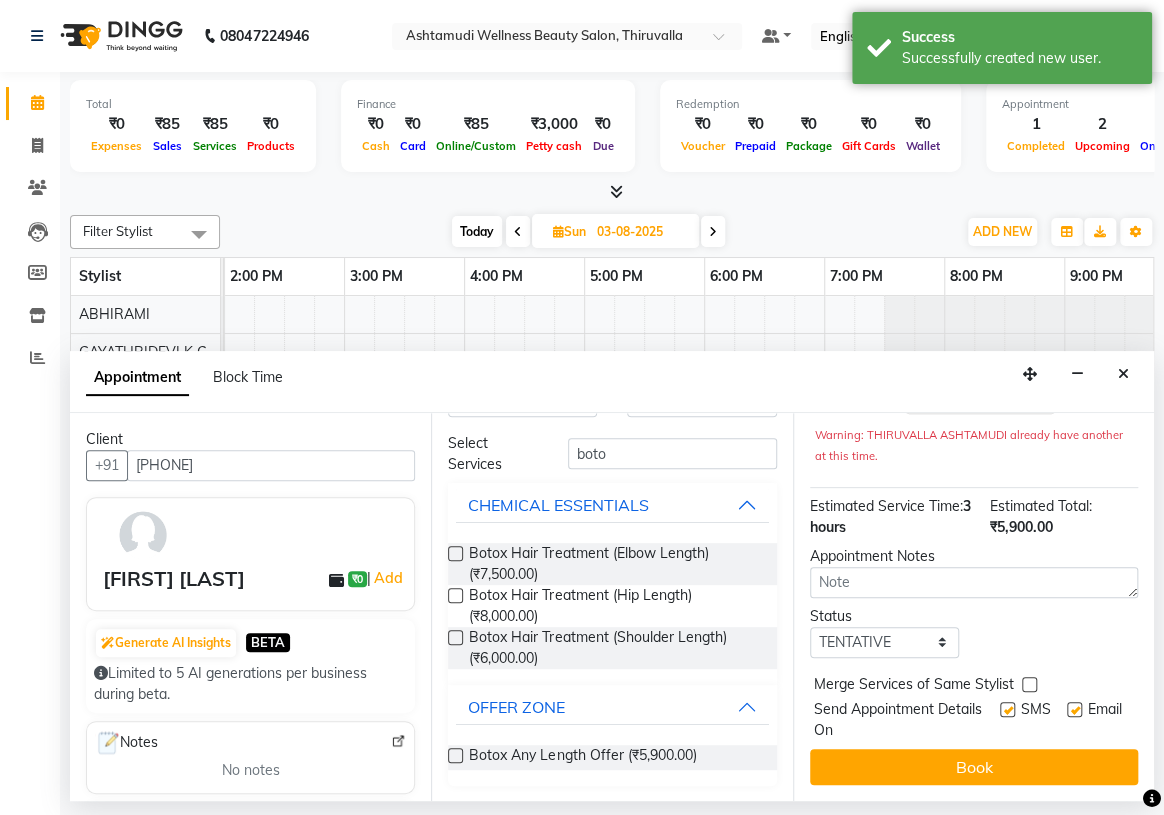 scroll, scrollTop: 234, scrollLeft: 0, axis: vertical 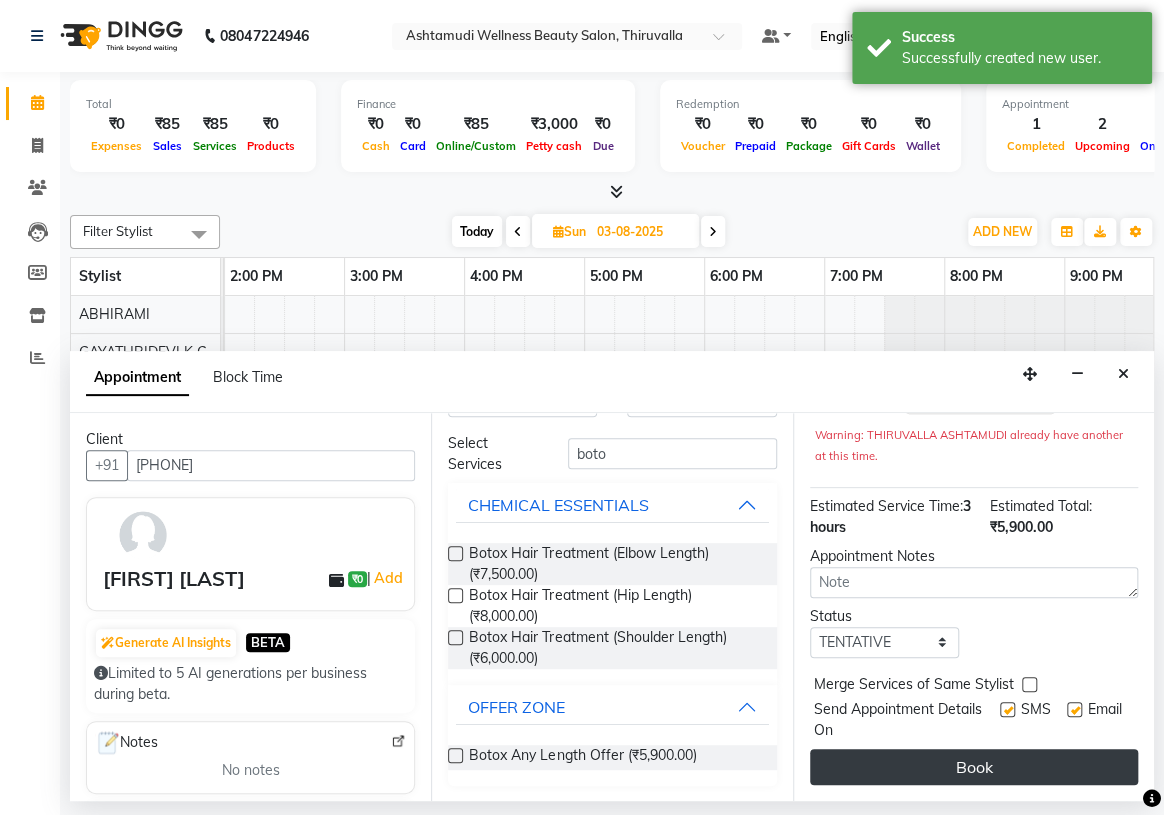click on "Book" at bounding box center [974, 767] 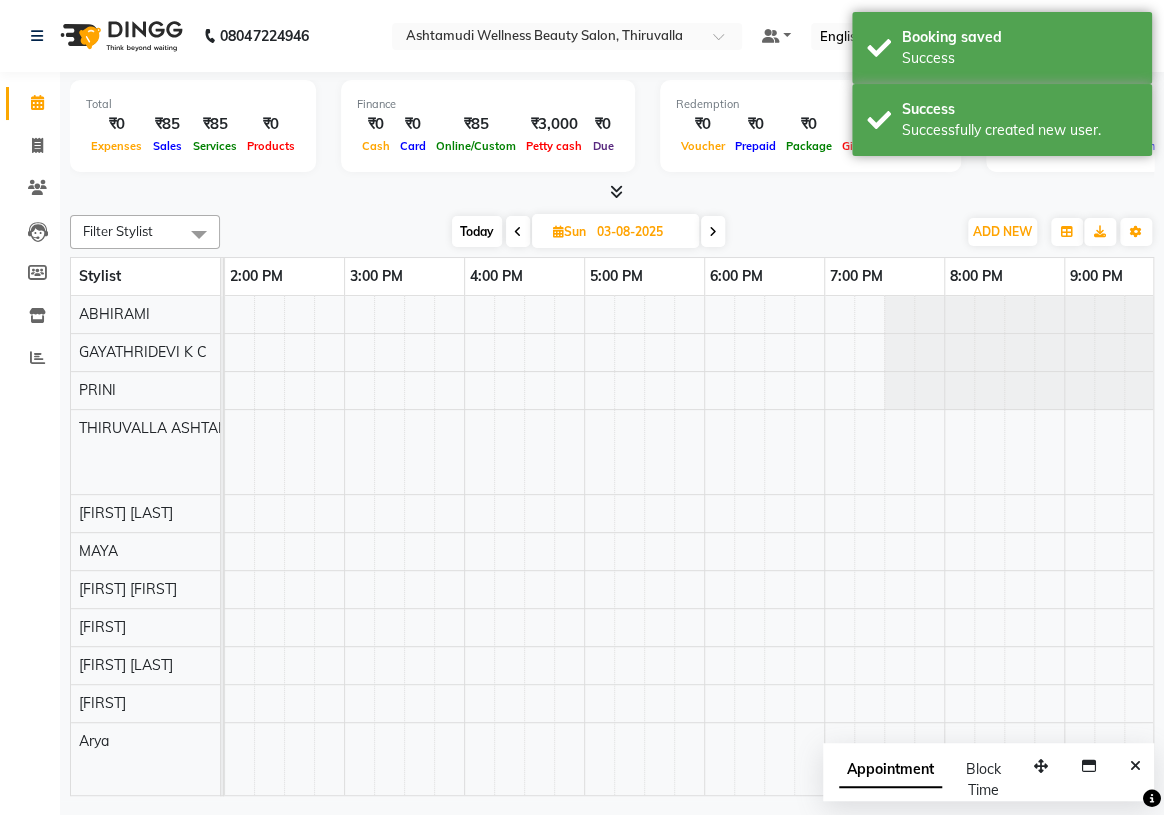 scroll, scrollTop: 0, scrollLeft: 7, axis: horizontal 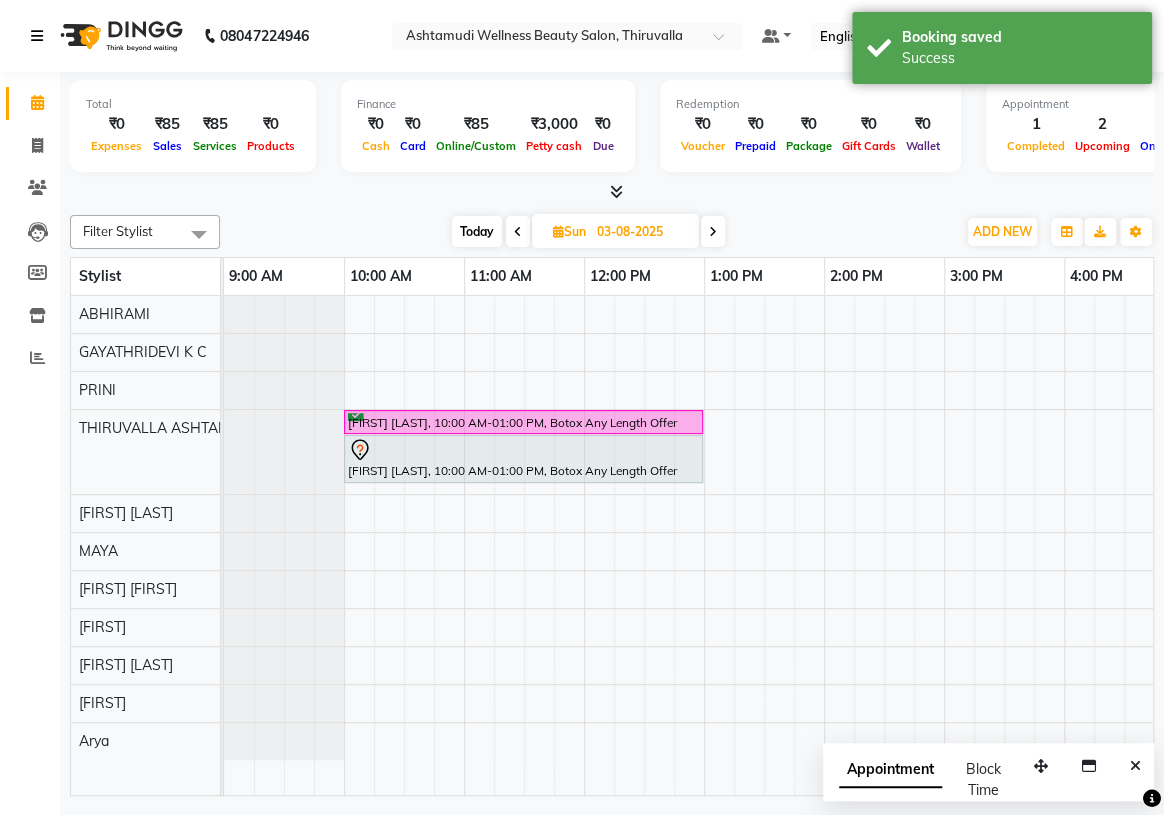 select on "service" 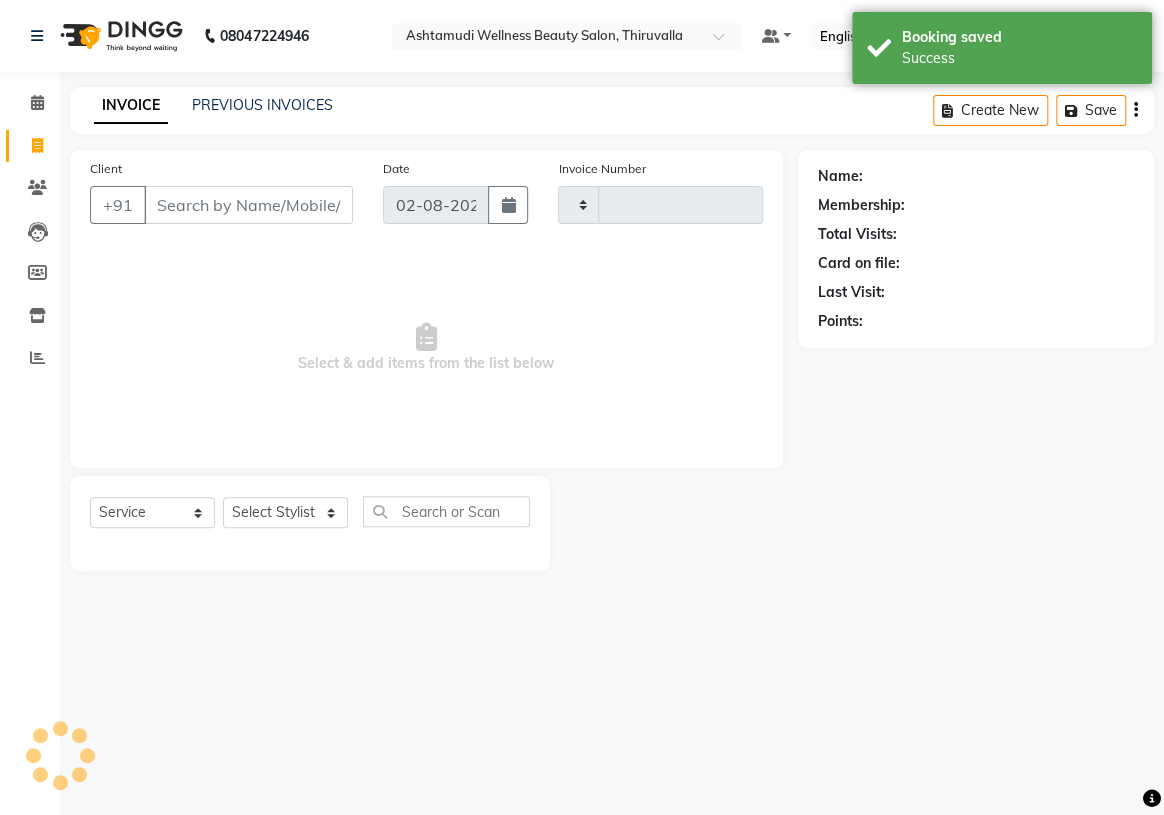 type on "1145" 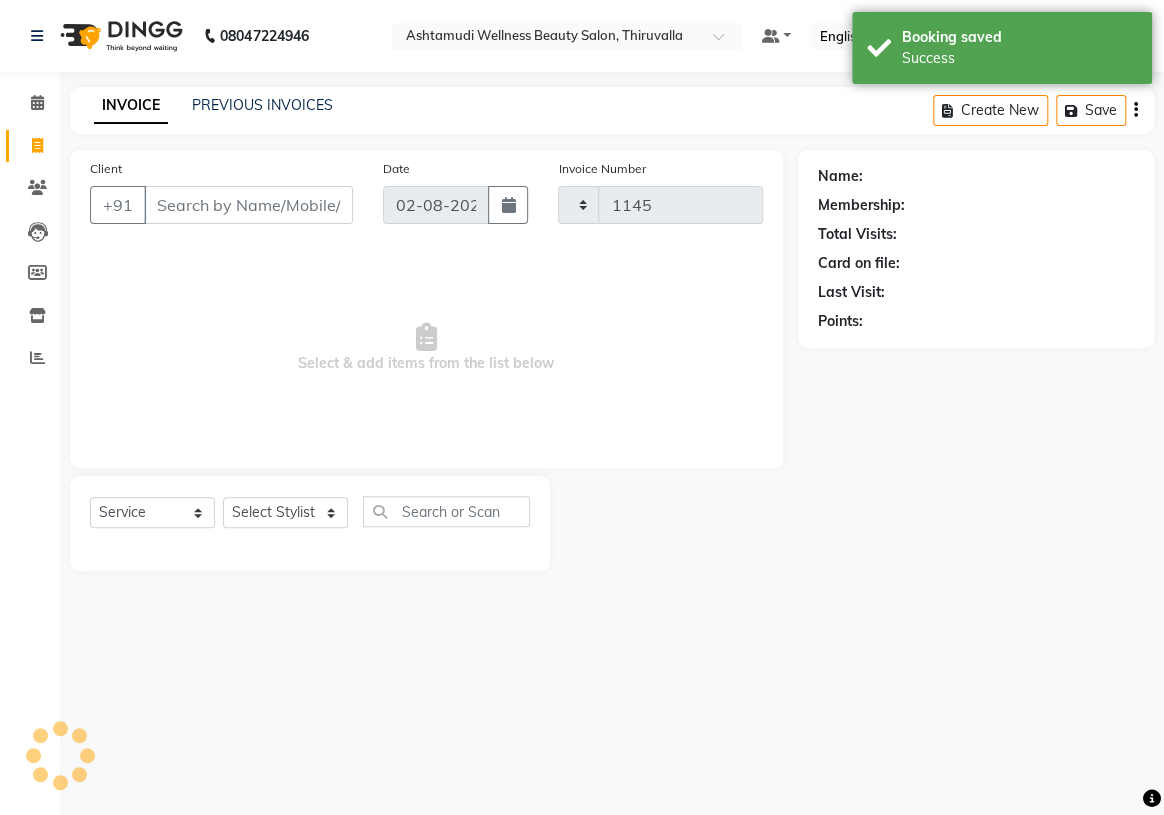 select on "4634" 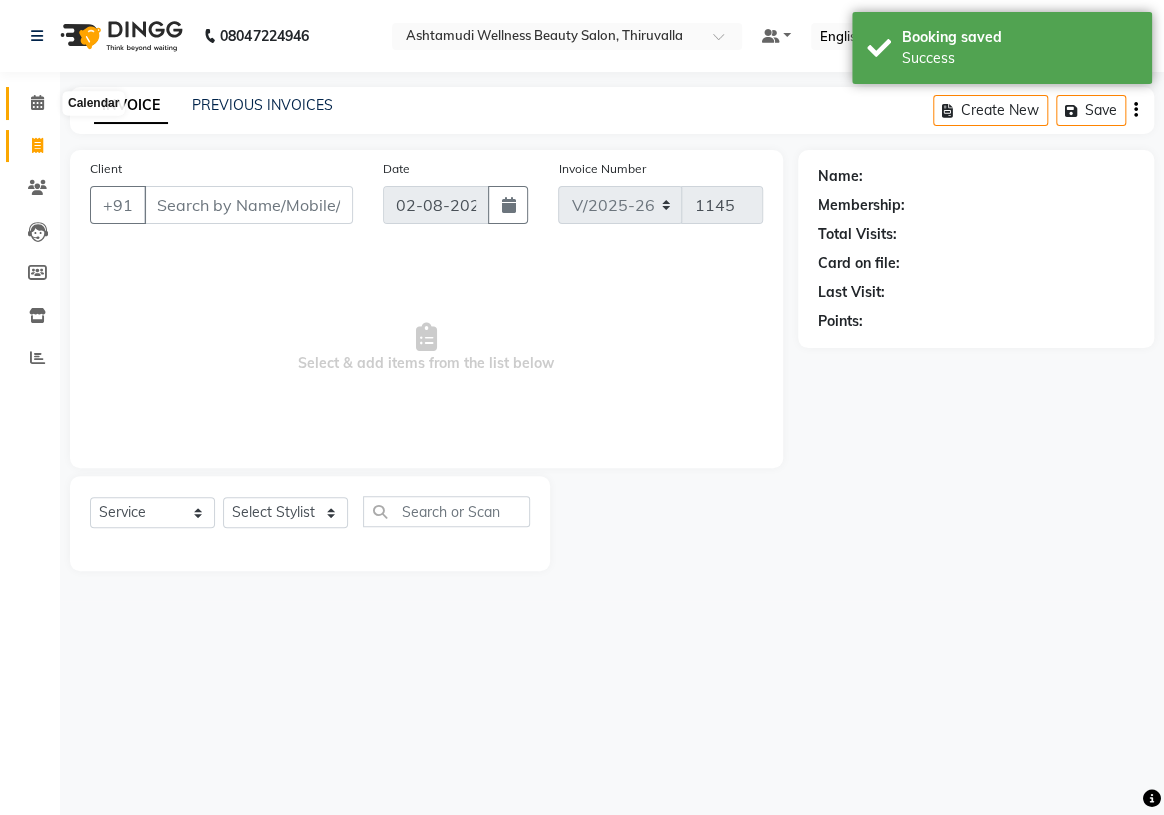 click 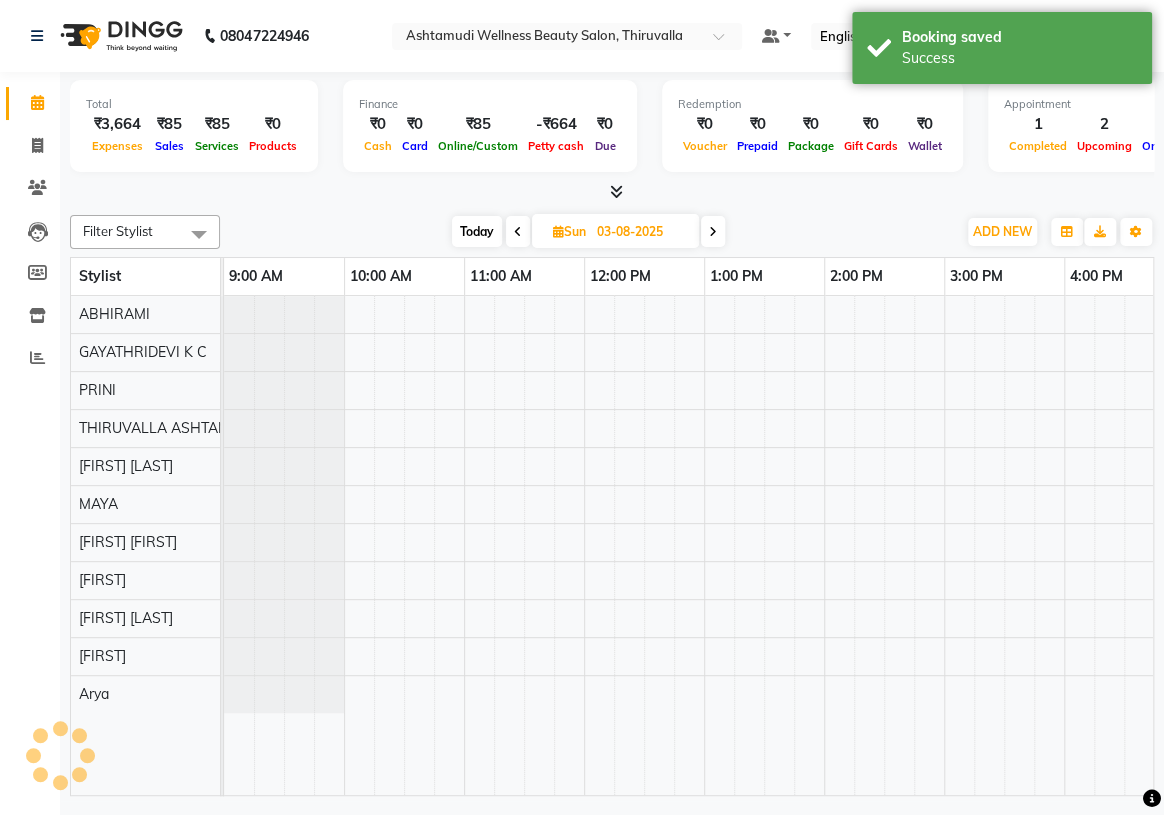 scroll, scrollTop: 0, scrollLeft: 0, axis: both 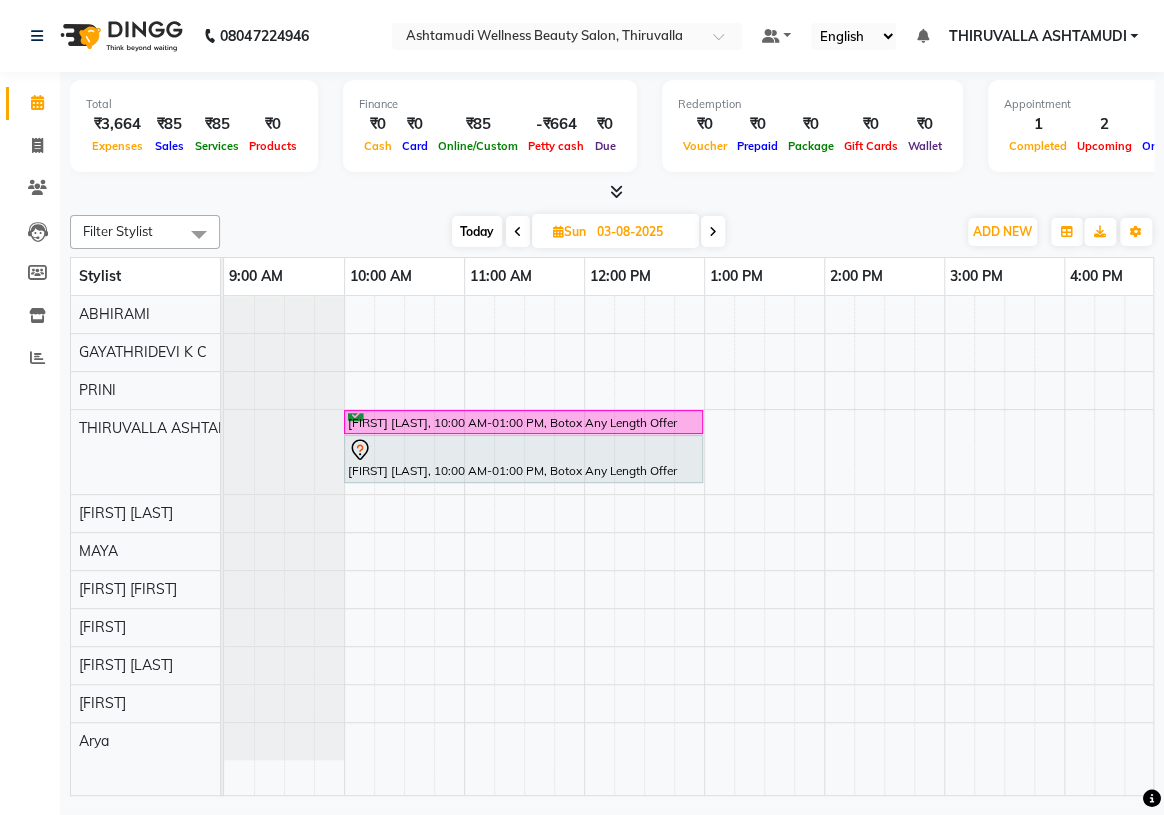 click on "Today" at bounding box center (477, 231) 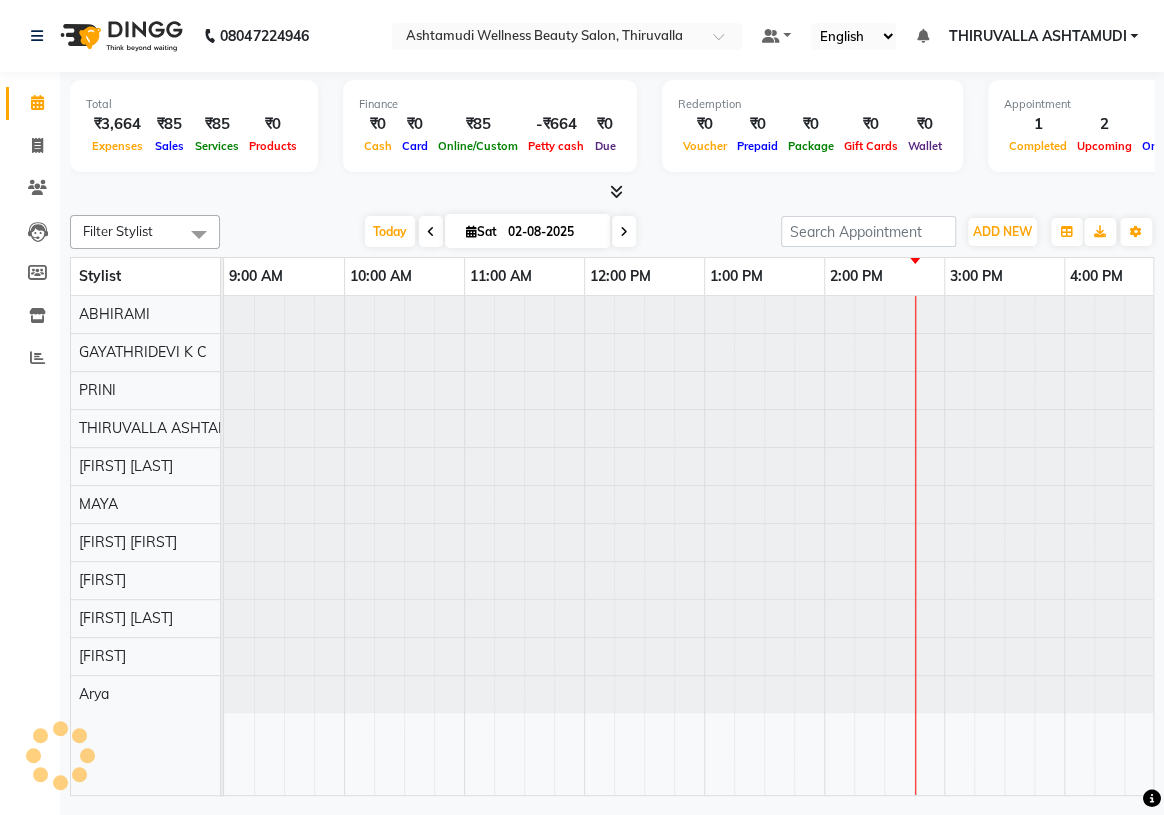 scroll, scrollTop: 0, scrollLeft: 600, axis: horizontal 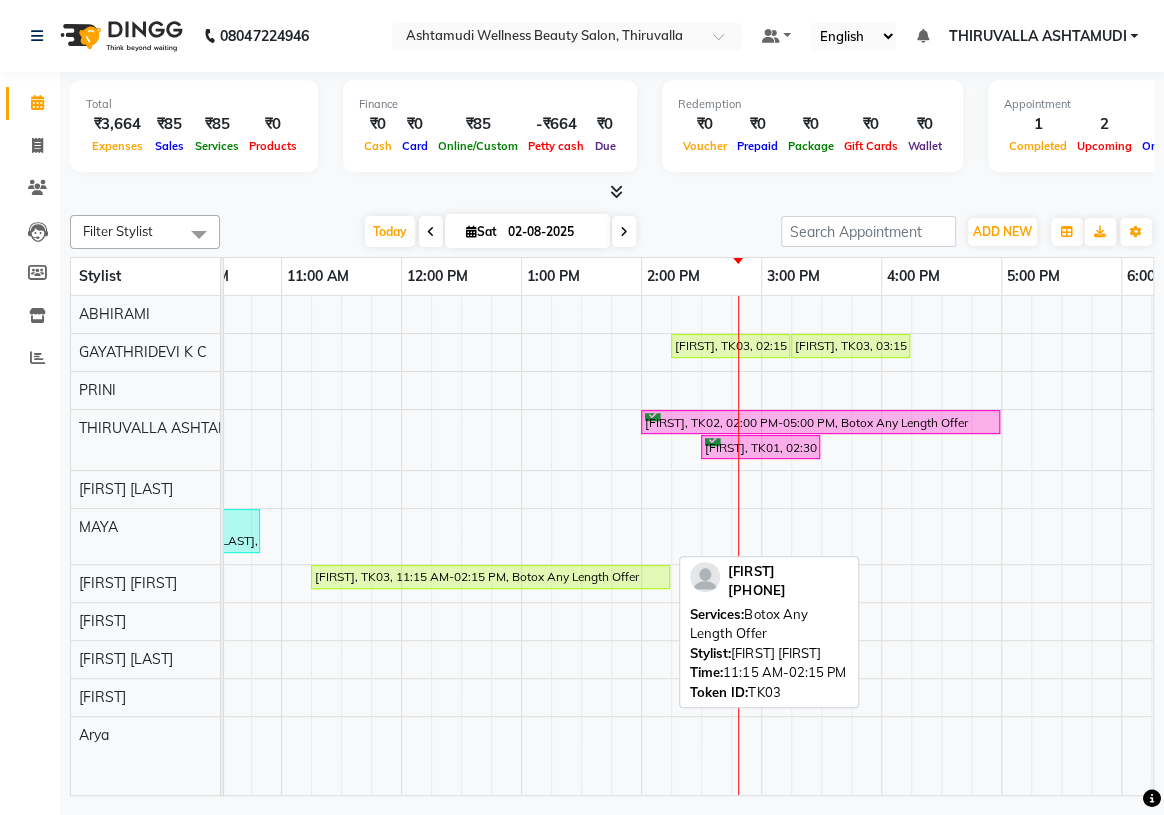 click on "[FIRST], TK03, 11:15 AM-02:15 PM, Botox Any Length Offer" at bounding box center [490, 577] 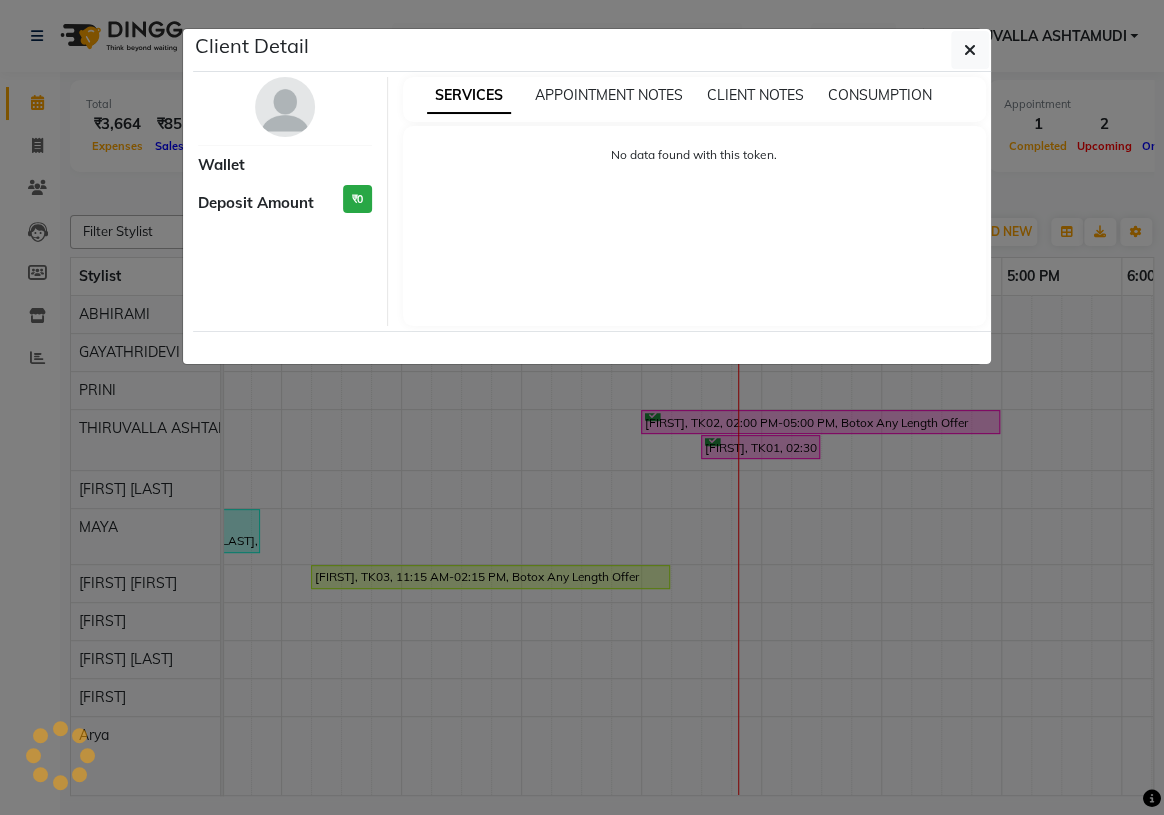 select on "1" 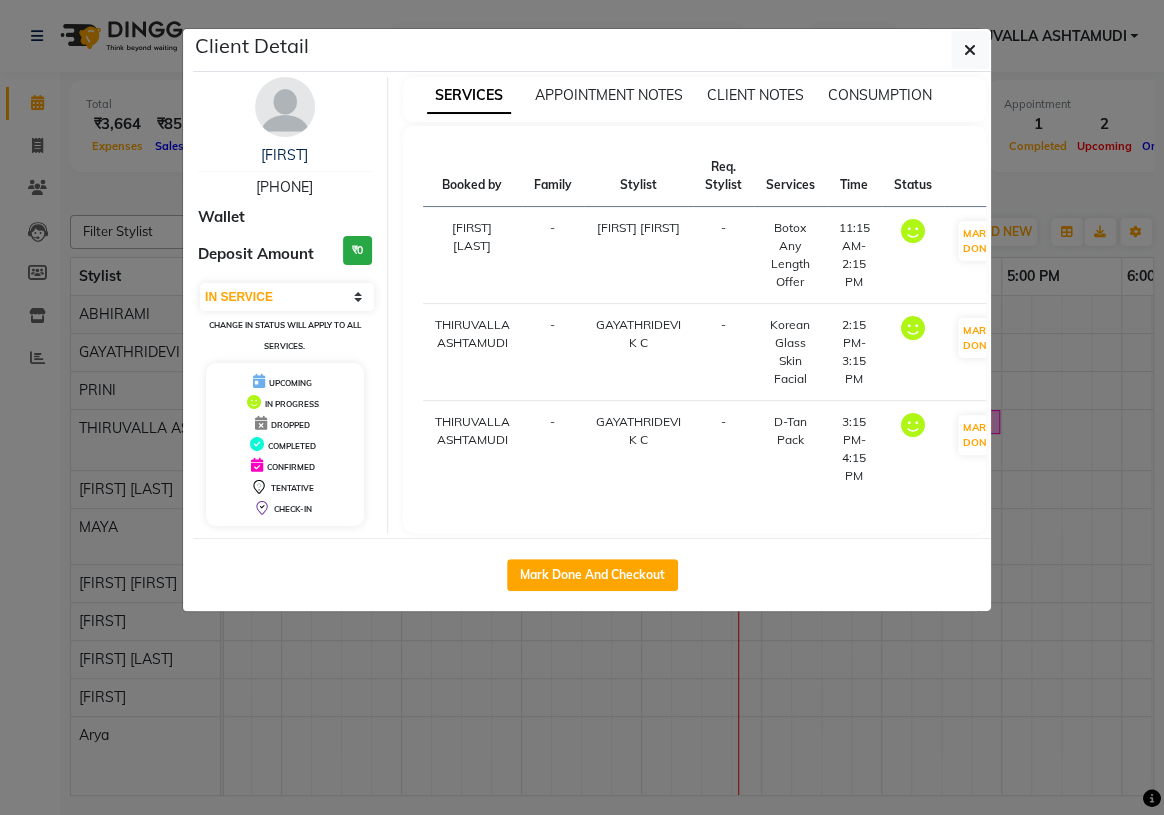type 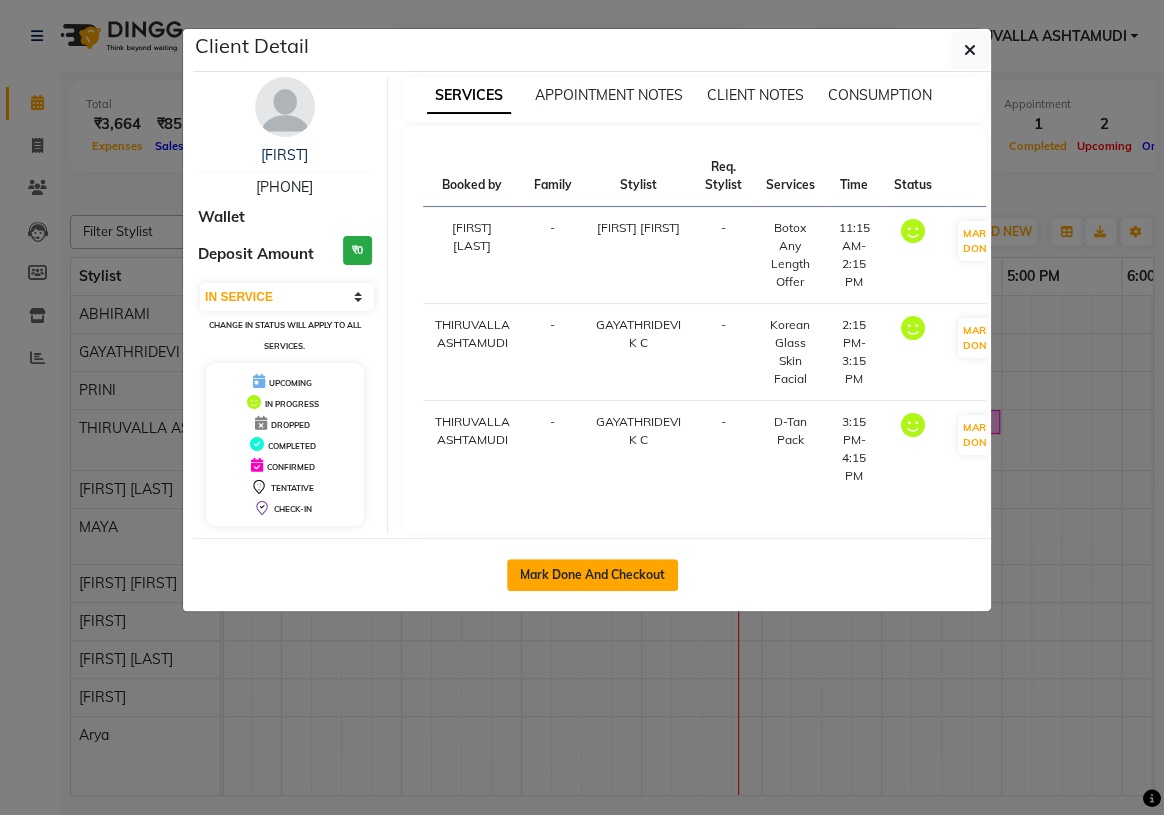 click on "Mark Done And Checkout" 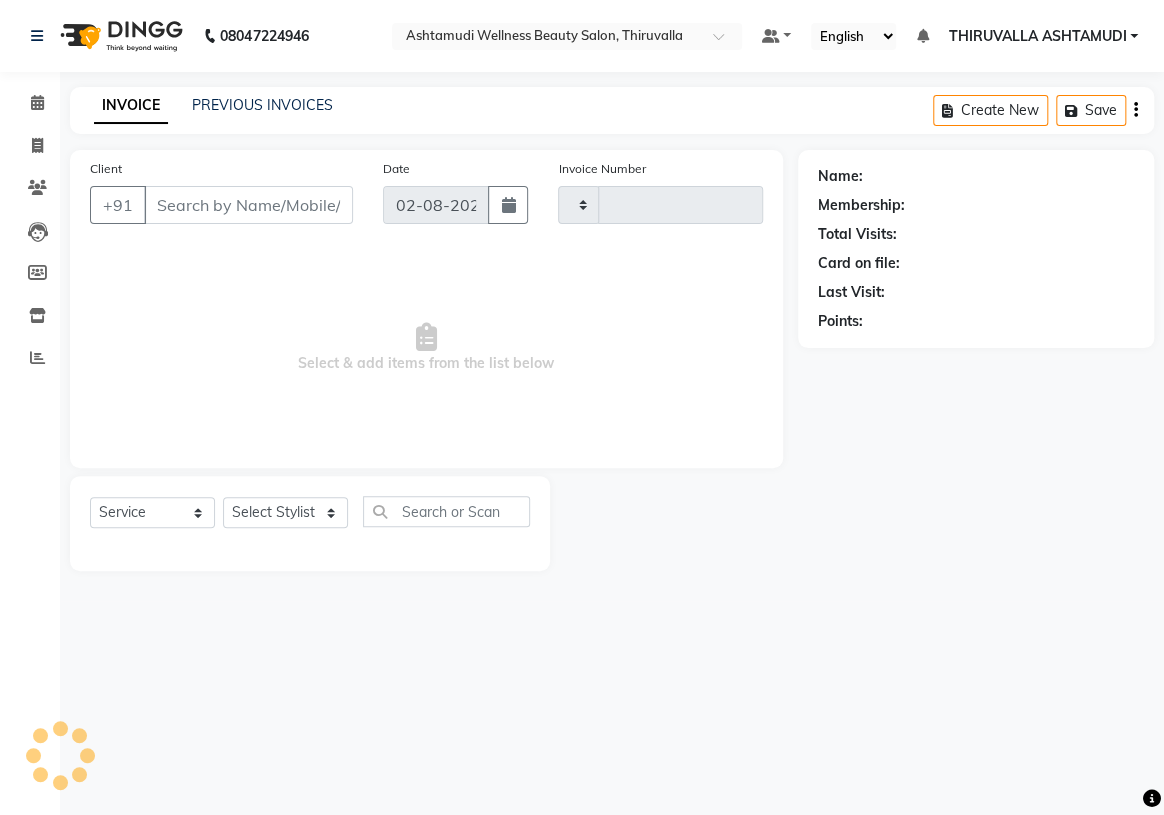 type on "1145" 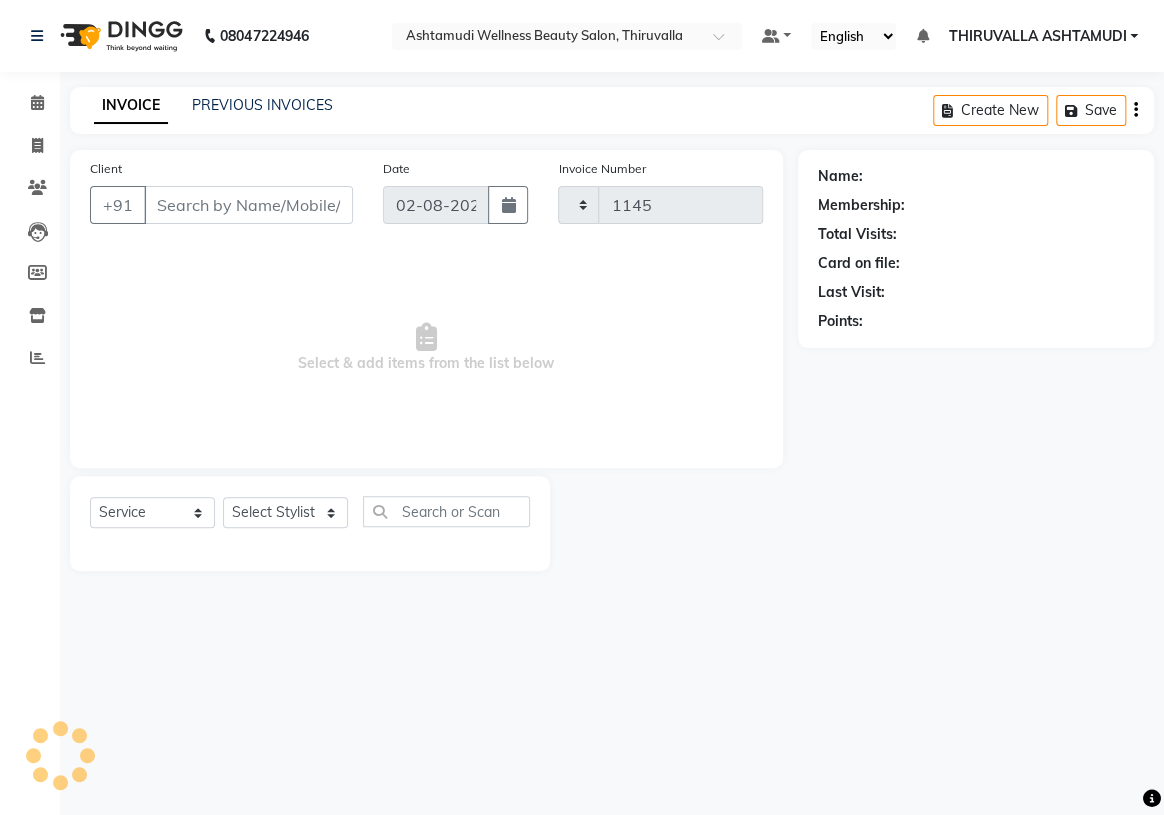 select on "4634" 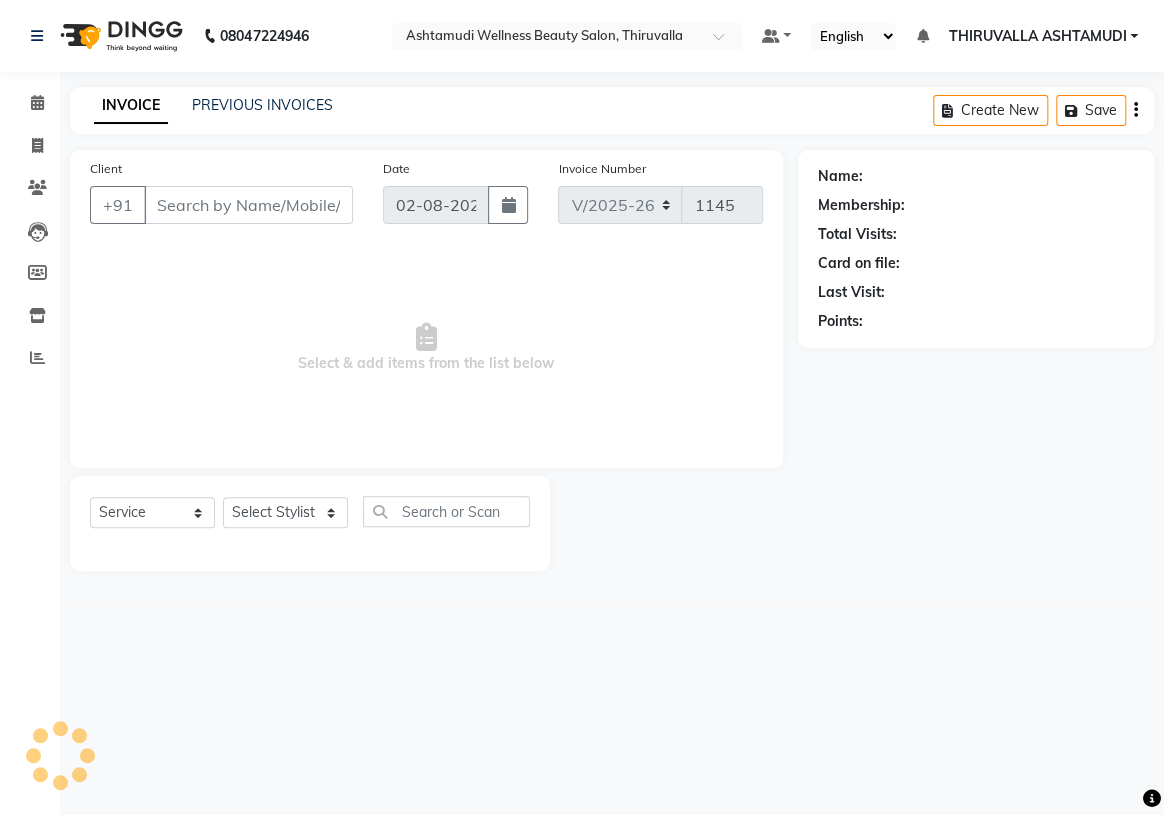 type on "[PHONE]" 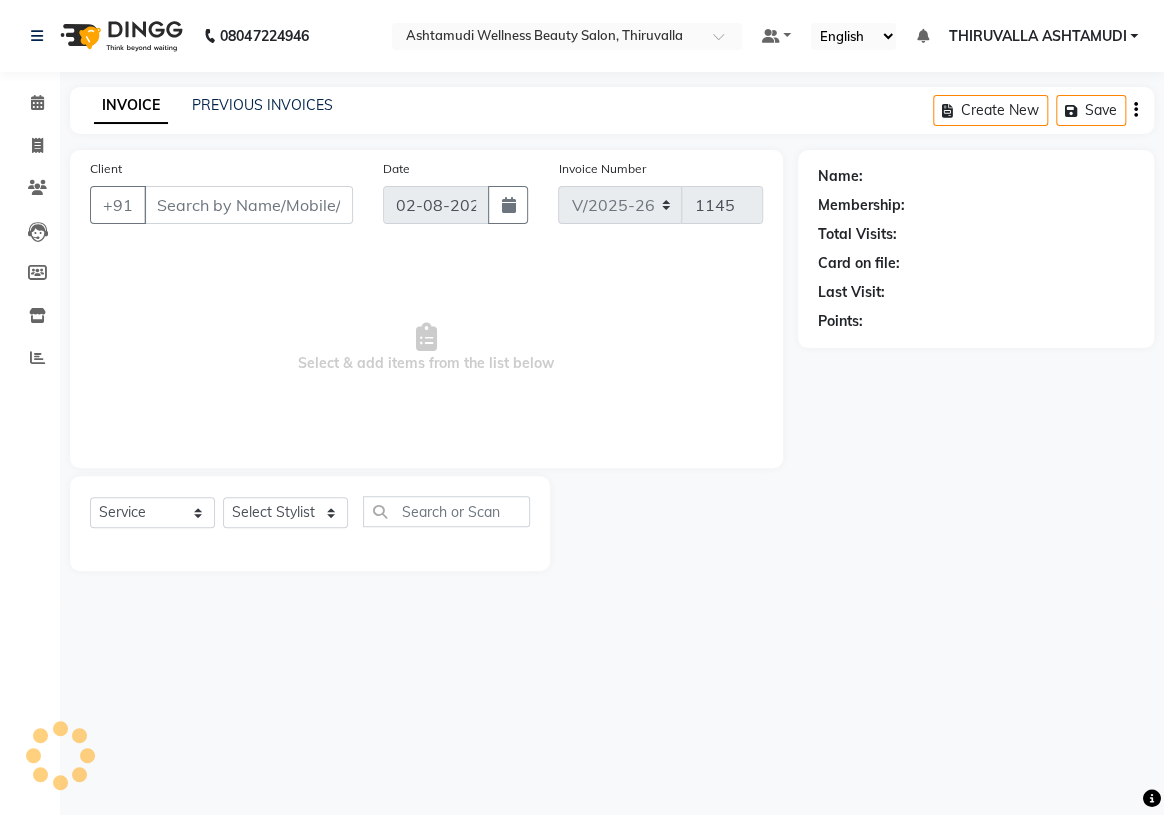 select on "26992" 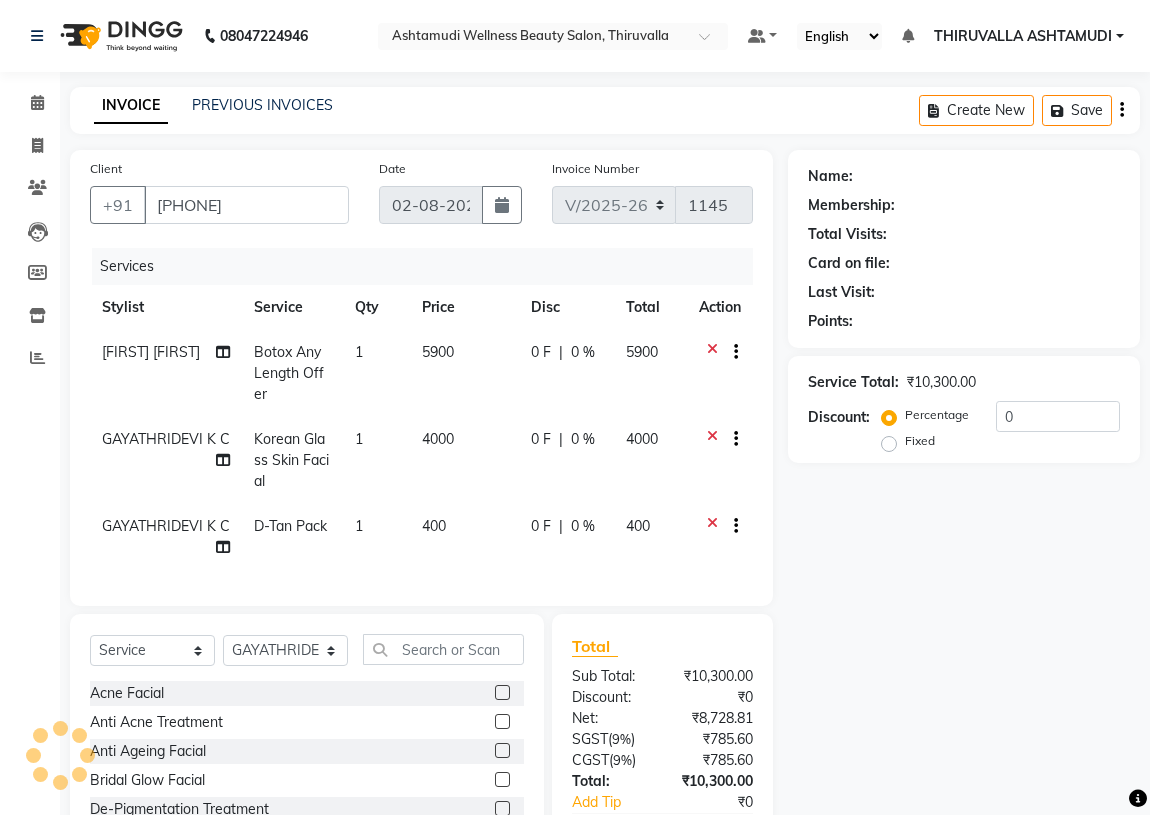 select on "1: Object" 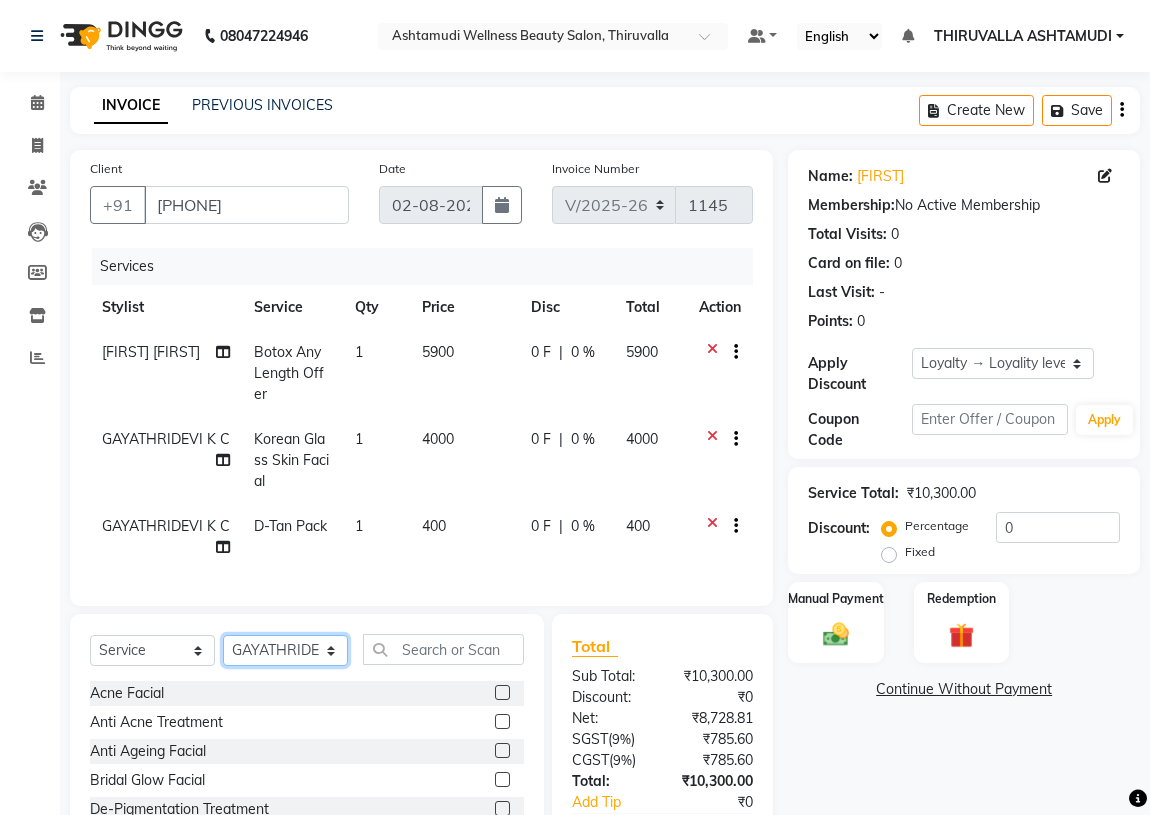 click on "Select [FIRST]		 [FIRST] [FIRST] [FIRST]	K C	[FIRST] [FIRST] [FIRST] [FIRST] [FIRST] [FIRST] [FIRST] [FIRST] [FIRST] [FIRST] [FIRST] [FIRST] [FIRST] [FIRST]" 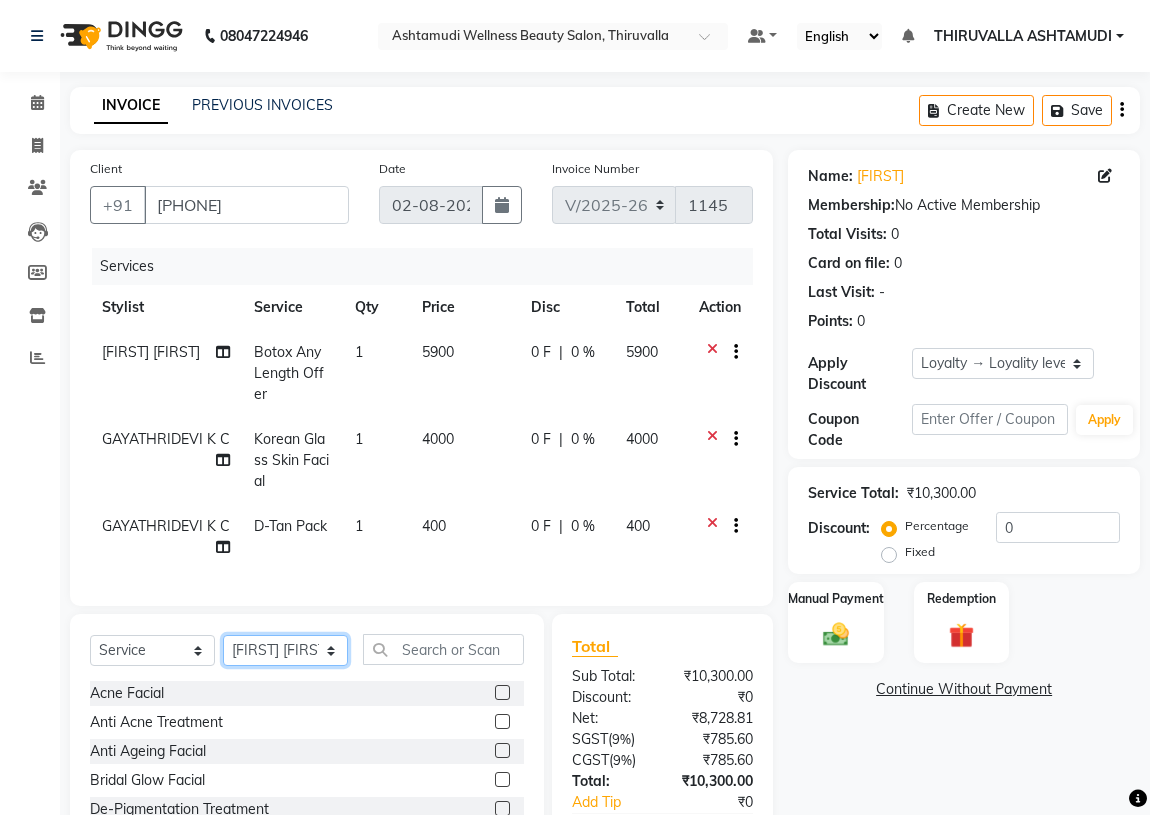 click on "Select [FIRST]		 [FIRST] [FIRST] [FIRST]	K C	[FIRST] [FIRST] [FIRST] [FIRST] [FIRST] [FIRST] [FIRST] [FIRST] [FIRST] [FIRST] [FIRST] [FIRST] [FIRST] [FIRST]" 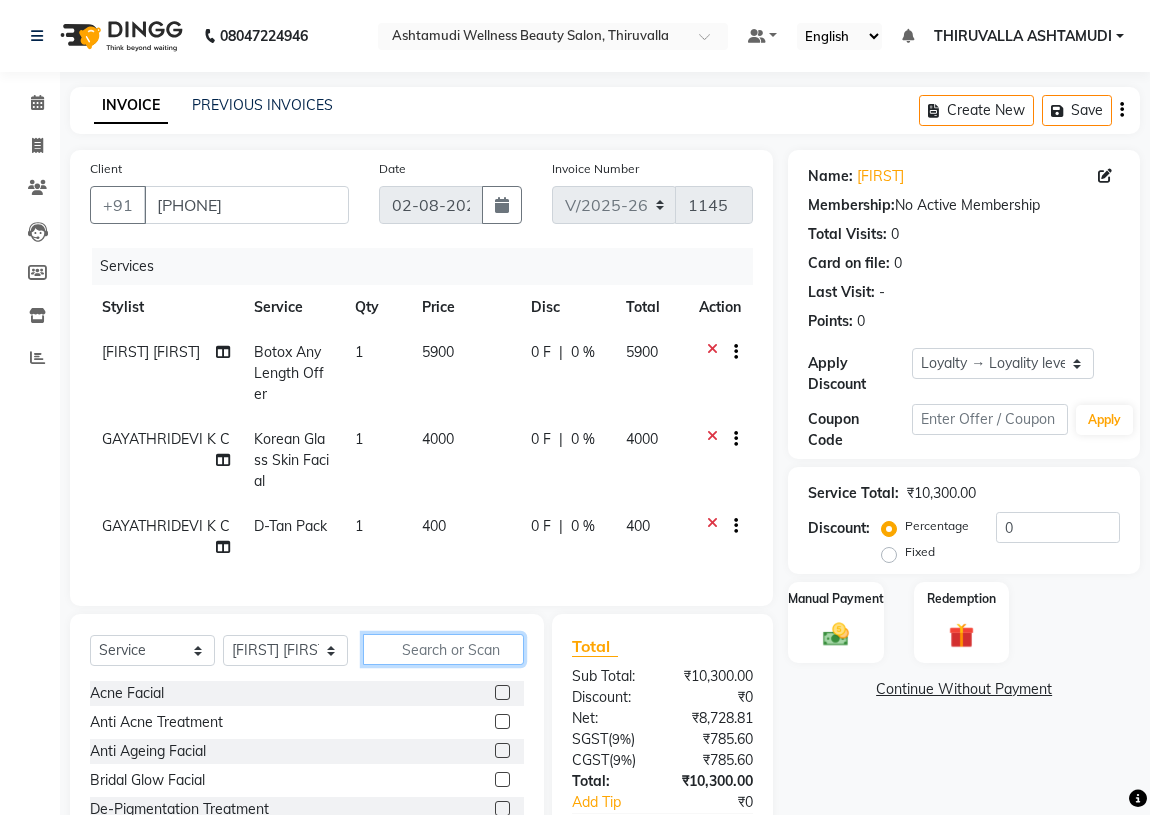 click 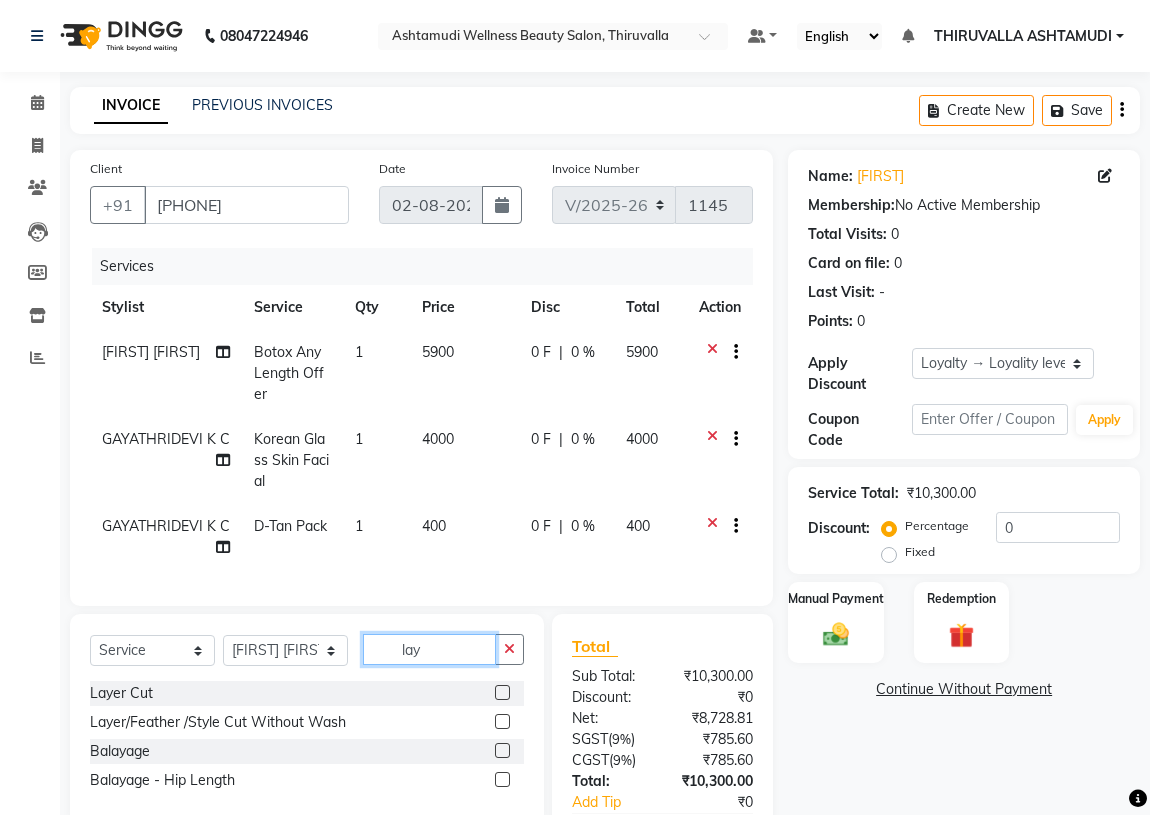 type on "lay" 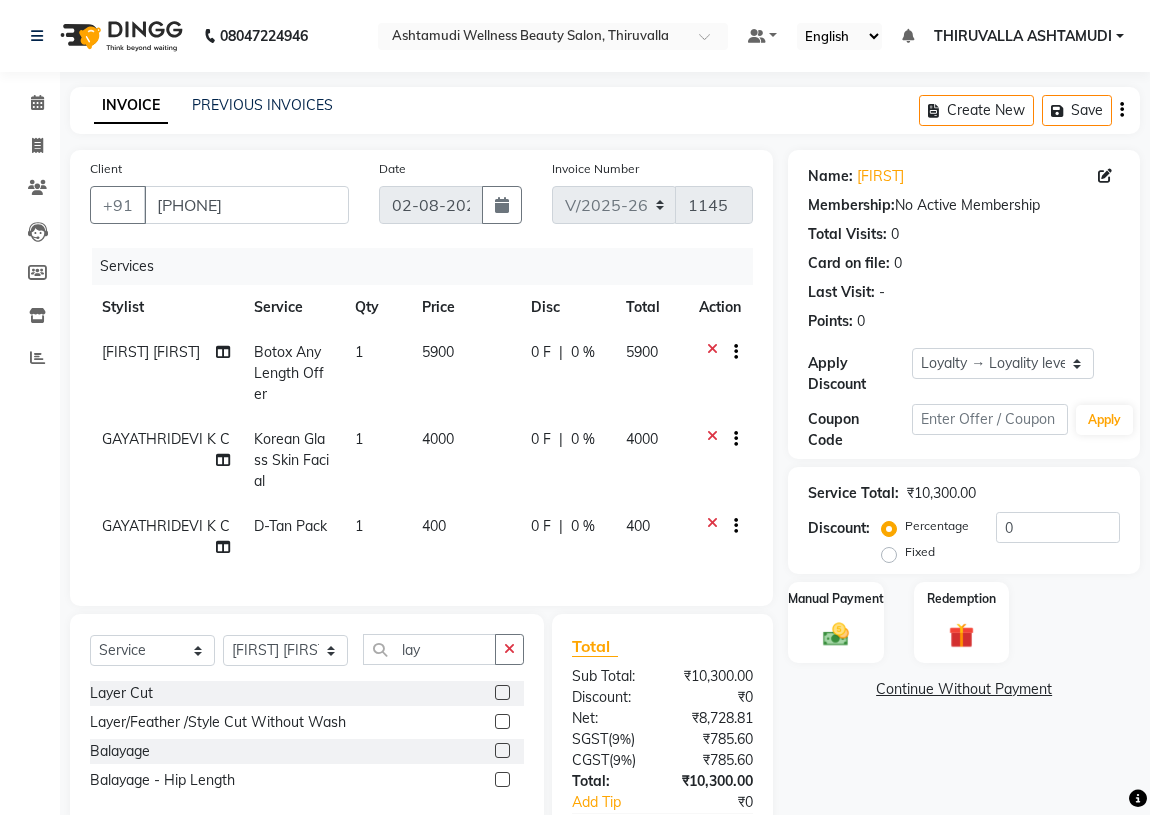 click 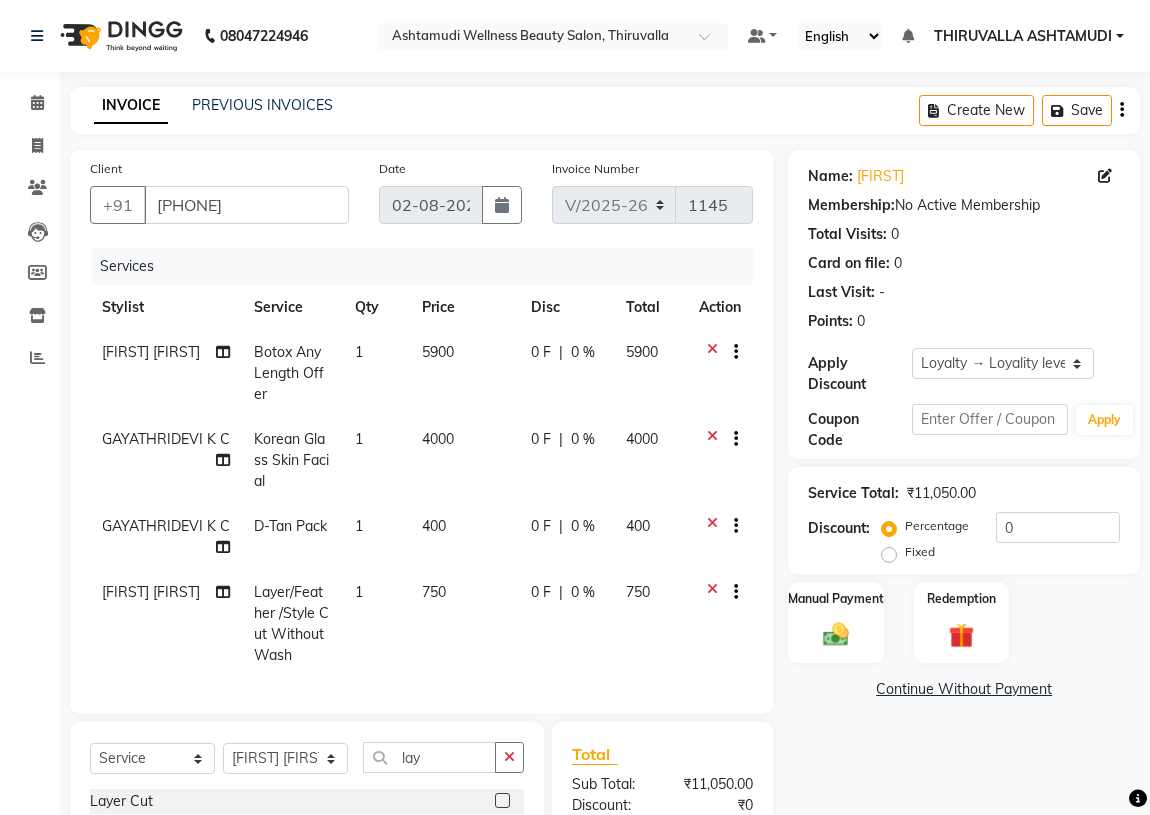 checkbox on "false" 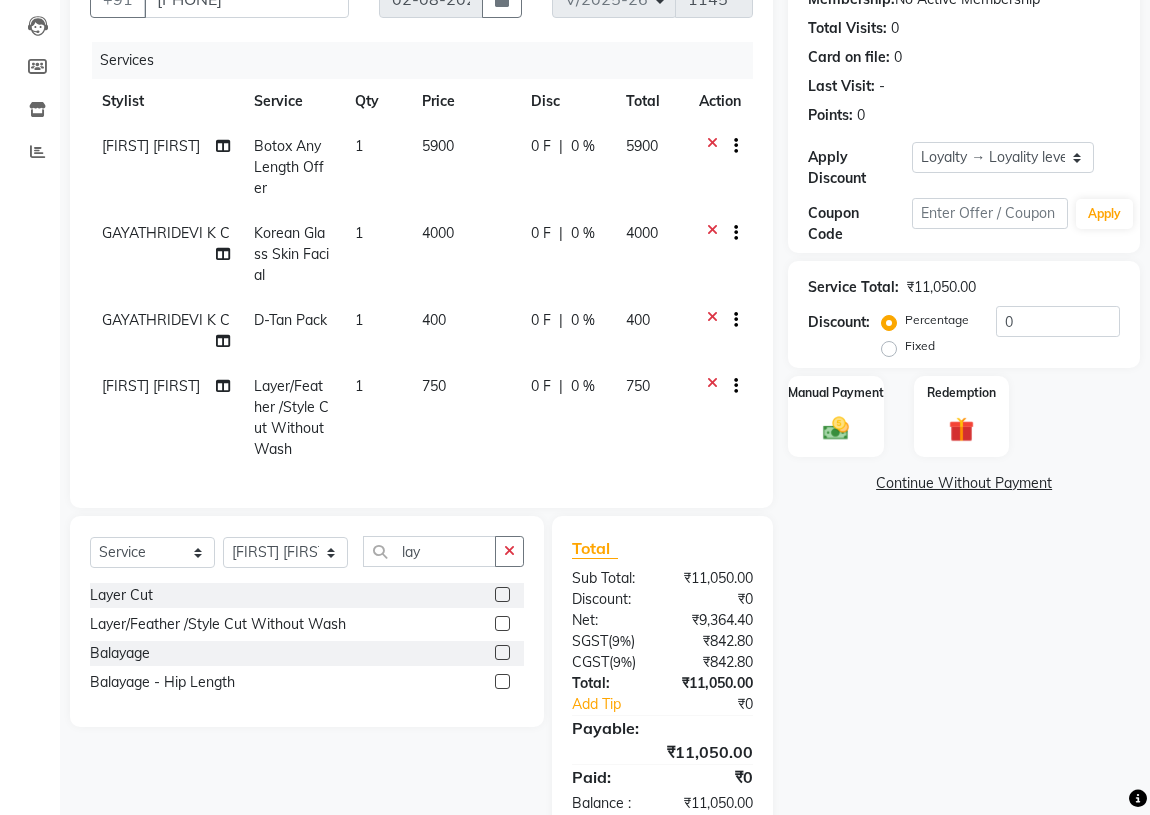 scroll, scrollTop: 245, scrollLeft: 0, axis: vertical 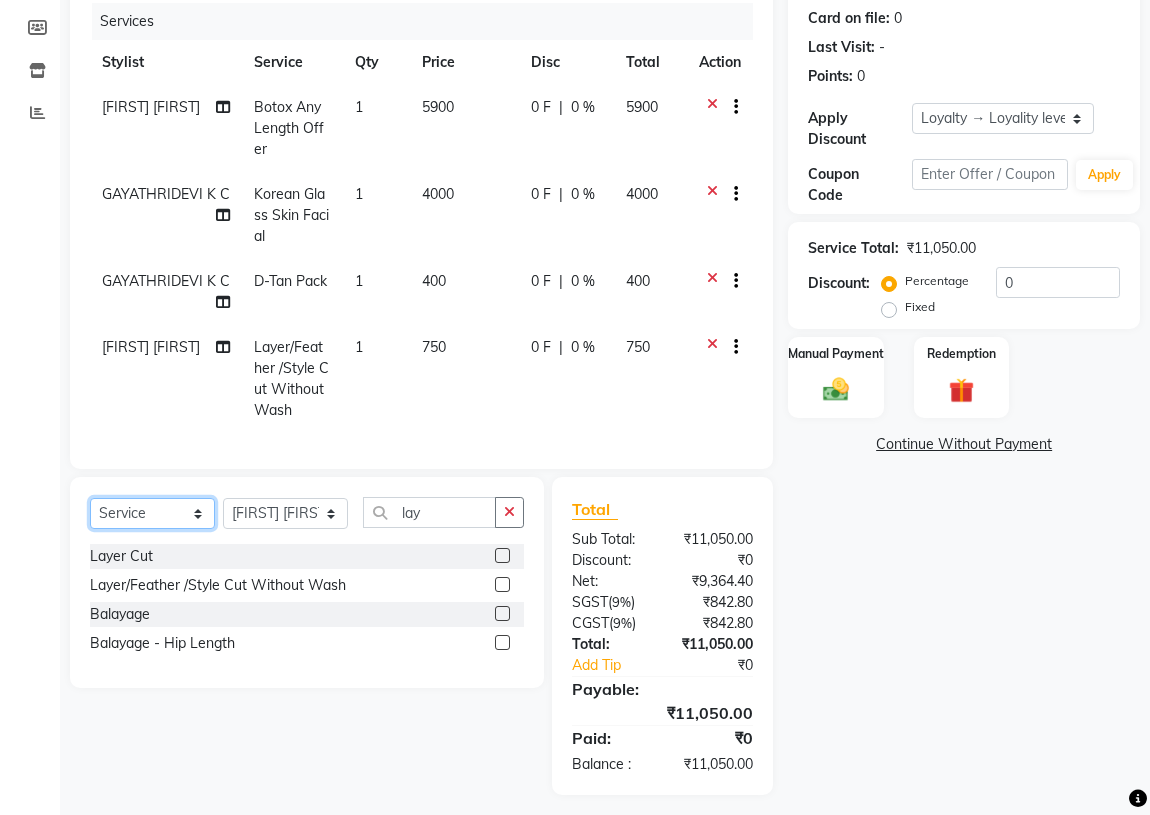 click on "Select  Service  Product  Membership  Package Voucher Prepaid Gift Card" 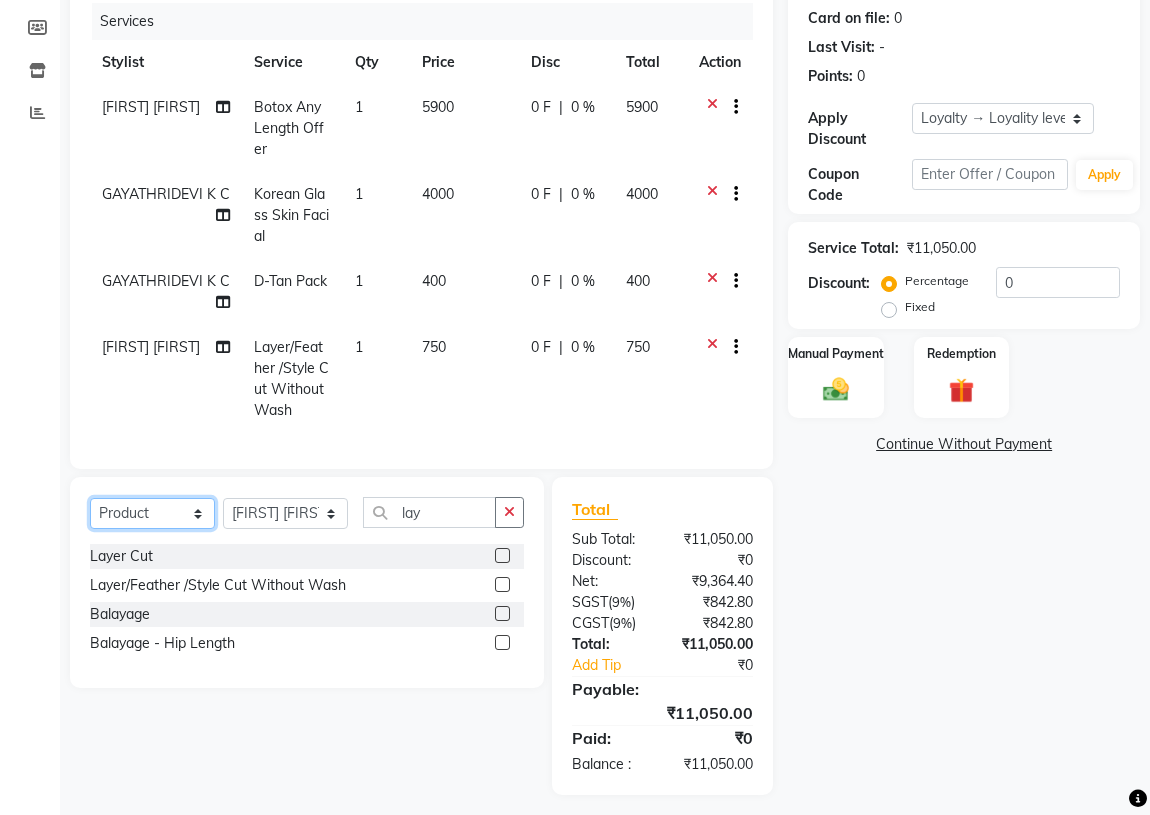 click on "Select  Service  Product  Membership  Package Voucher Prepaid Gift Card" 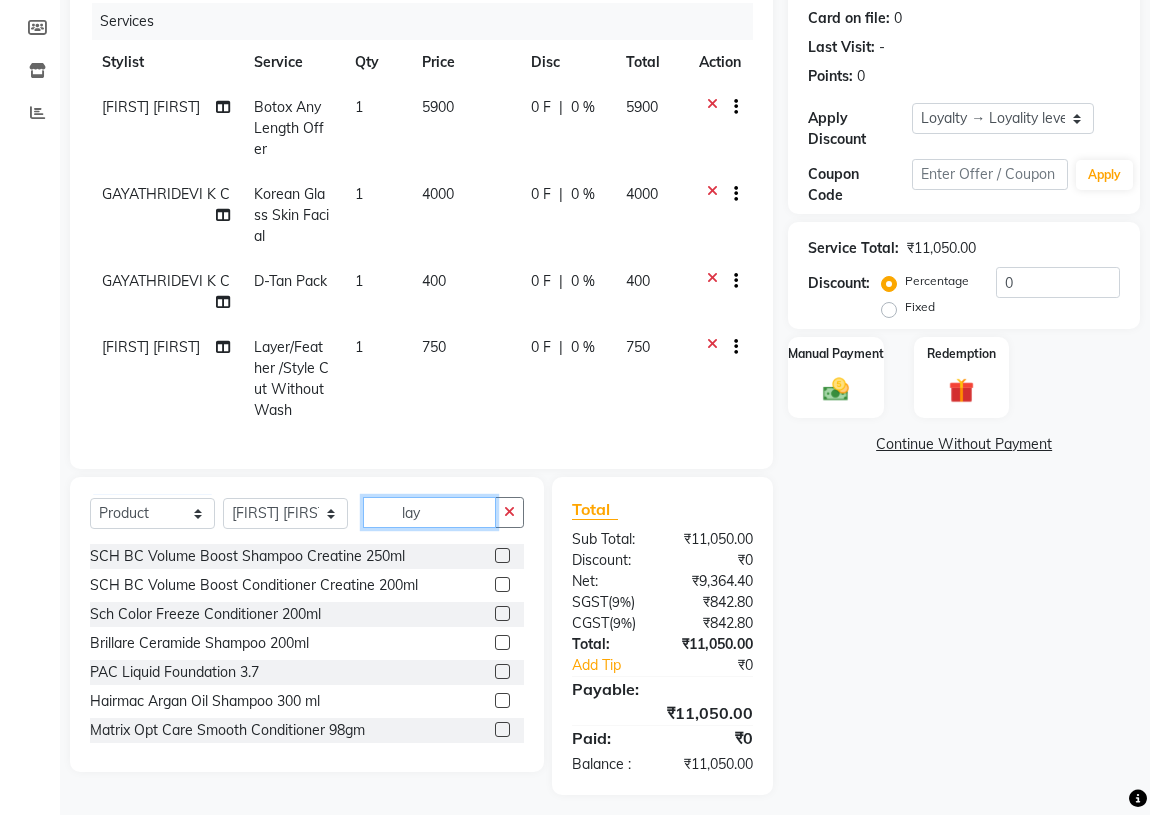 drag, startPoint x: 494, startPoint y: 525, endPoint x: 348, endPoint y: 525, distance: 146 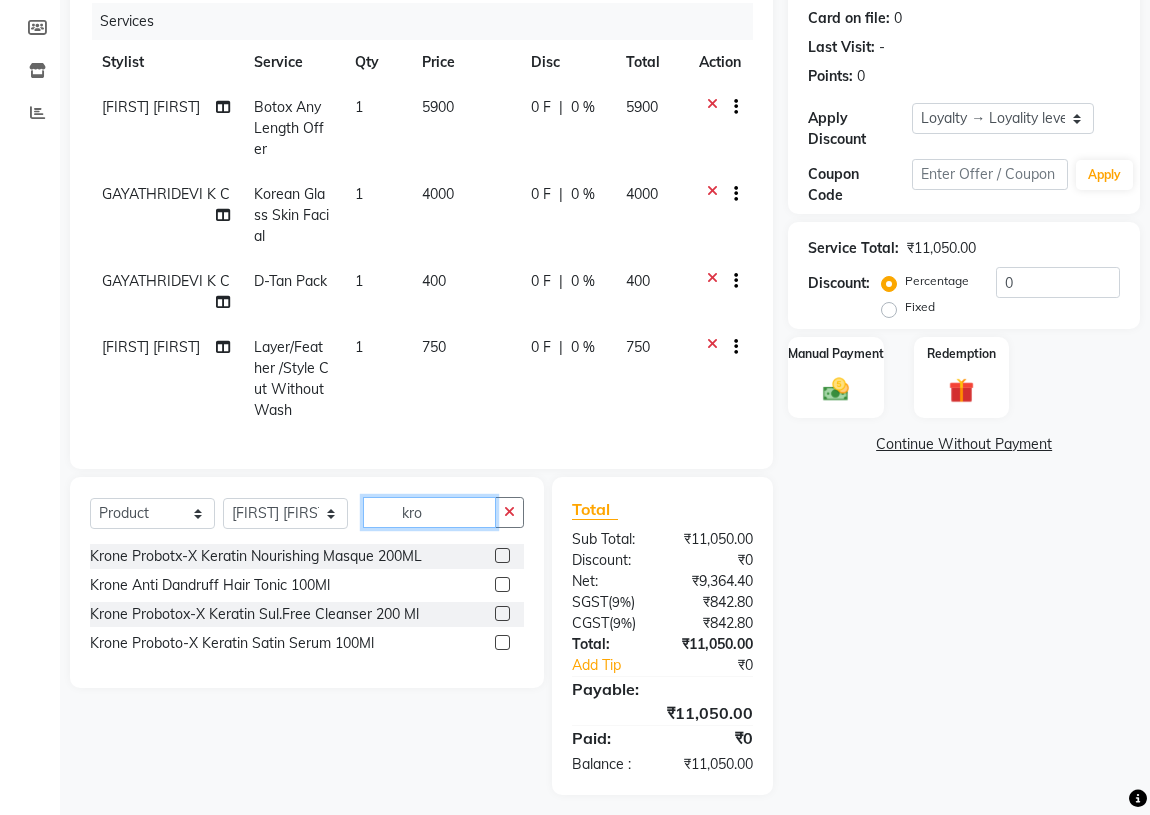 type on "kro" 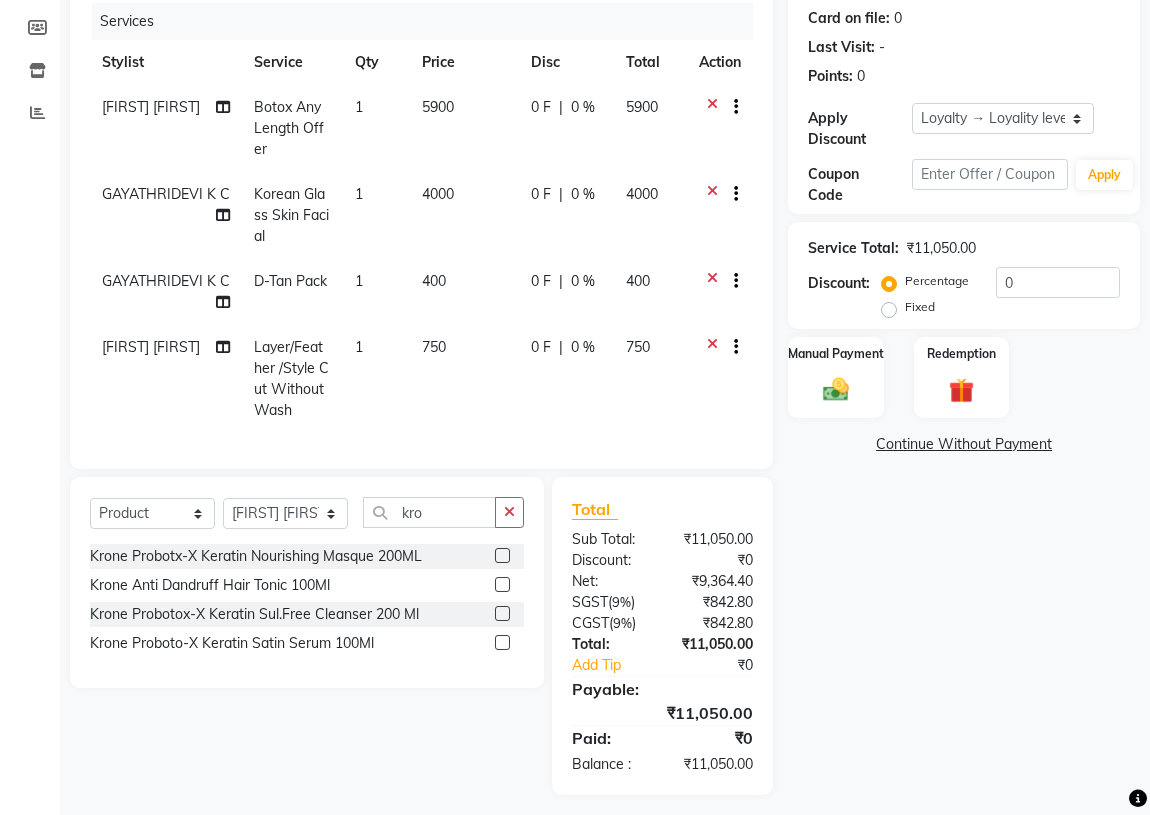 click 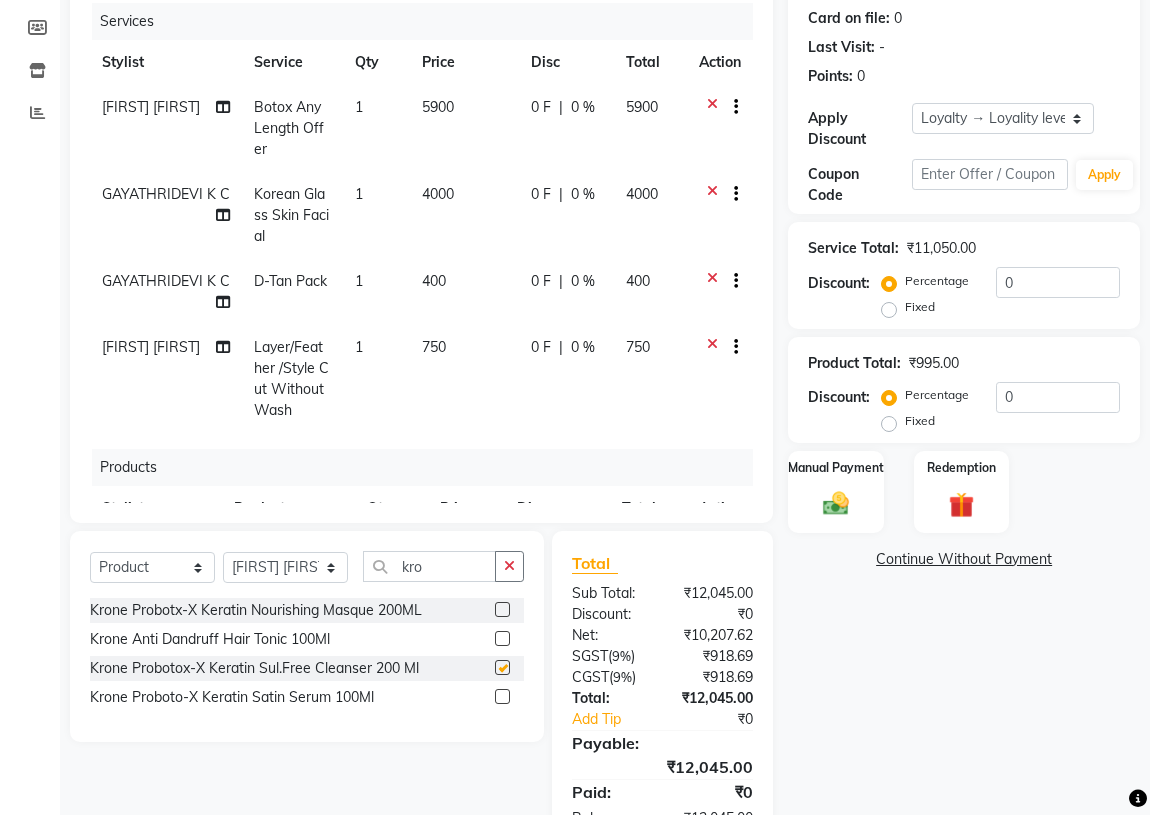checkbox on "false" 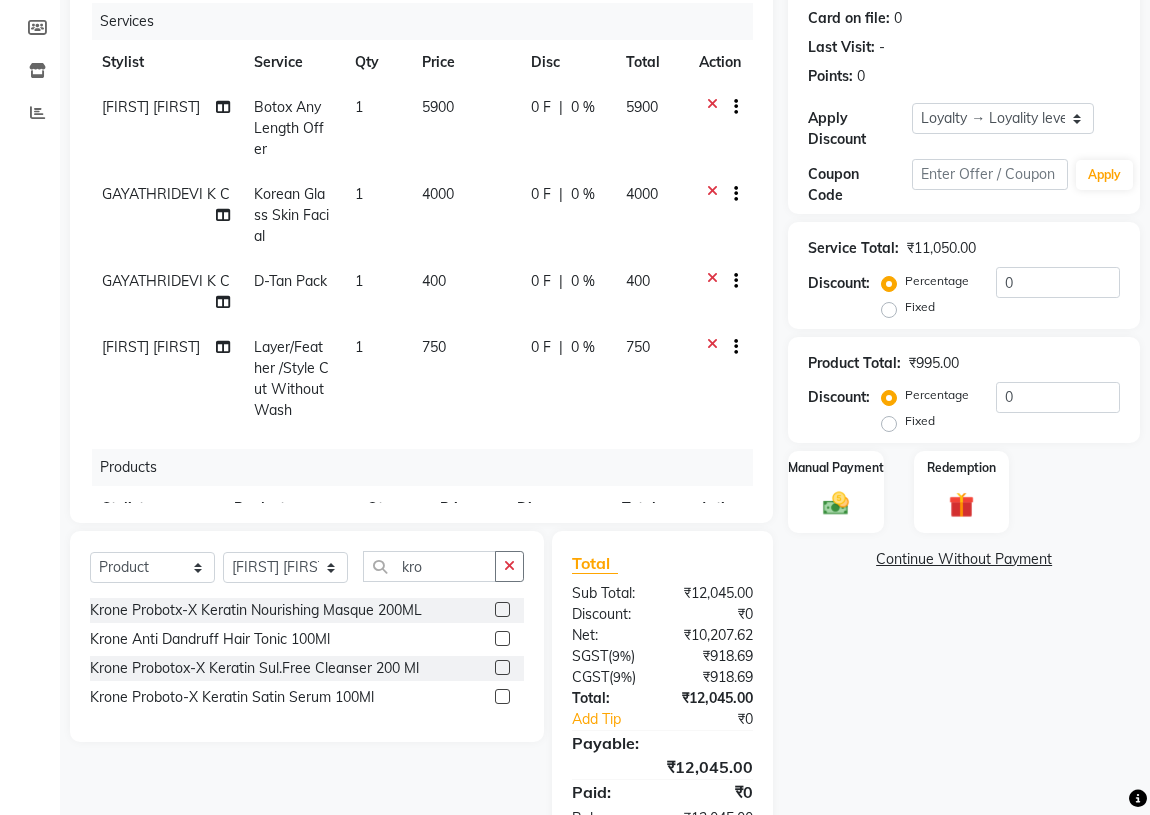 click 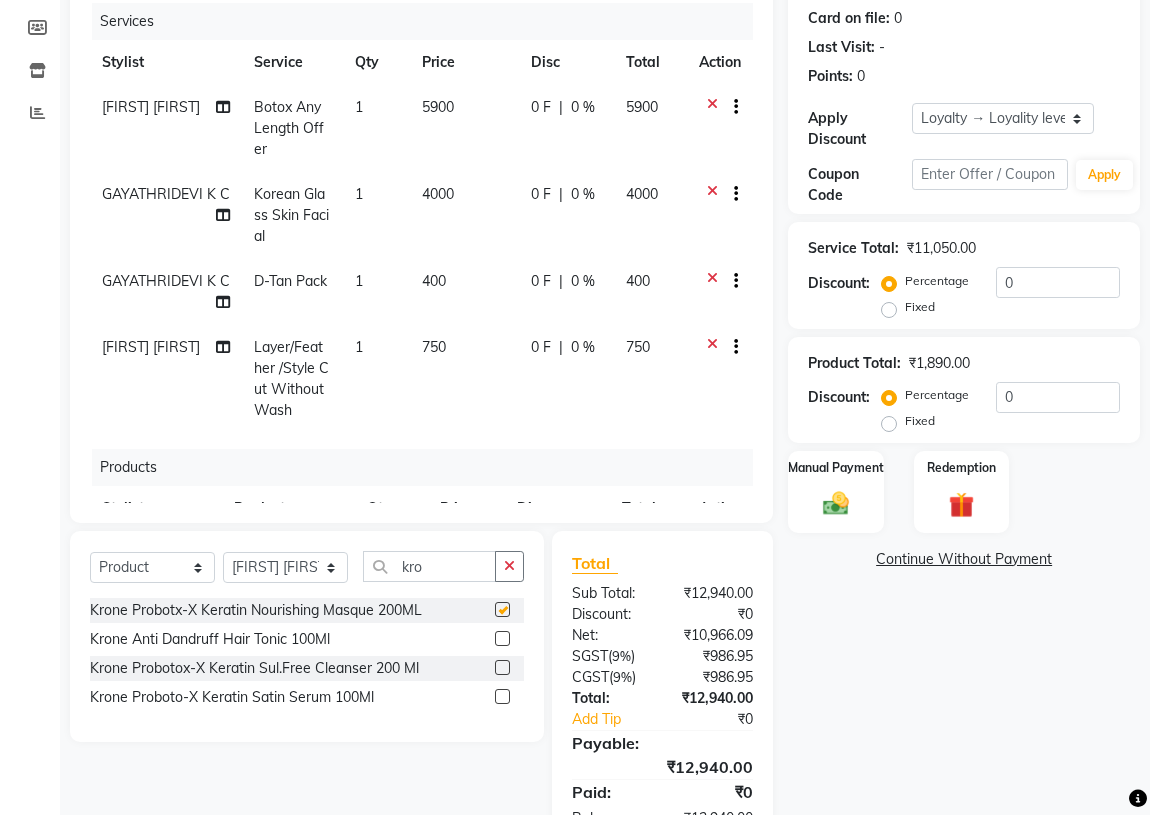 checkbox on "false" 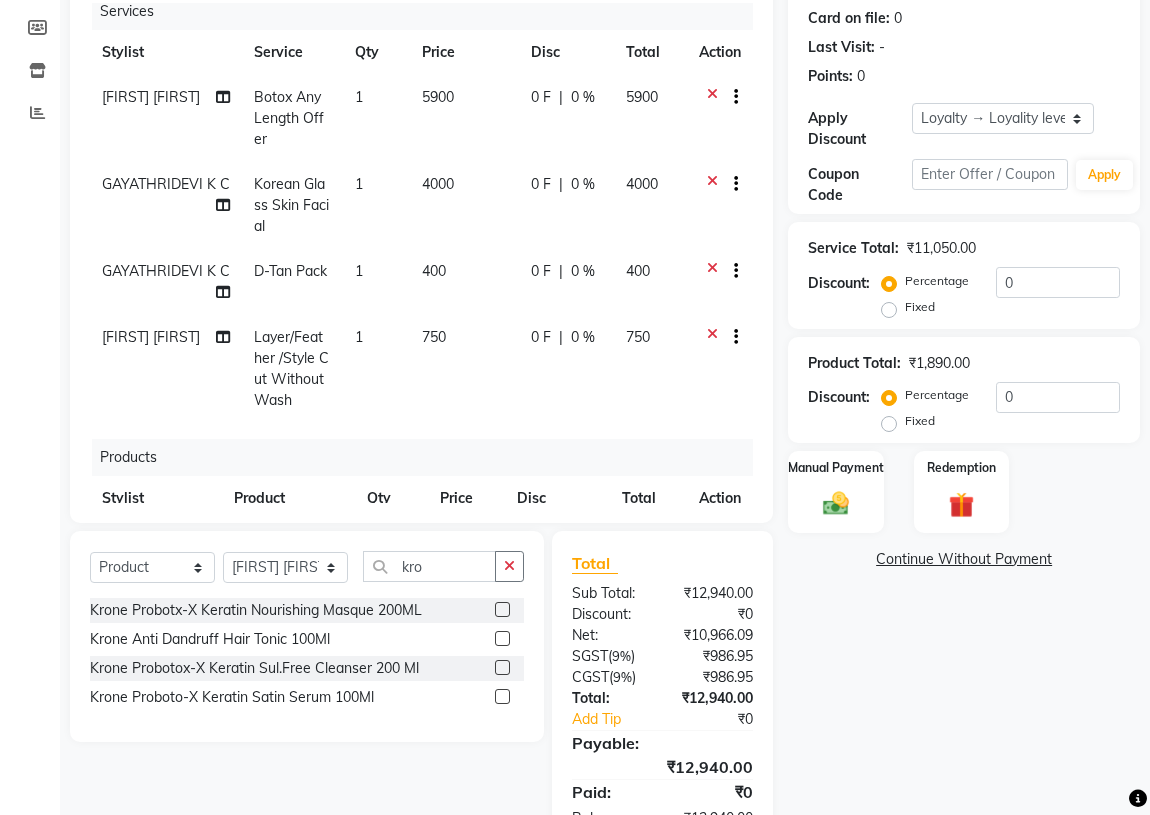 scroll, scrollTop: 0, scrollLeft: 0, axis: both 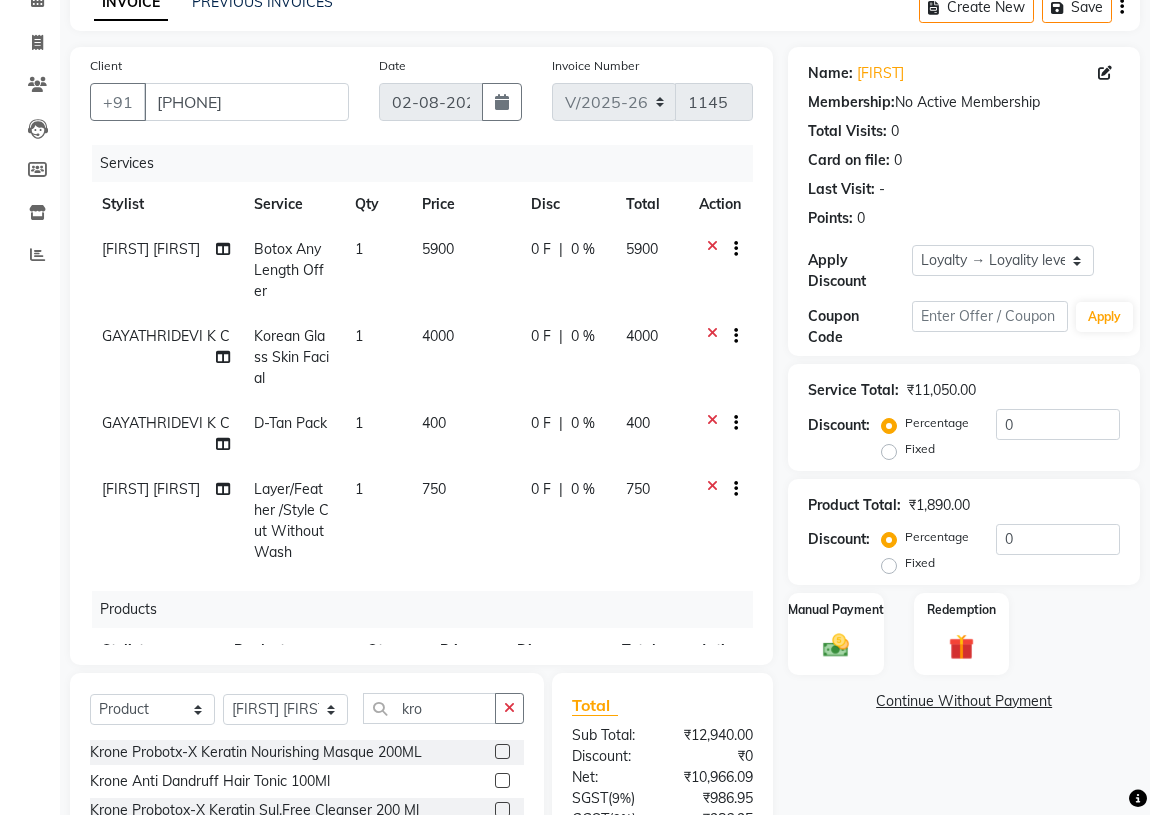 click 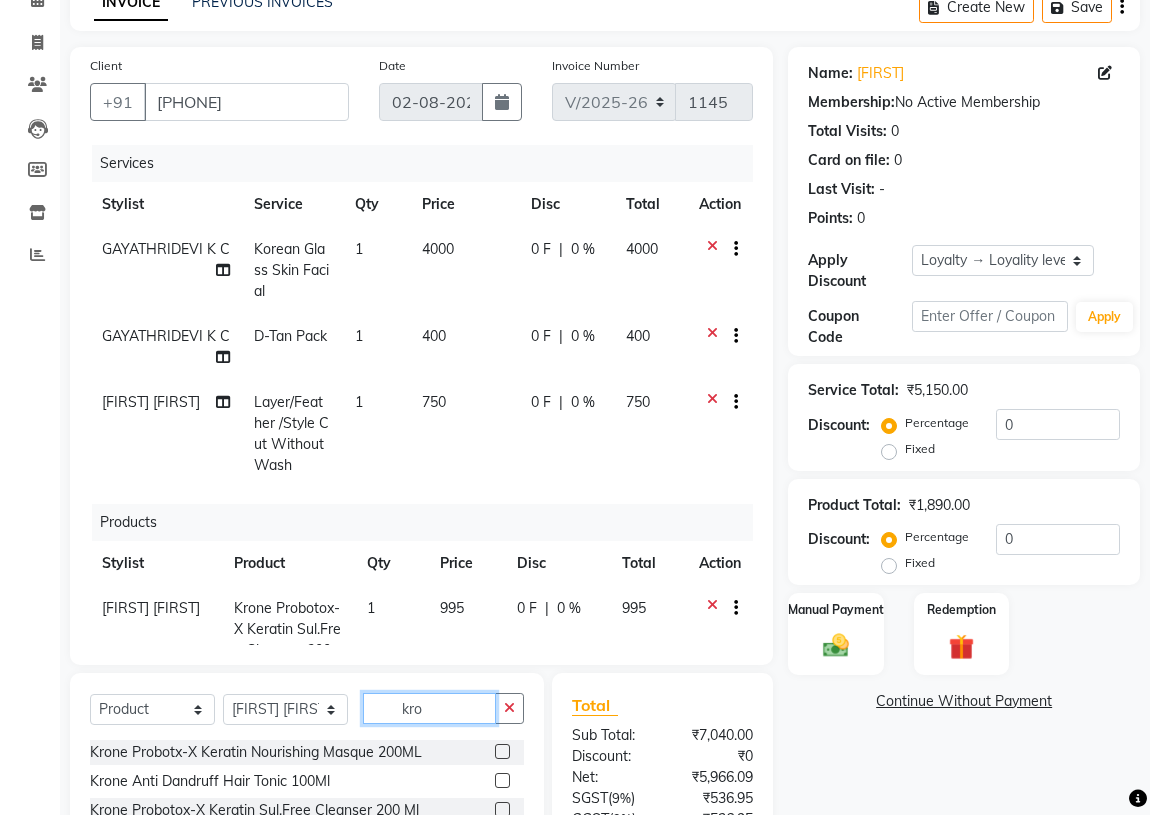 drag, startPoint x: 437, startPoint y: 707, endPoint x: 370, endPoint y: 700, distance: 67.36468 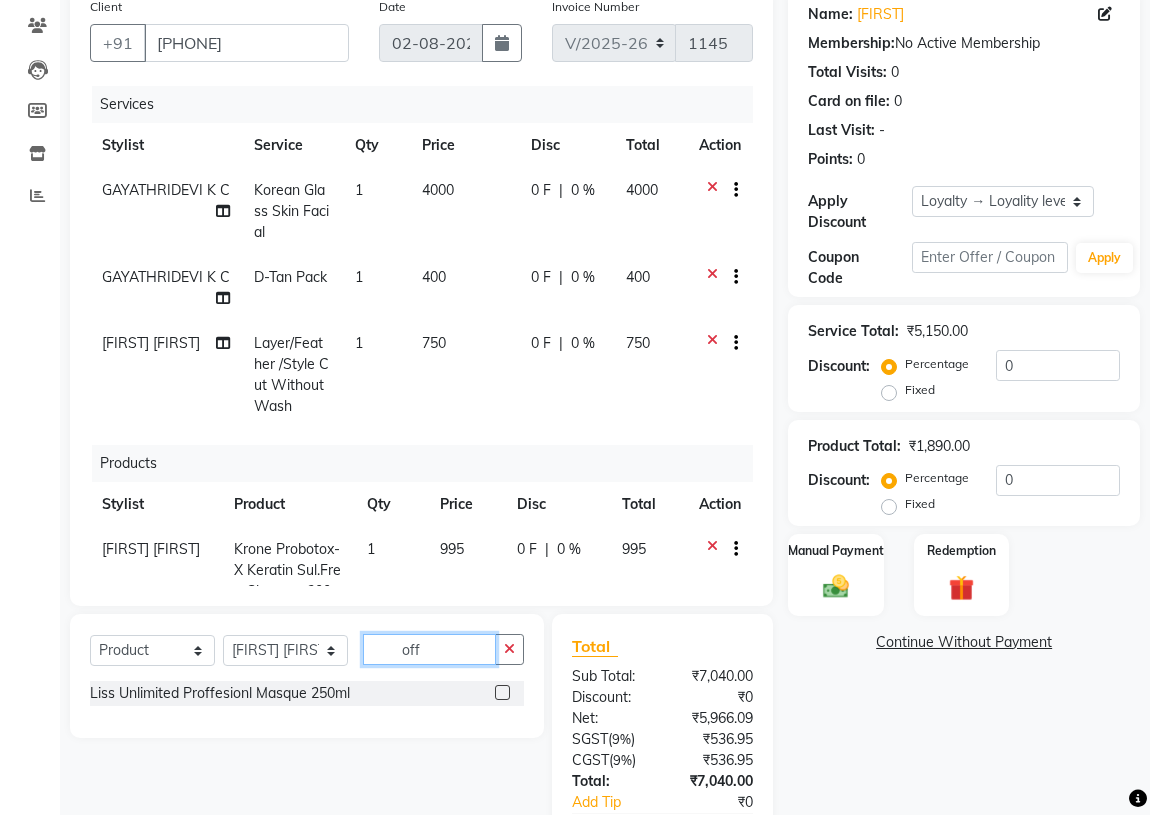 scroll, scrollTop: 285, scrollLeft: 0, axis: vertical 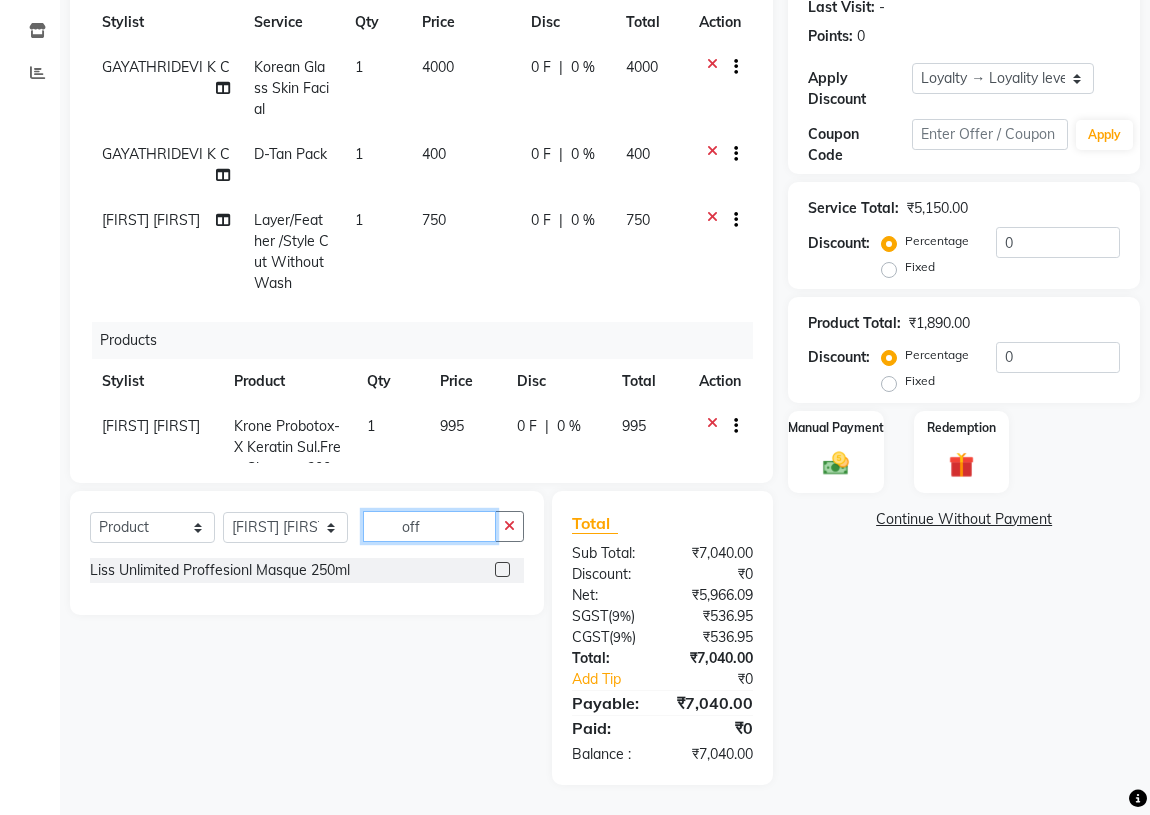 click on "off" 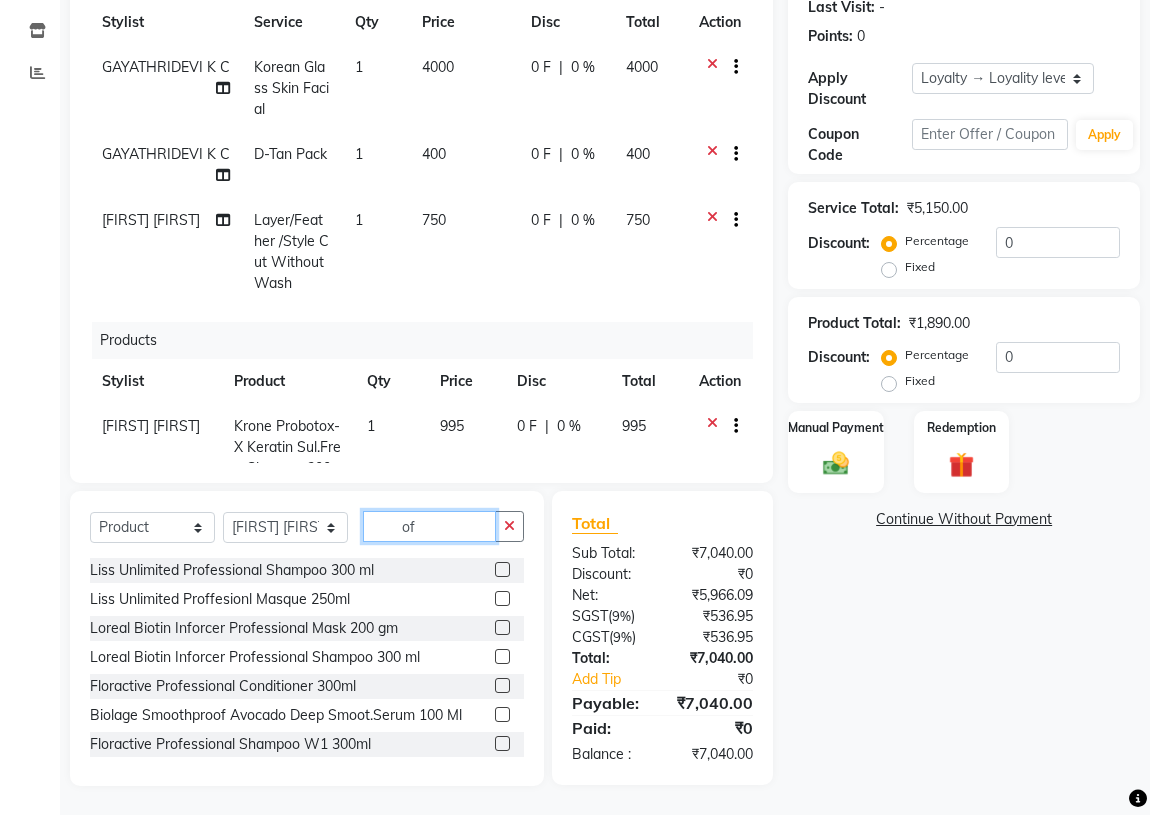 type on "o" 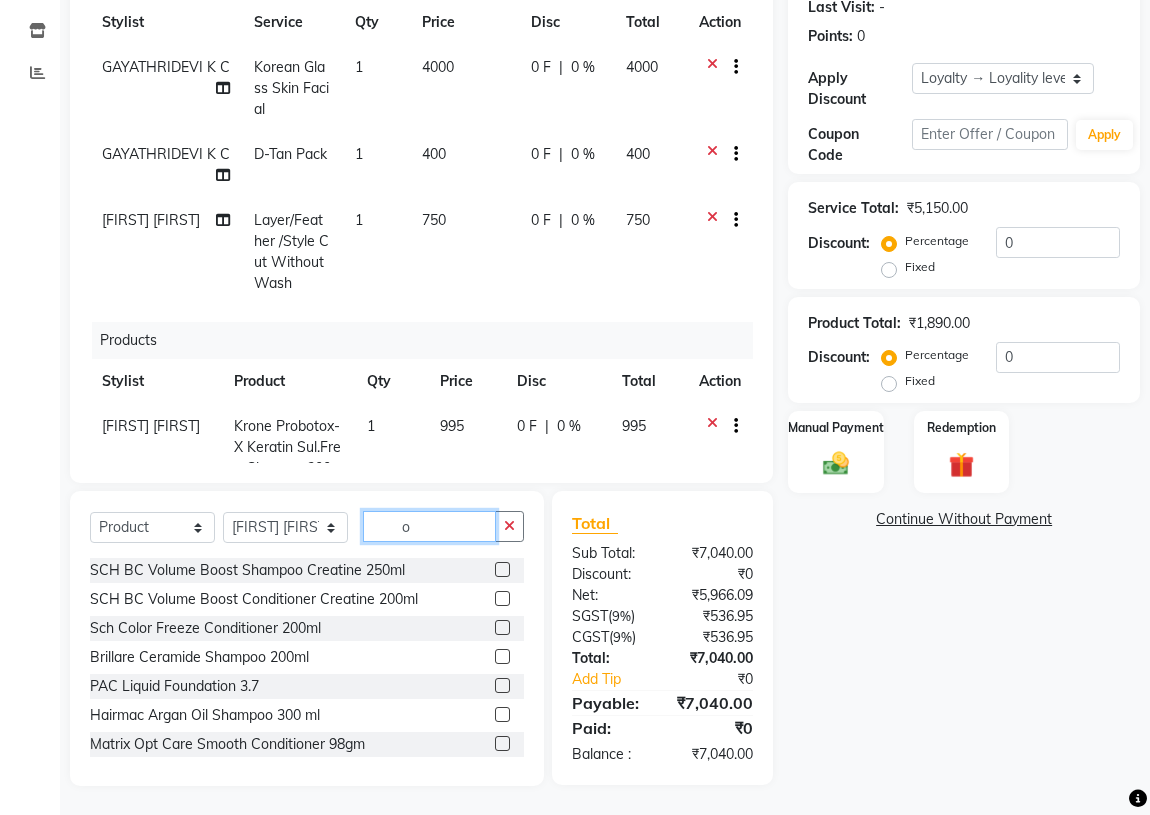 type on "o" 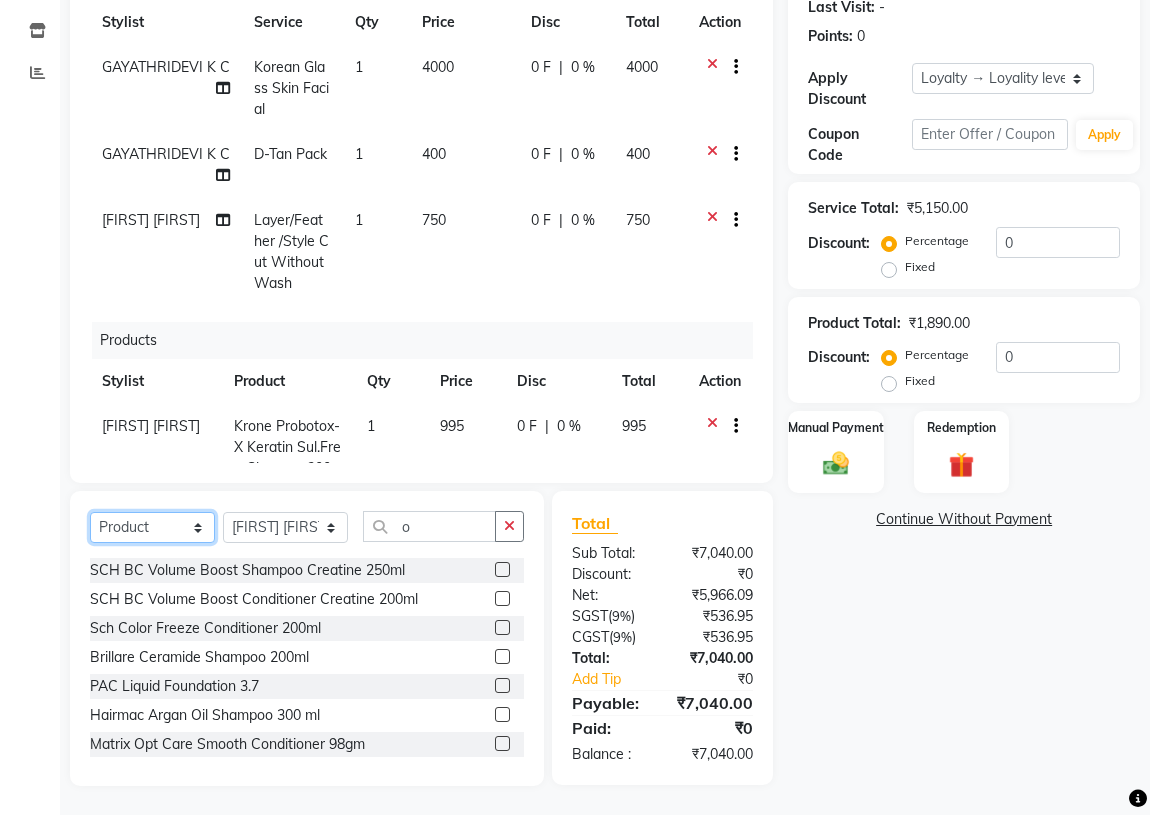 click on "Select  Service  Product  Membership  Package Voucher Prepaid Gift Card" 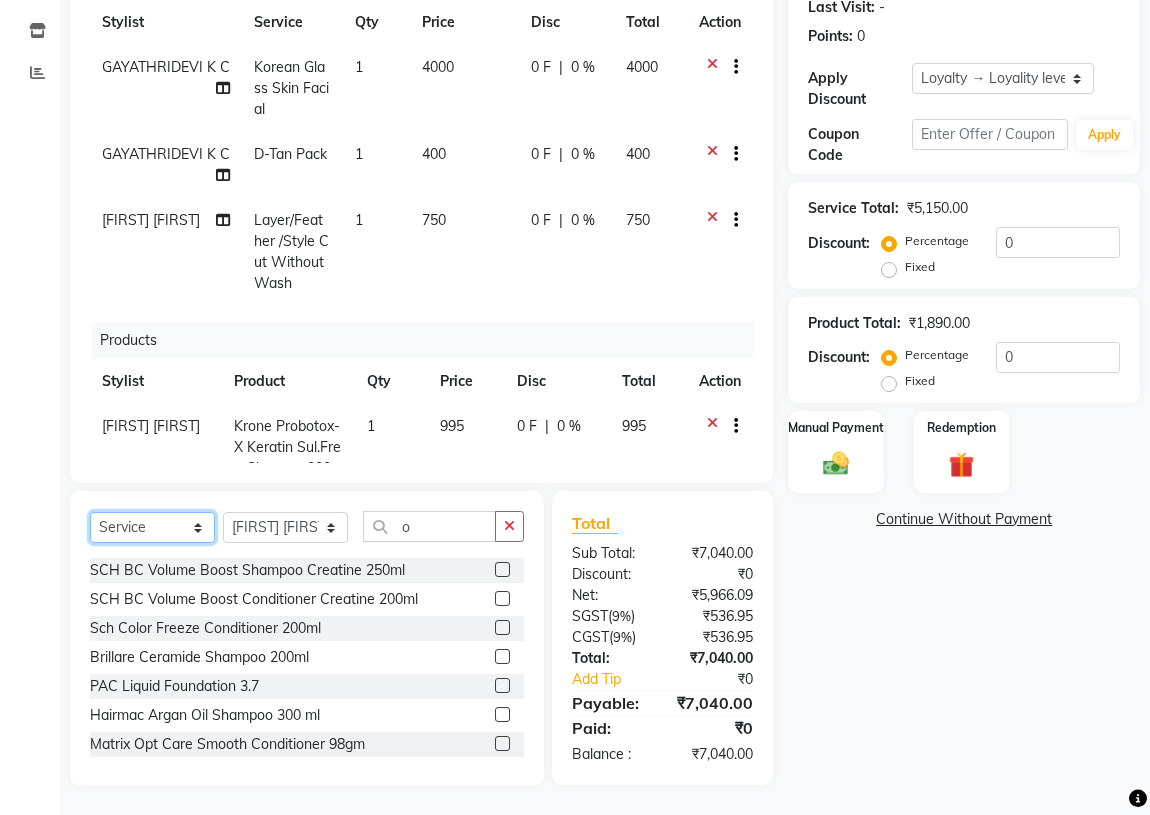 click on "Select  Service  Product  Membership  Package Voucher Prepaid Gift Card" 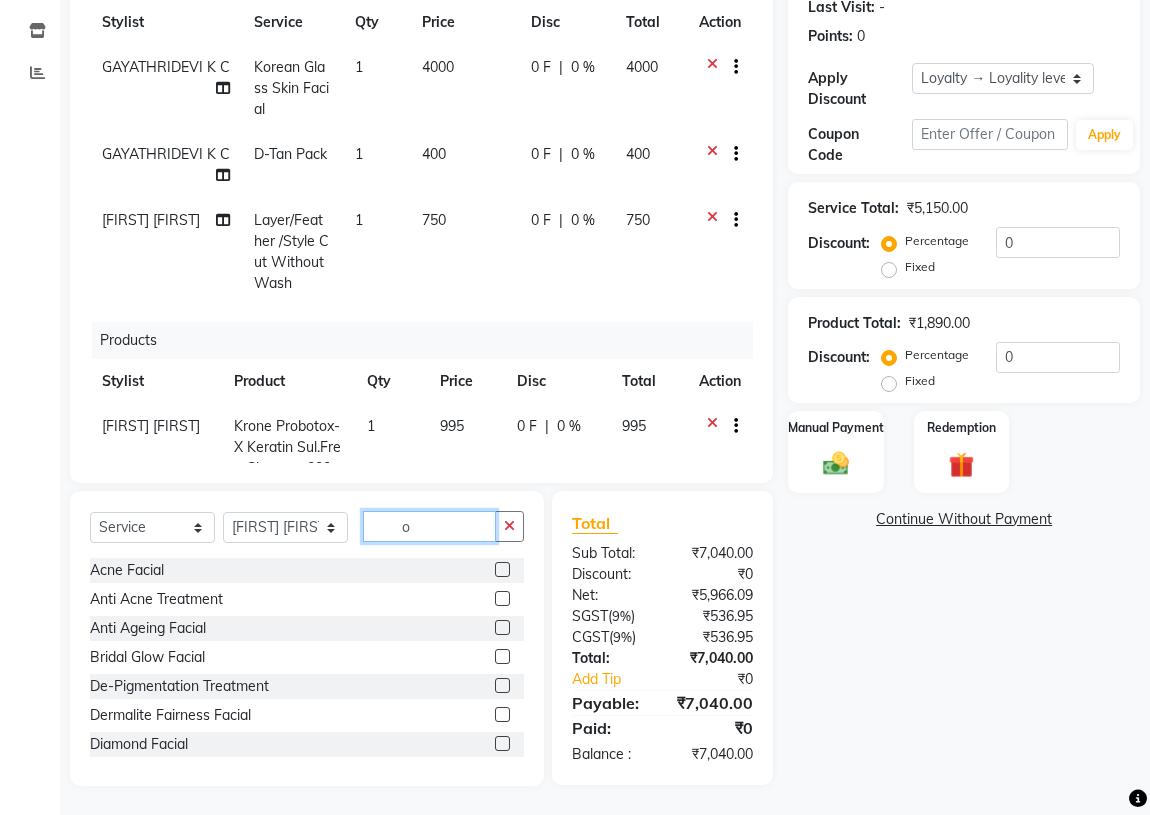 click on "o" 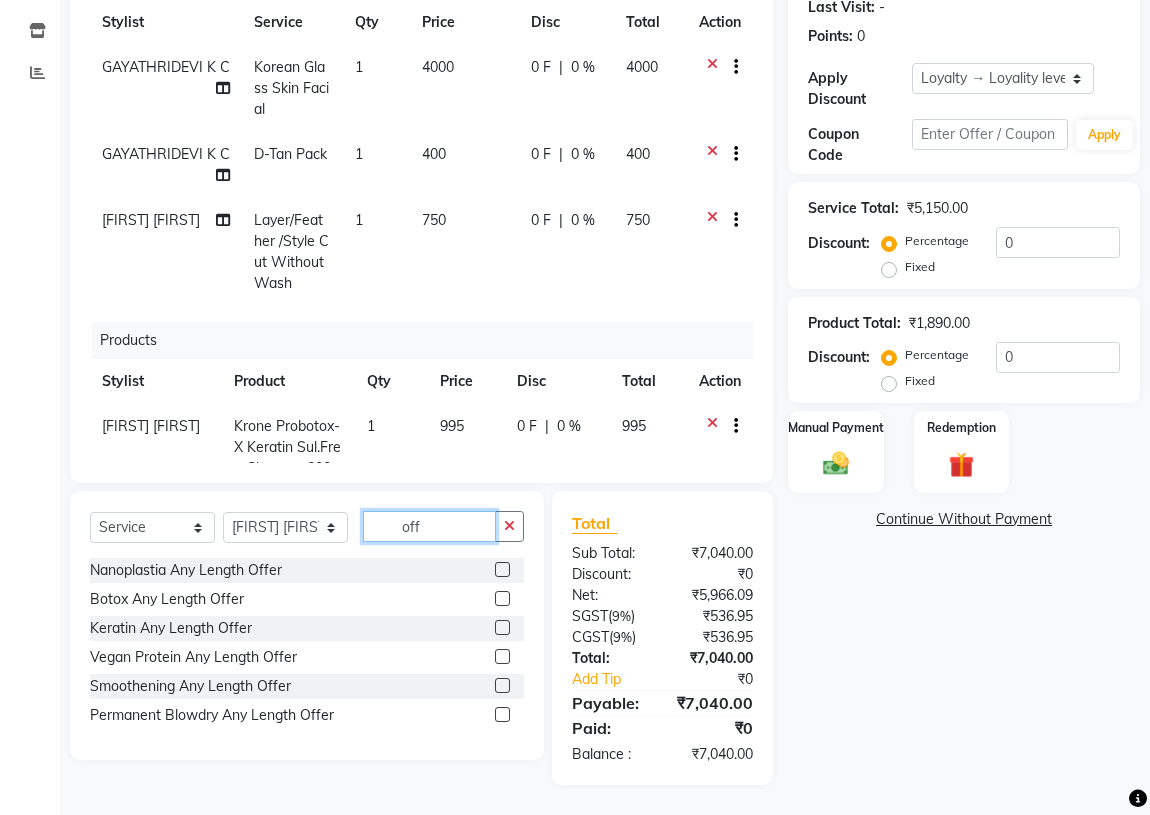 type on "off" 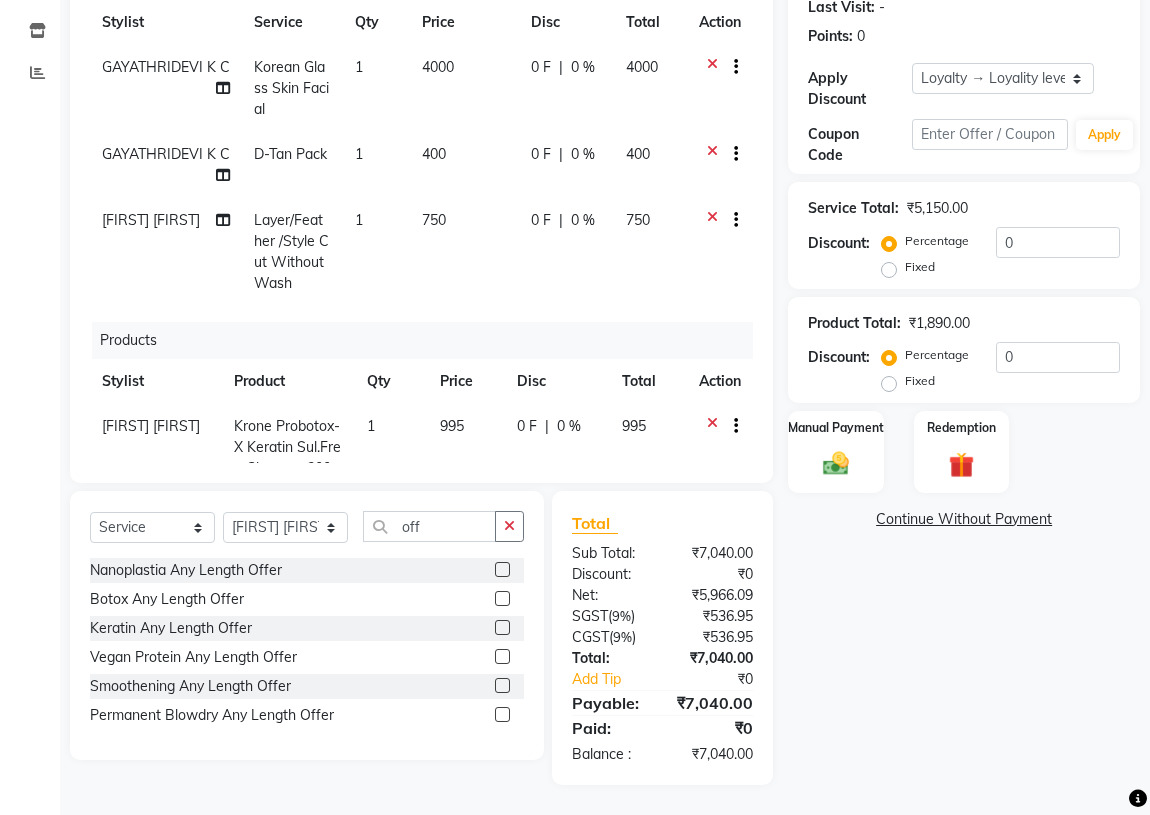click 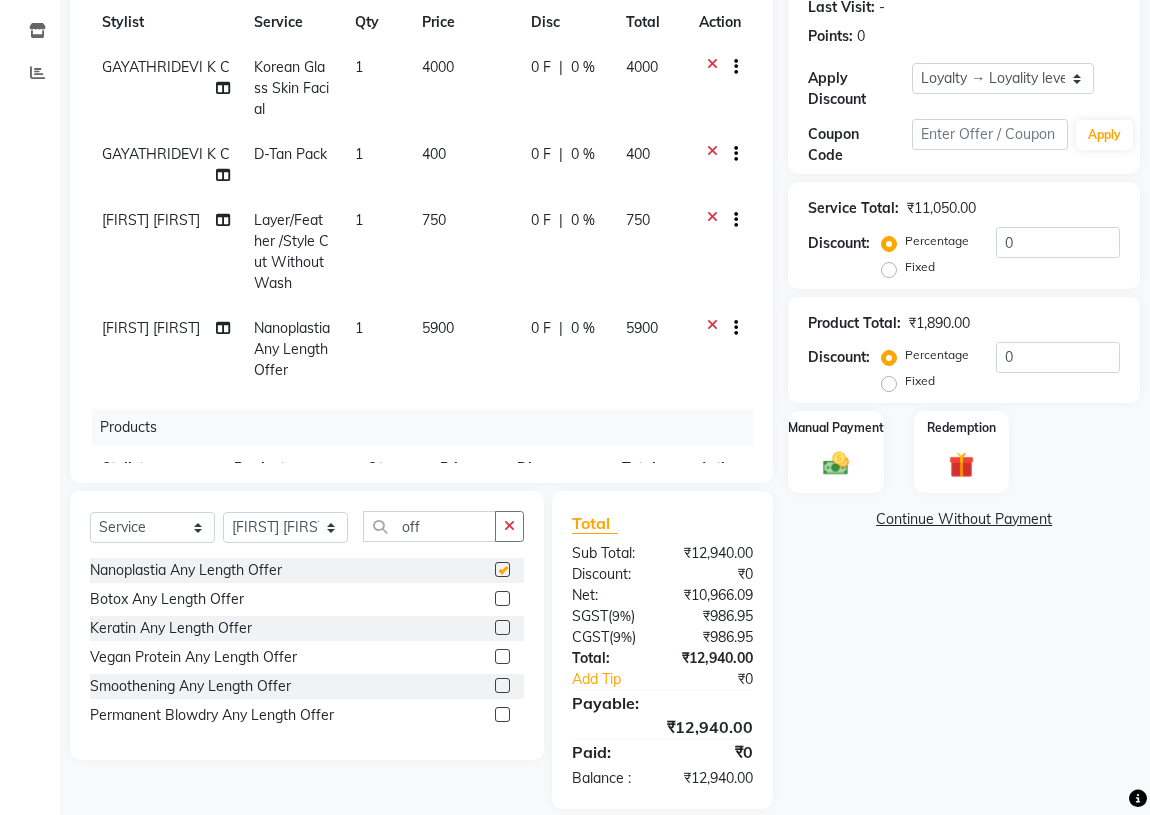 checkbox on "false" 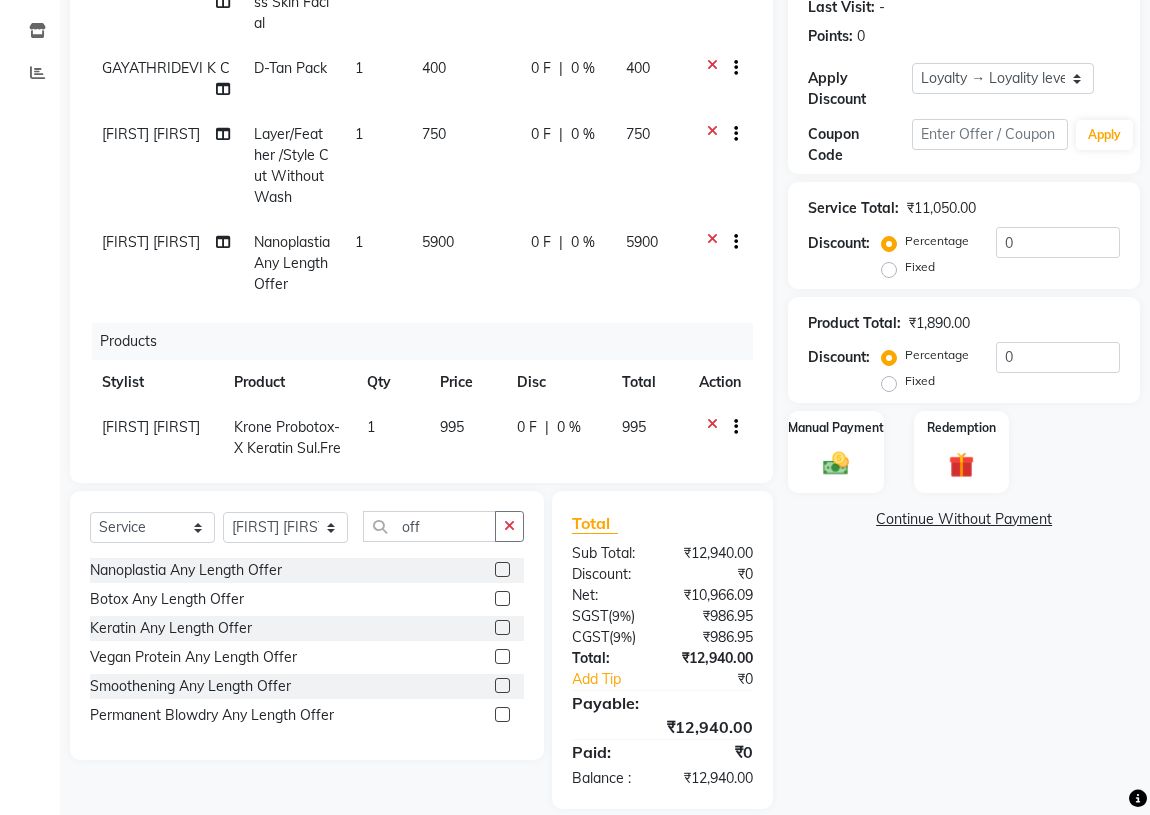 scroll, scrollTop: 0, scrollLeft: 0, axis: both 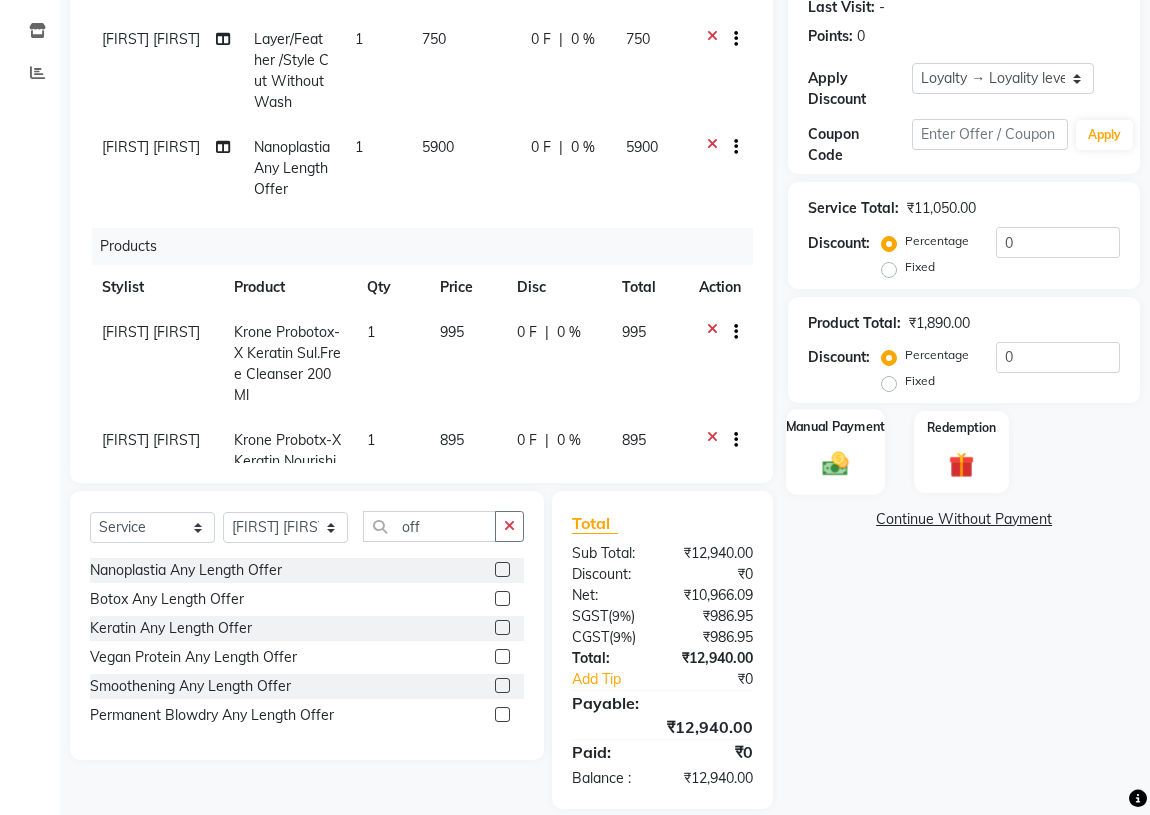 click on "Manual Payment" 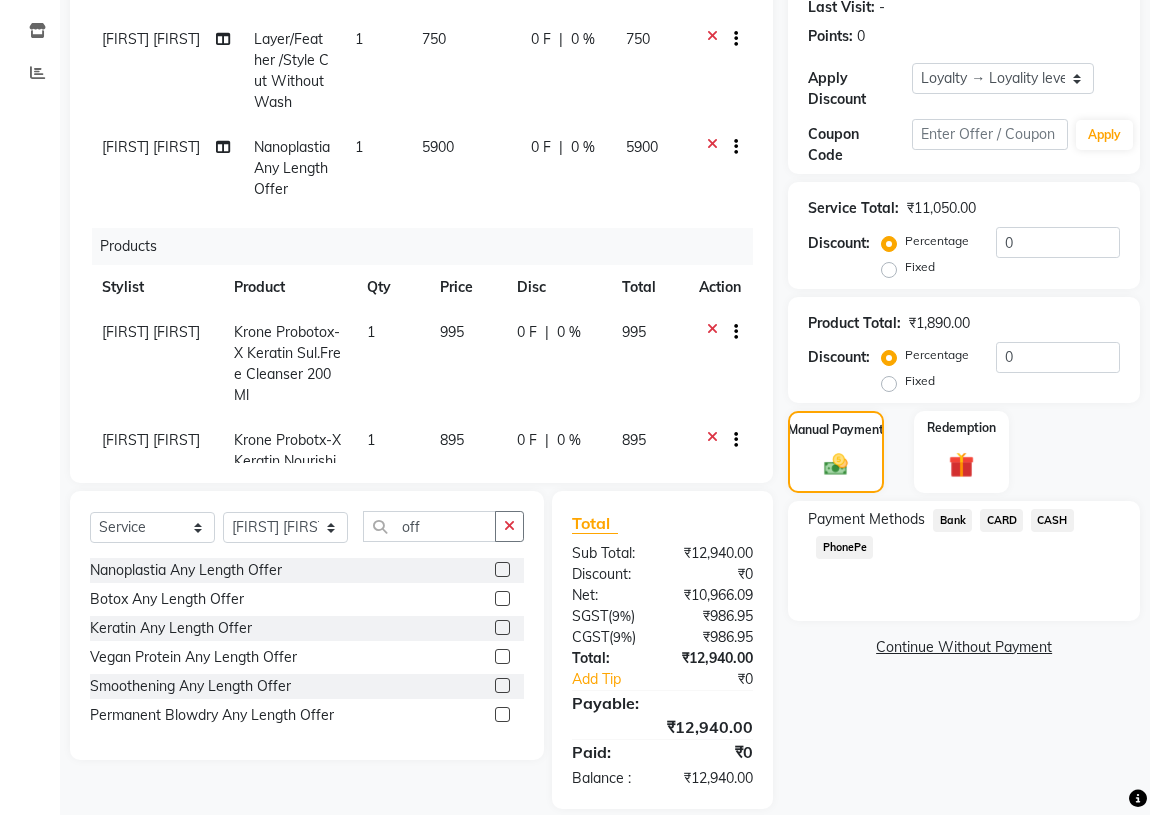 click on "CASH" 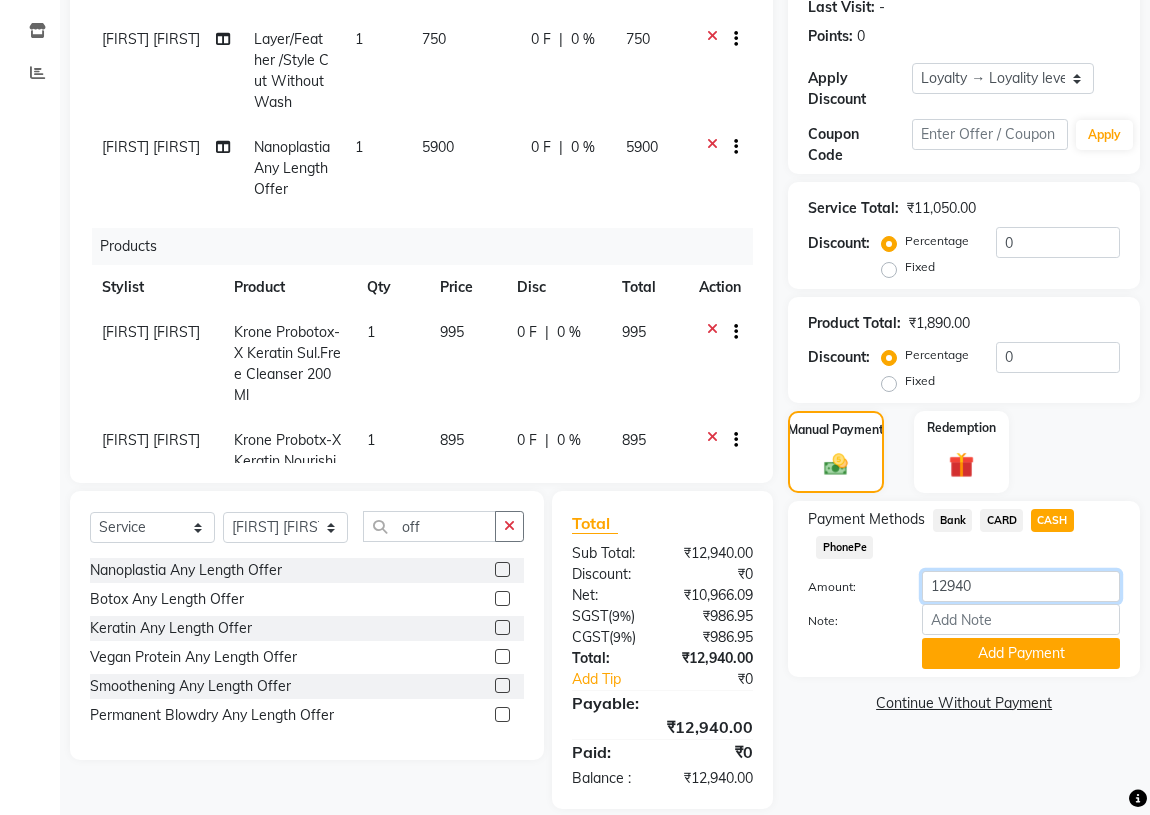 drag, startPoint x: 1000, startPoint y: 576, endPoint x: 890, endPoint y: 594, distance: 111.463 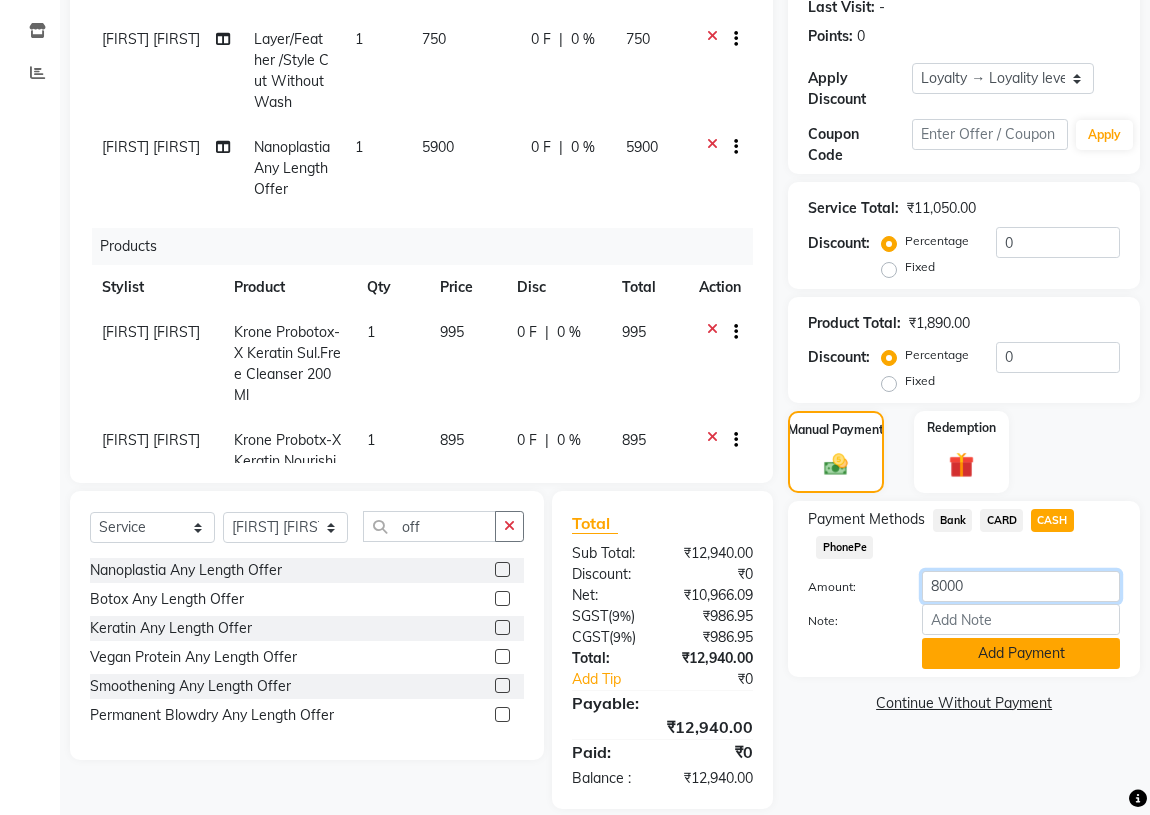 type on "8000" 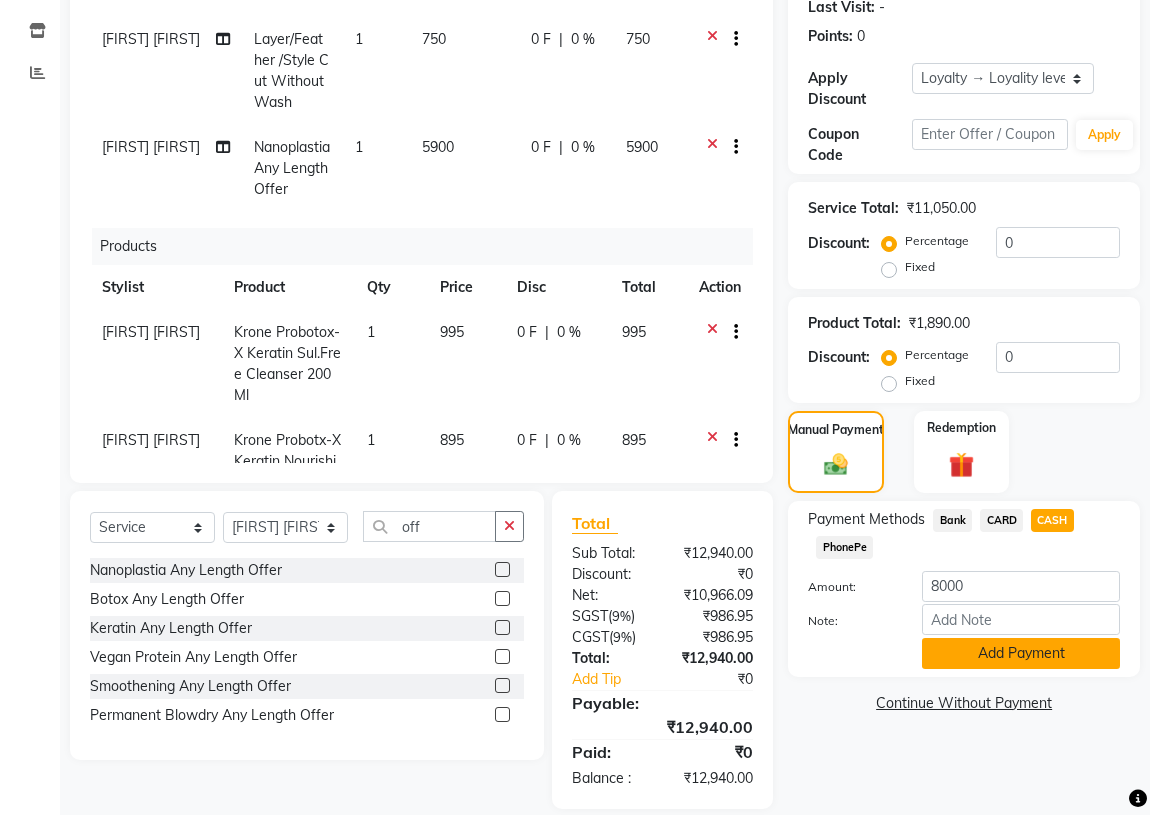 click on "Add Payment" 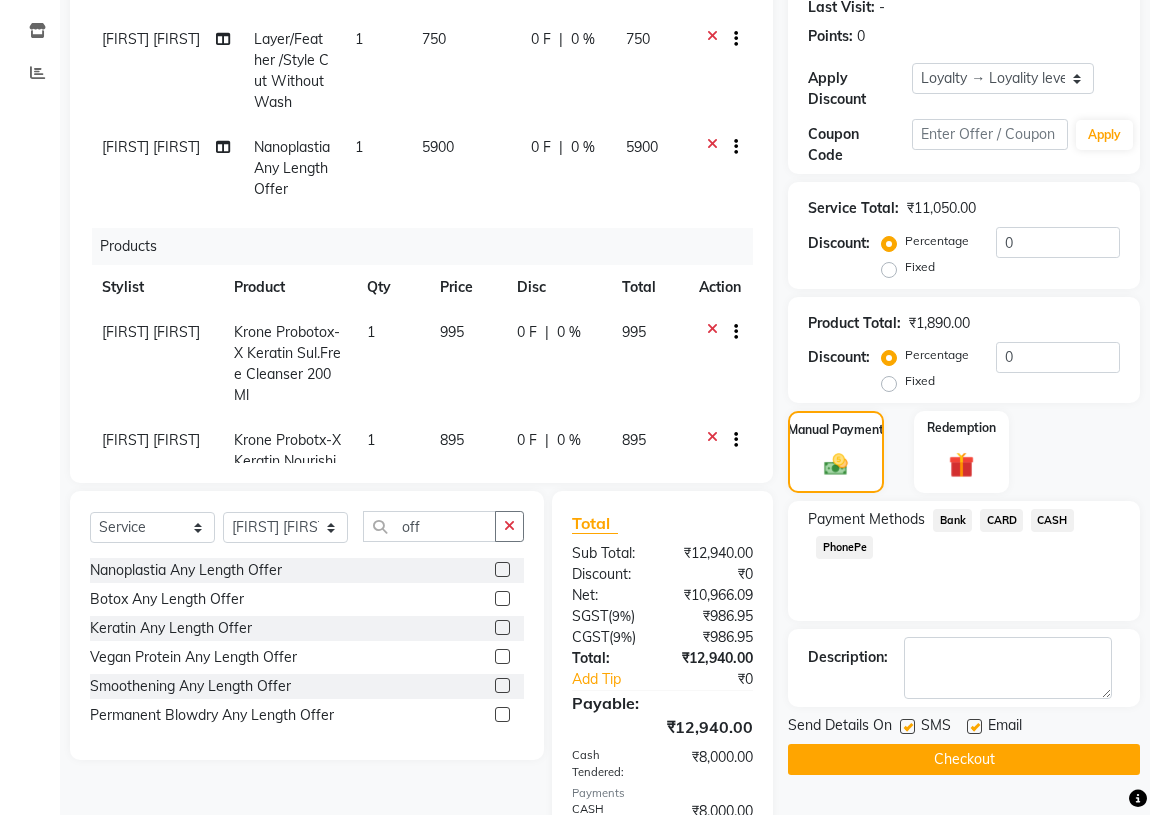 click on "PhonePe" 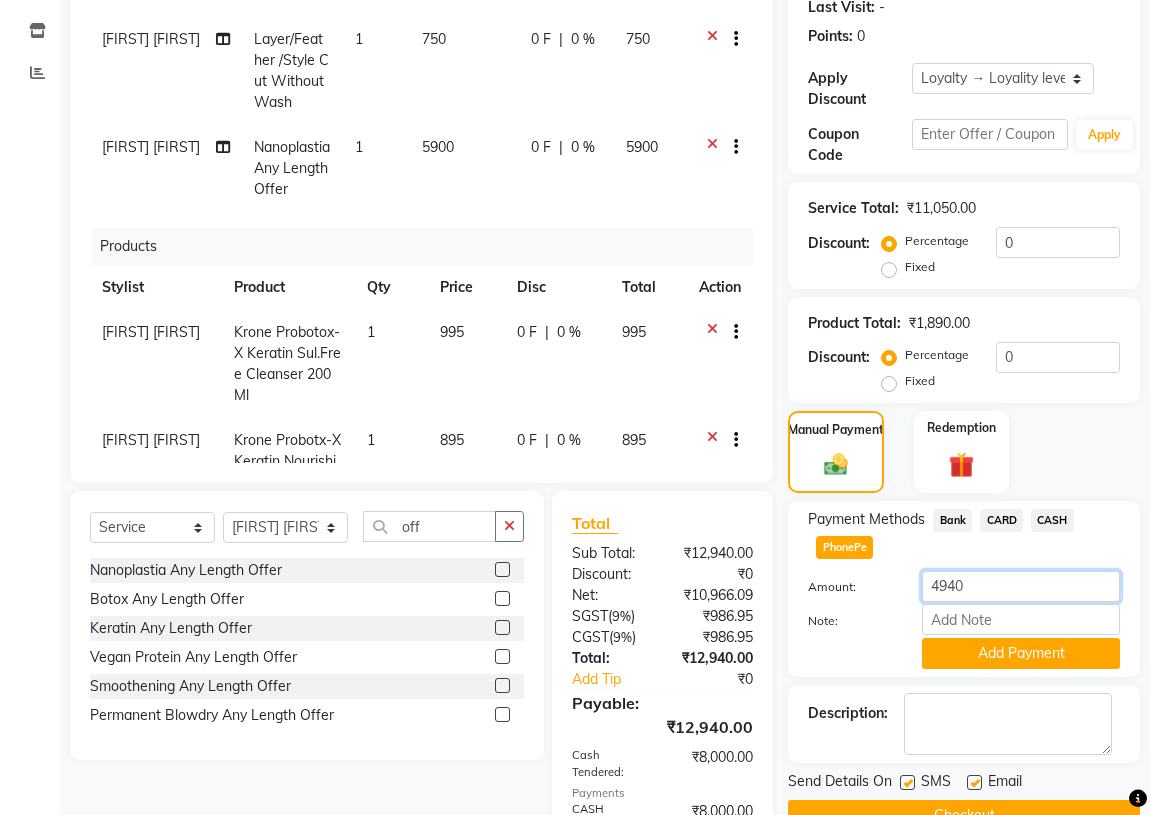drag, startPoint x: 971, startPoint y: 583, endPoint x: 950, endPoint y: 587, distance: 21.377558 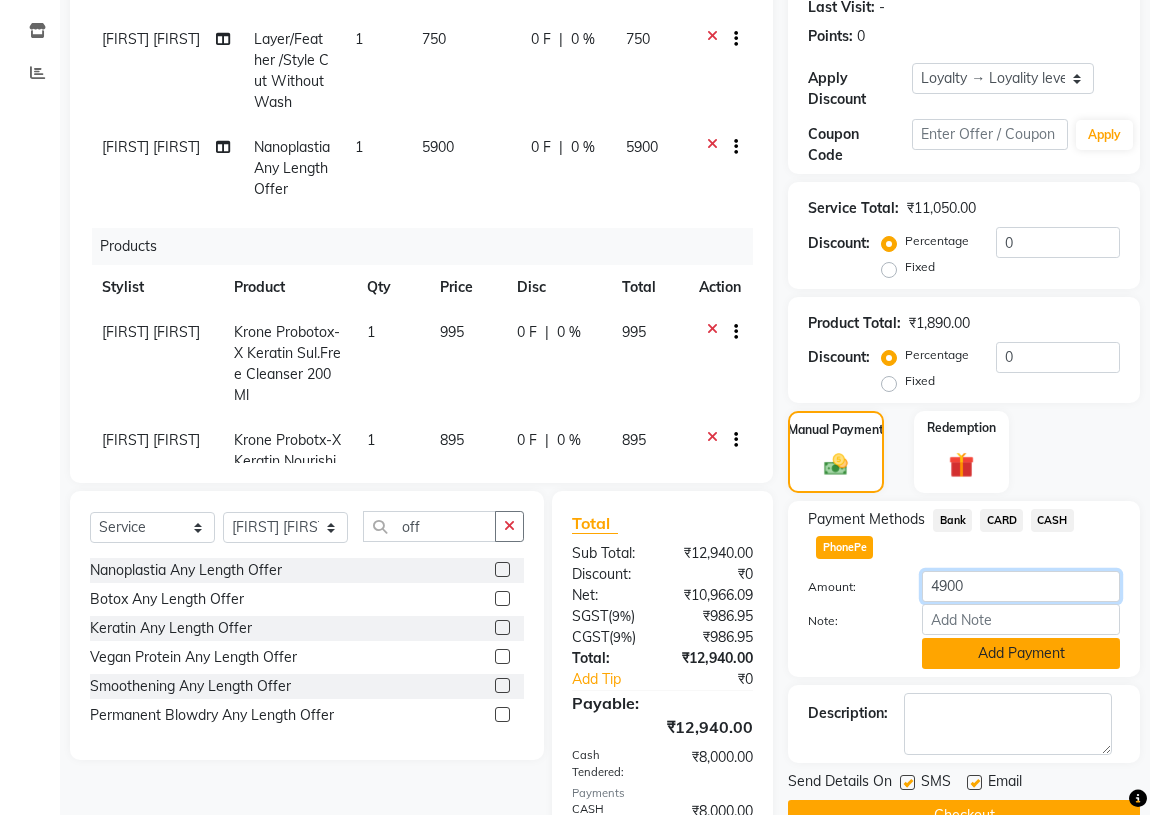 type on "4900" 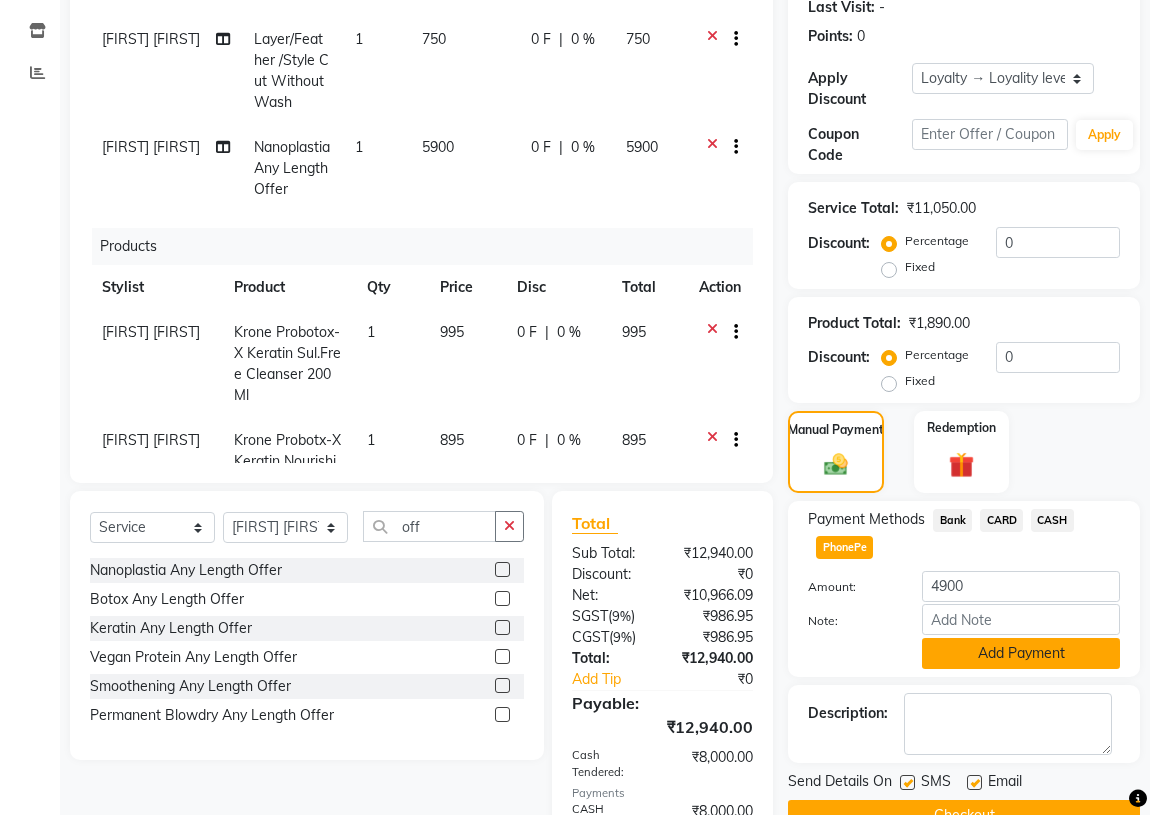 click on "Add Payment" 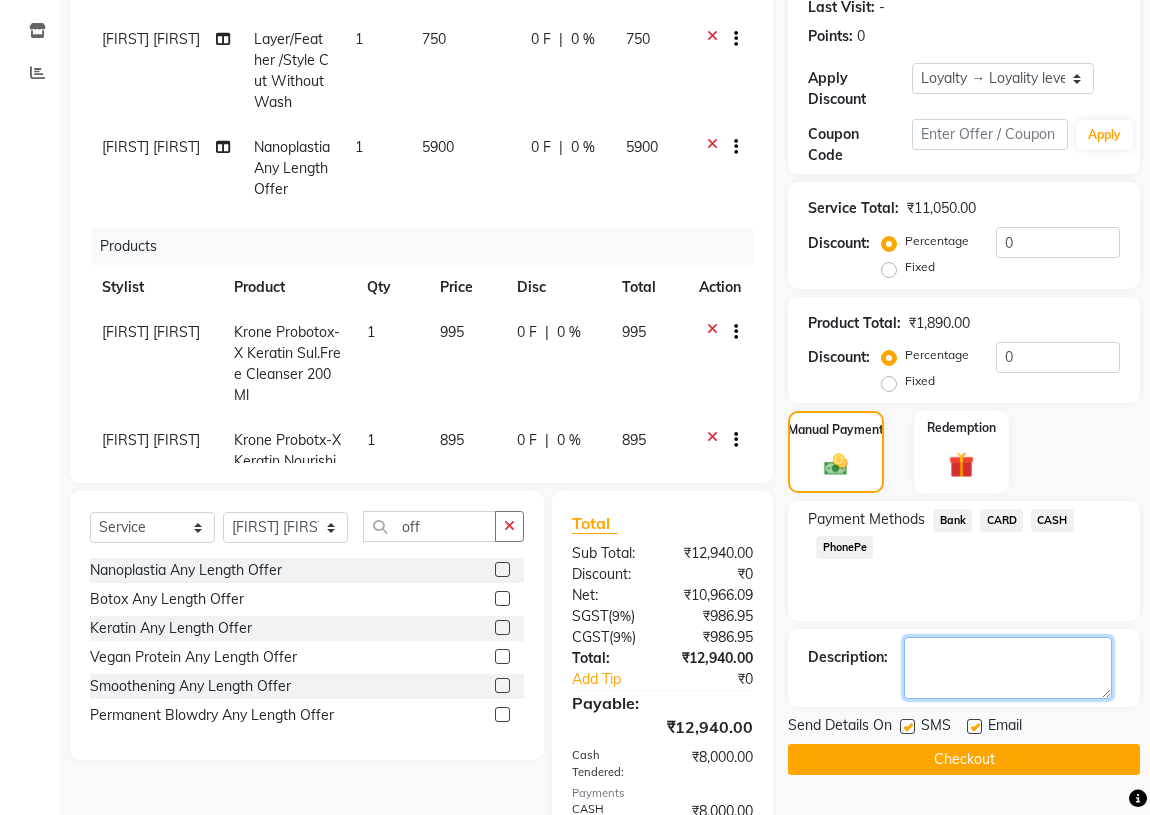 click 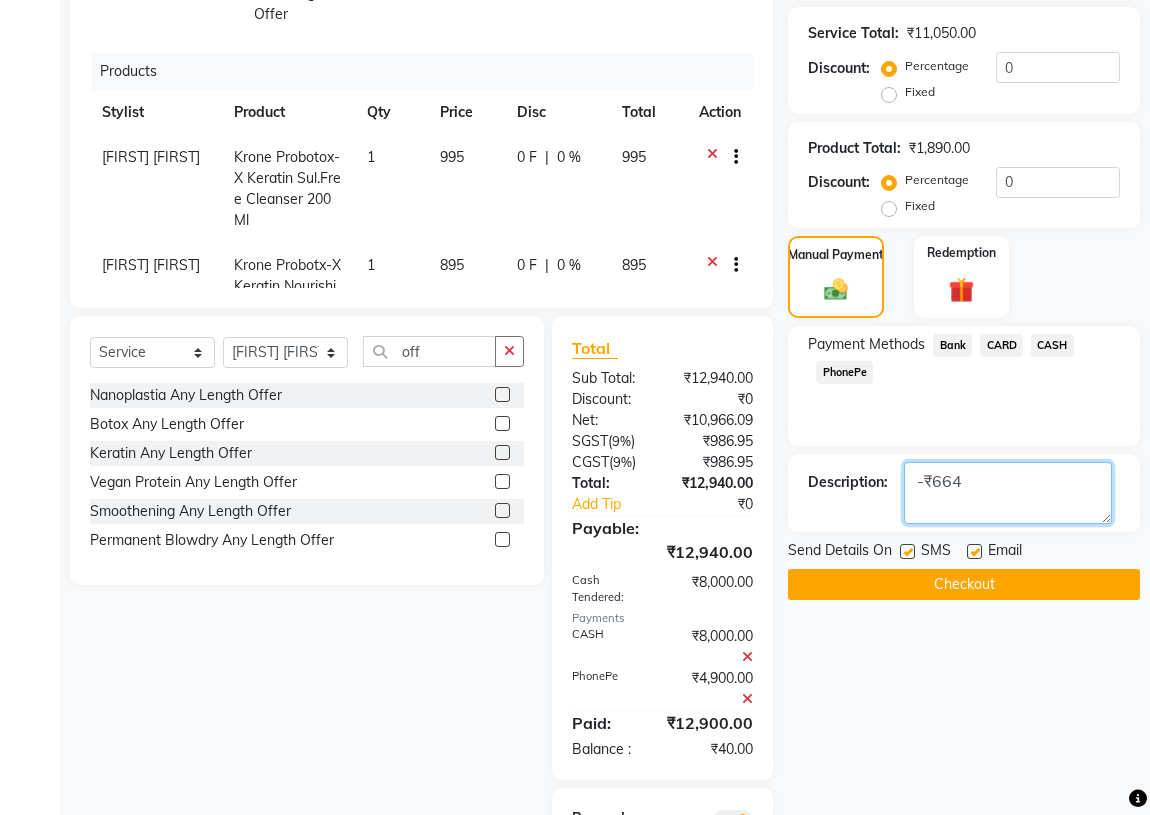 scroll, scrollTop: 467, scrollLeft: 0, axis: vertical 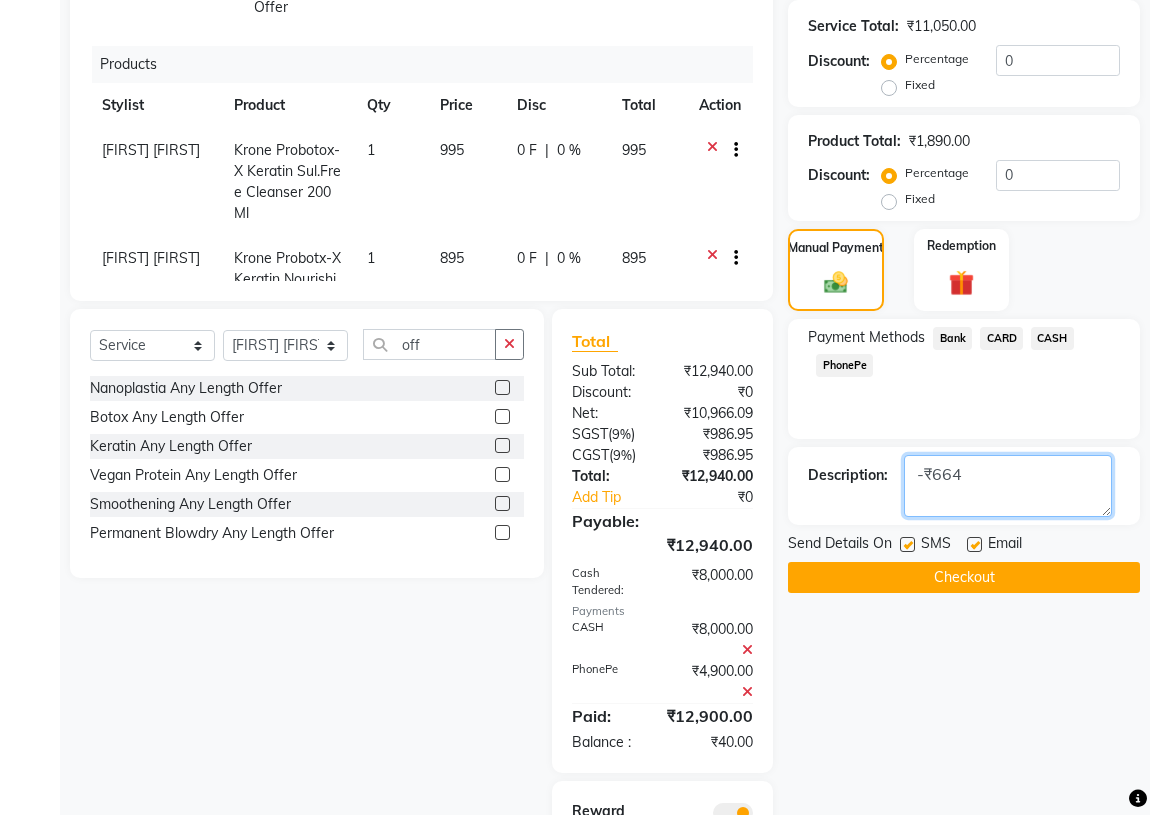 type on "-₹664" 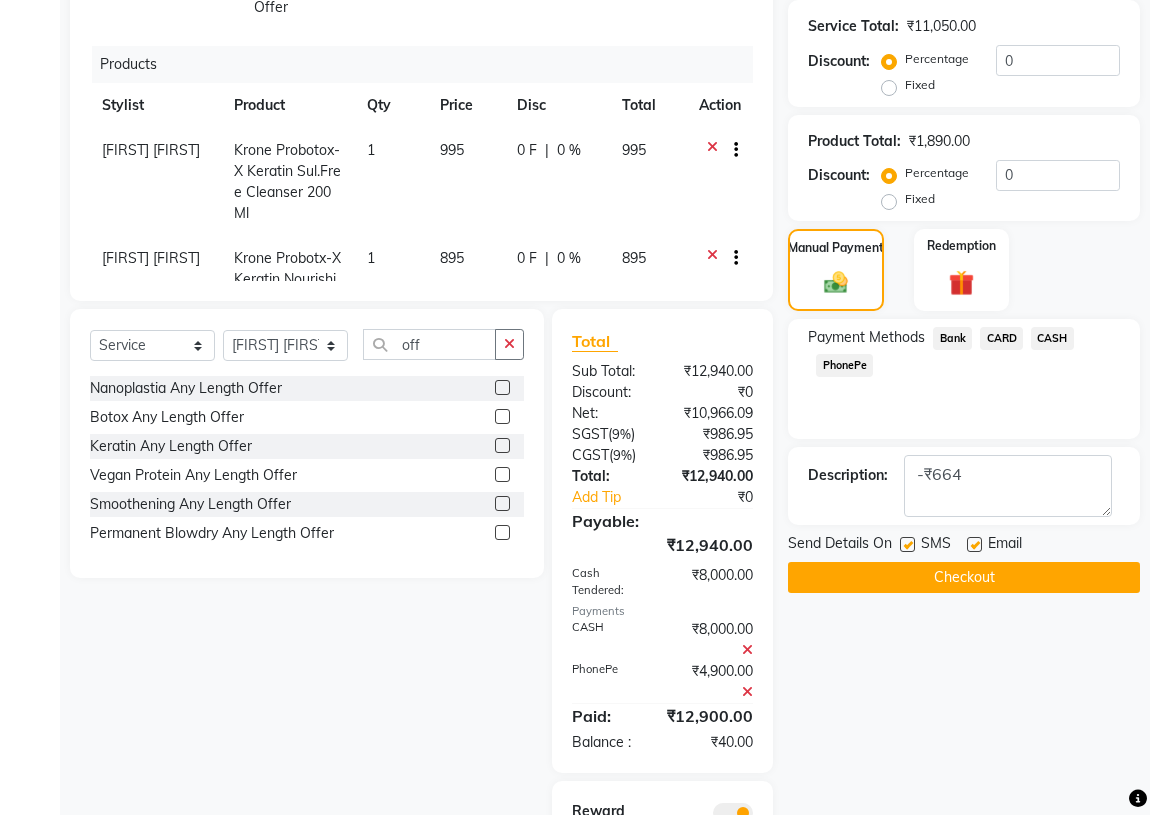 click on "Checkout" 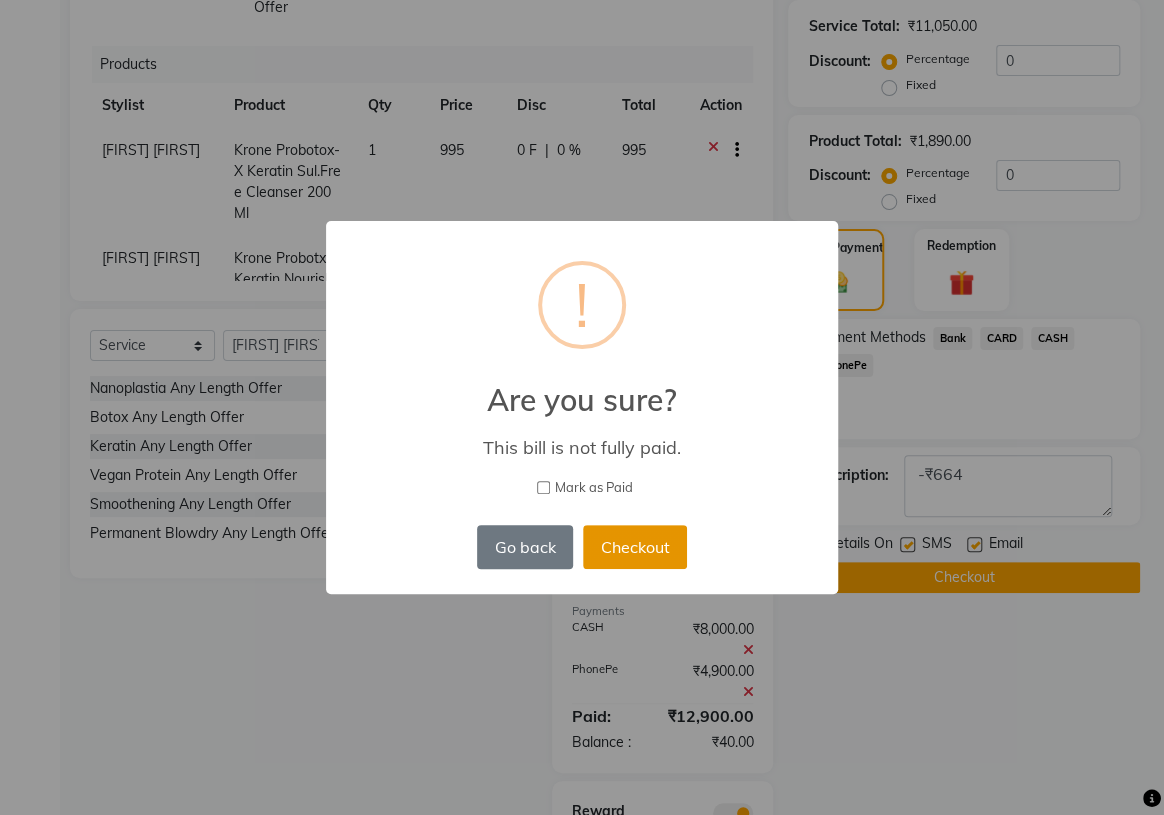 click on "Checkout" at bounding box center (635, 547) 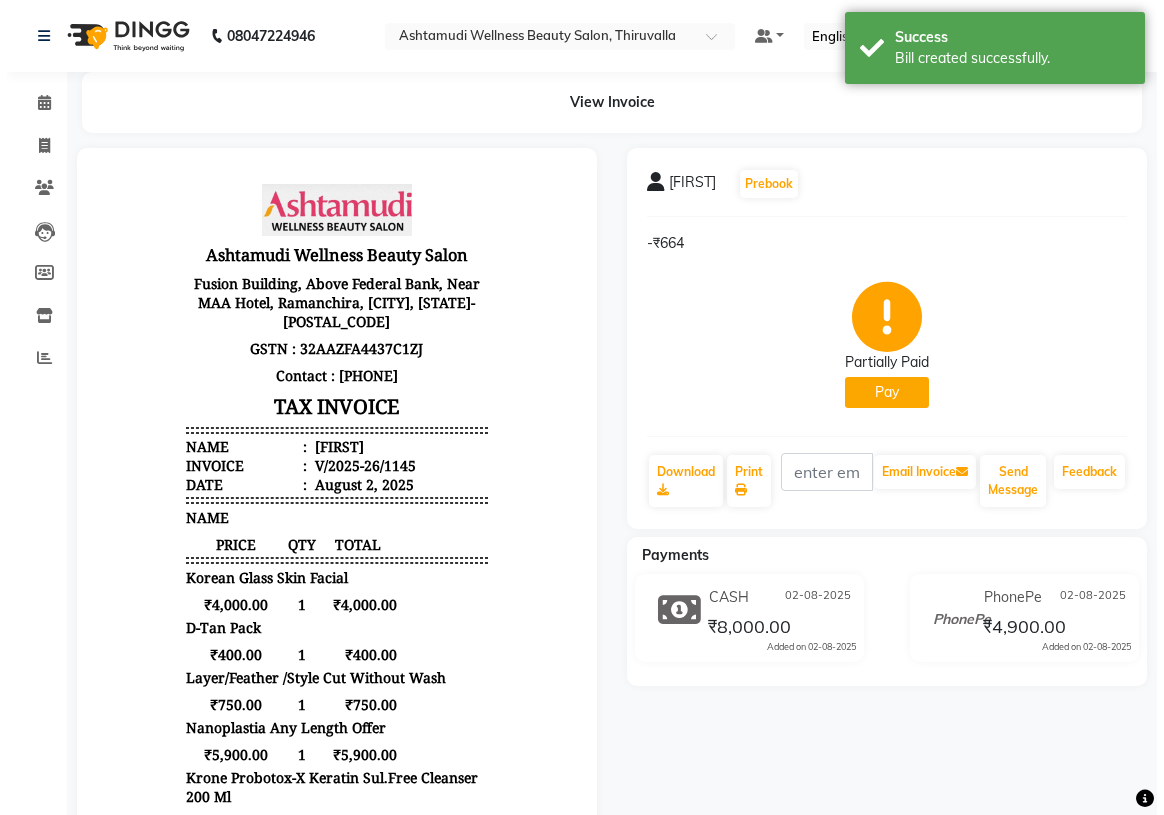 scroll, scrollTop: 0, scrollLeft: 0, axis: both 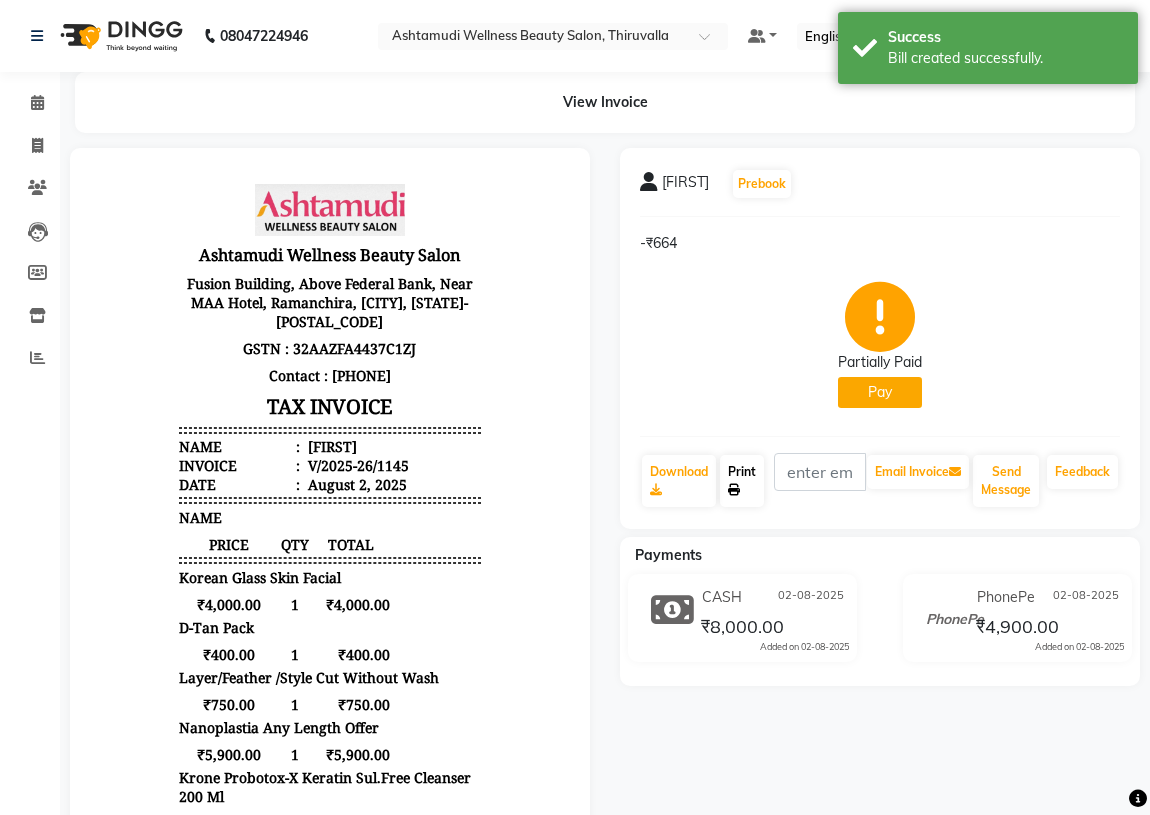 click on "Print" 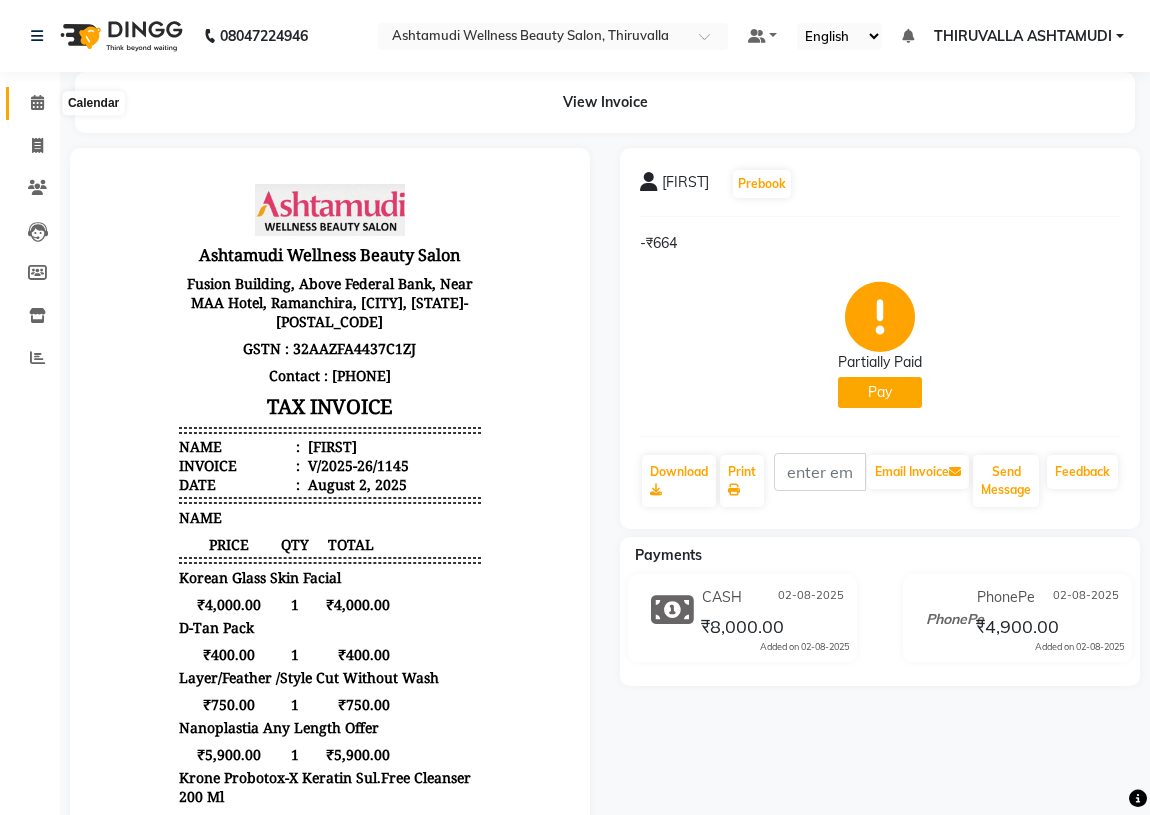 click 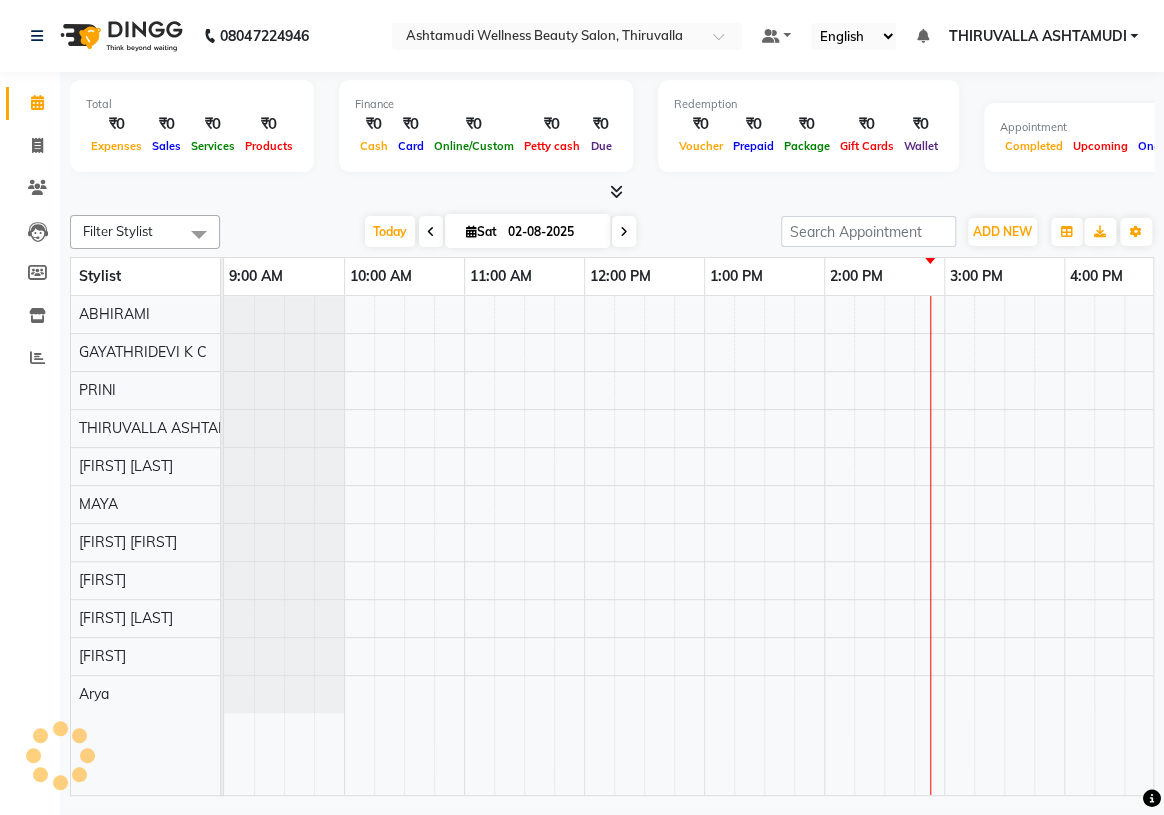scroll, scrollTop: 0, scrollLeft: 0, axis: both 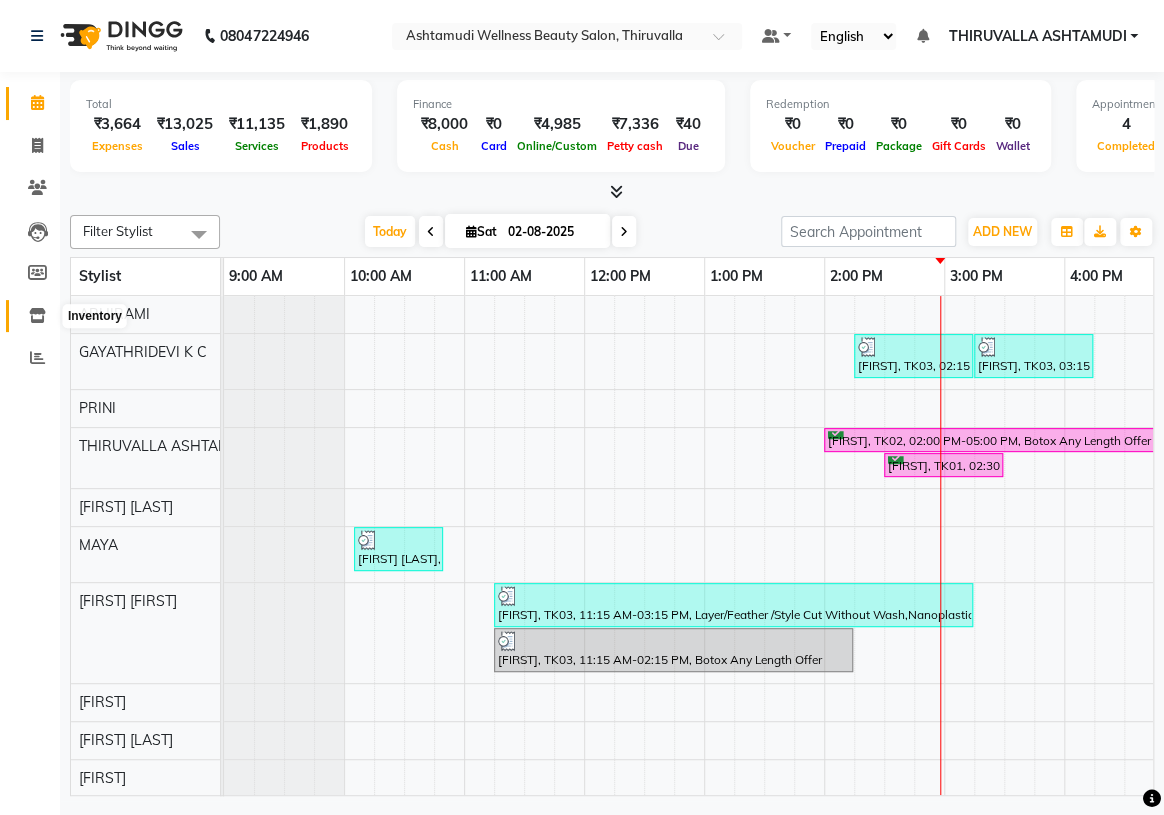 click 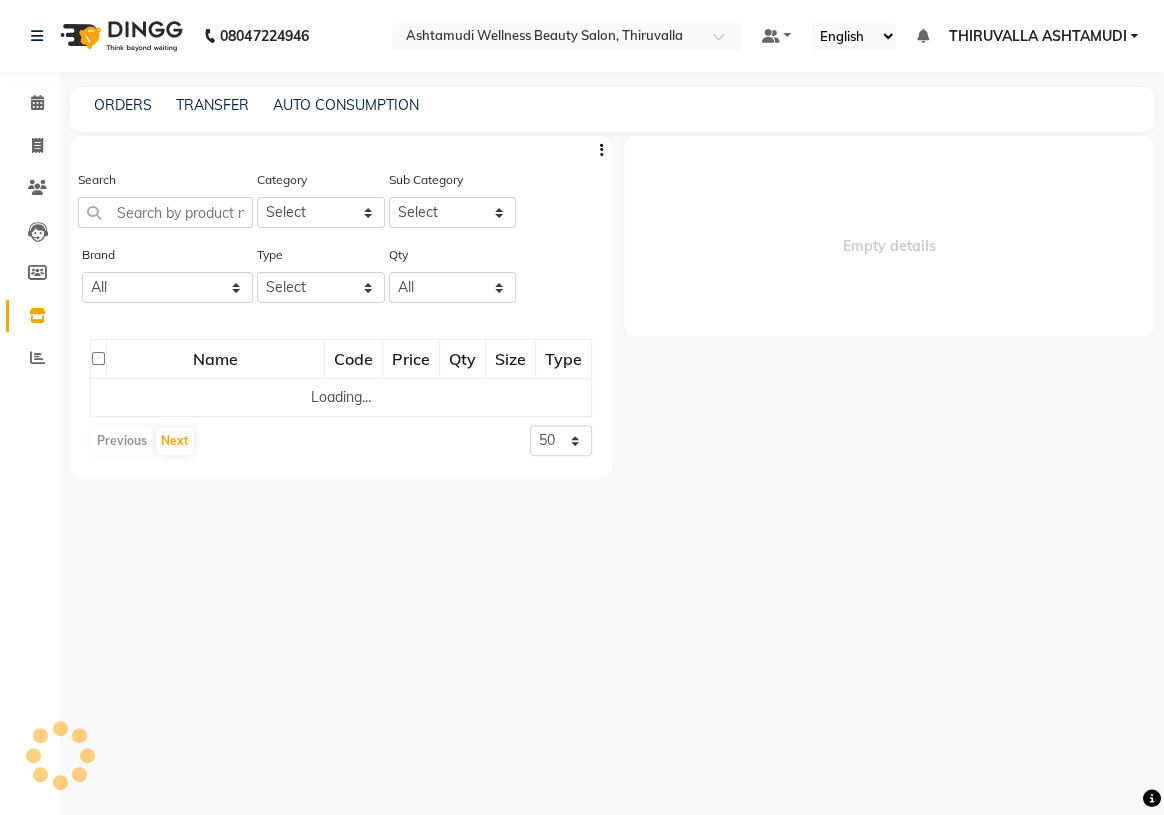 select 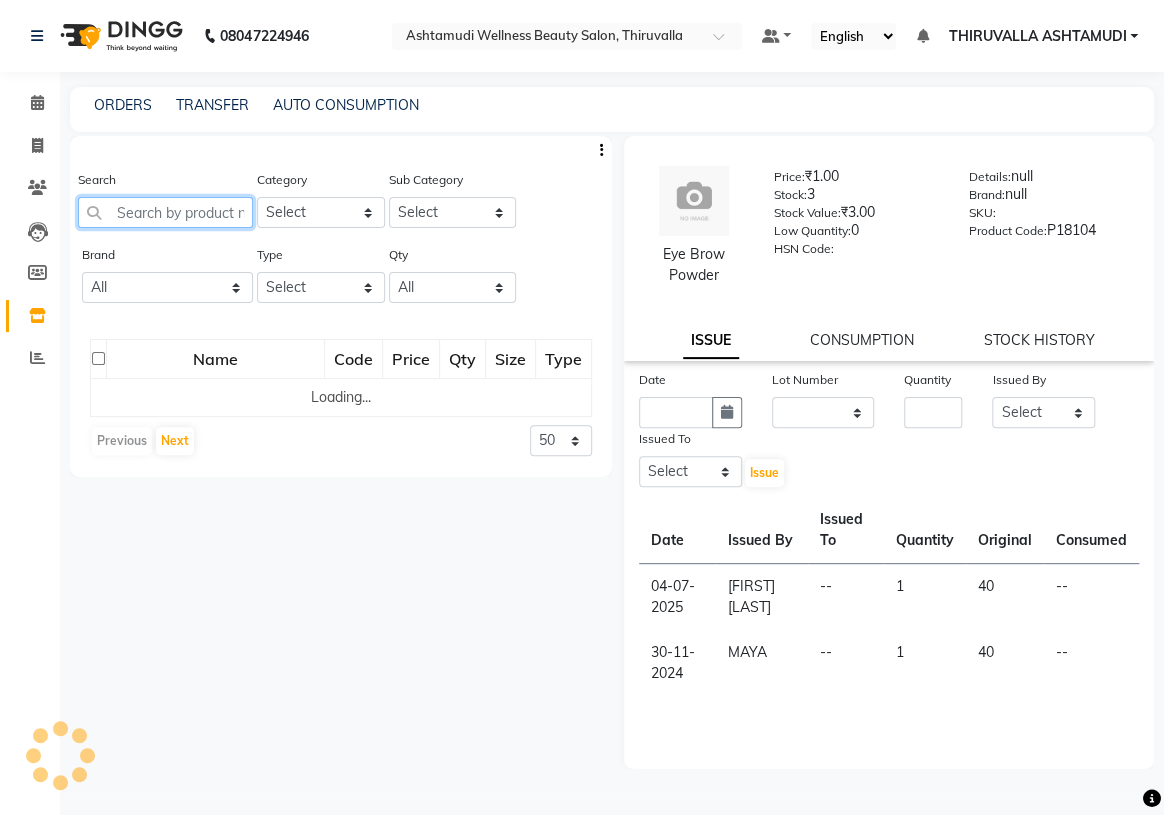 click 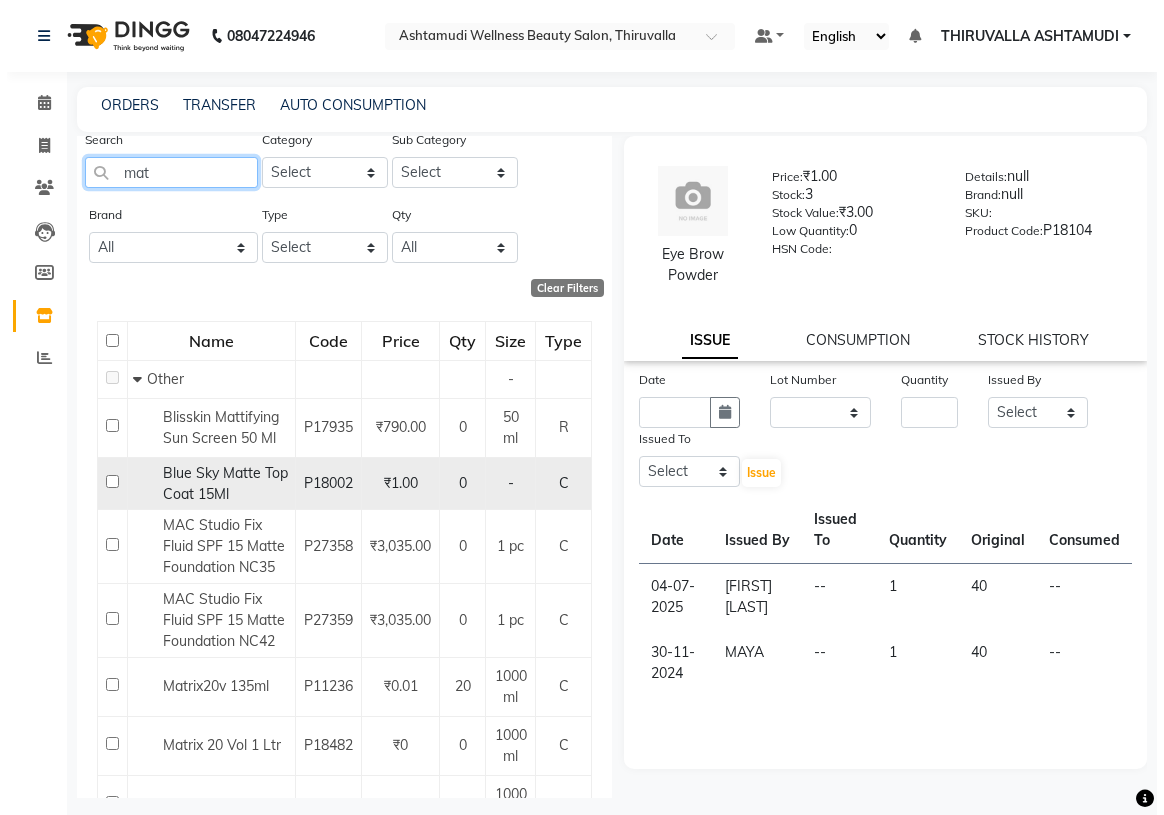 scroll, scrollTop: 0, scrollLeft: 0, axis: both 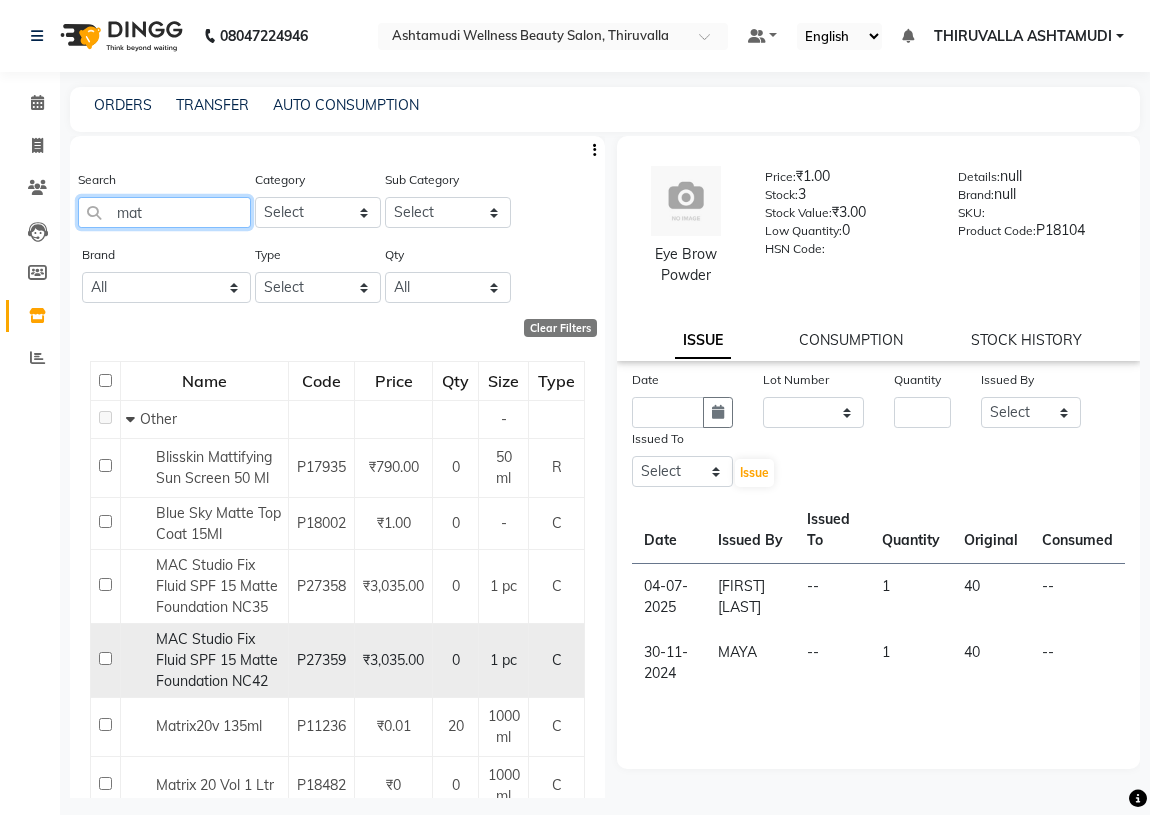 type on "mat" 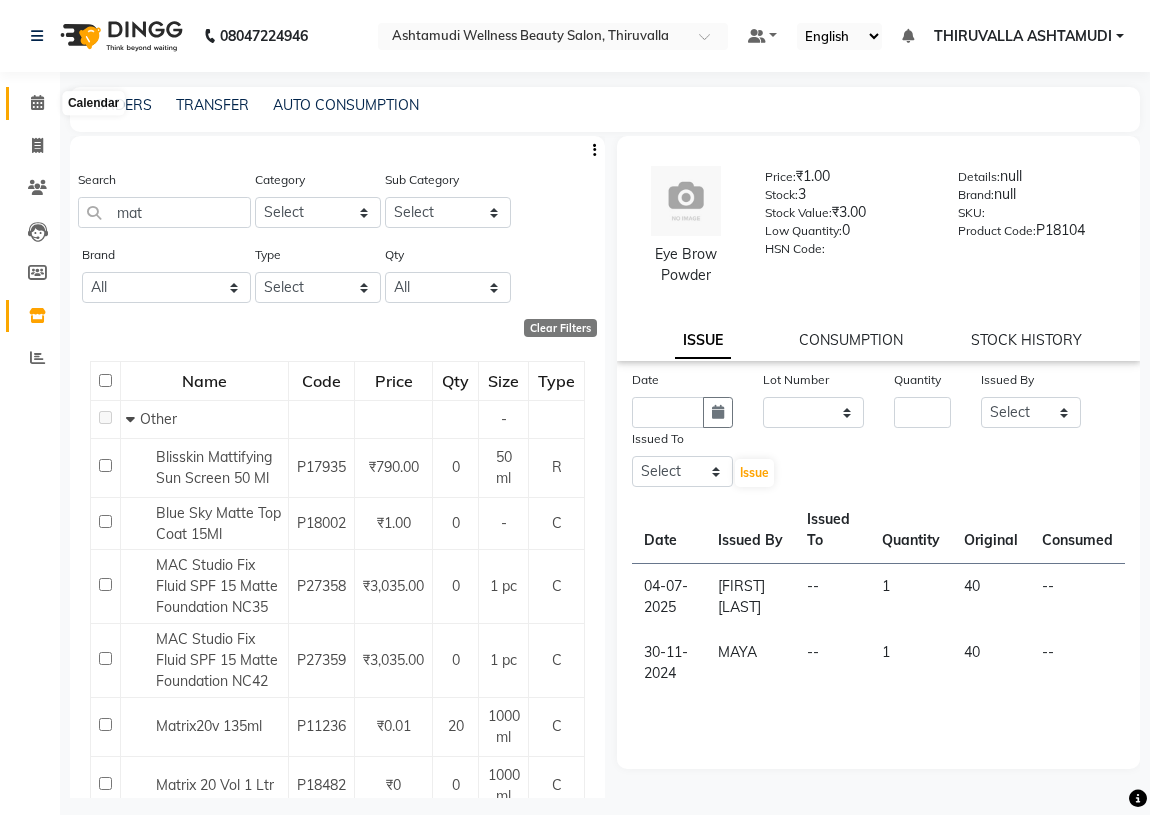 click 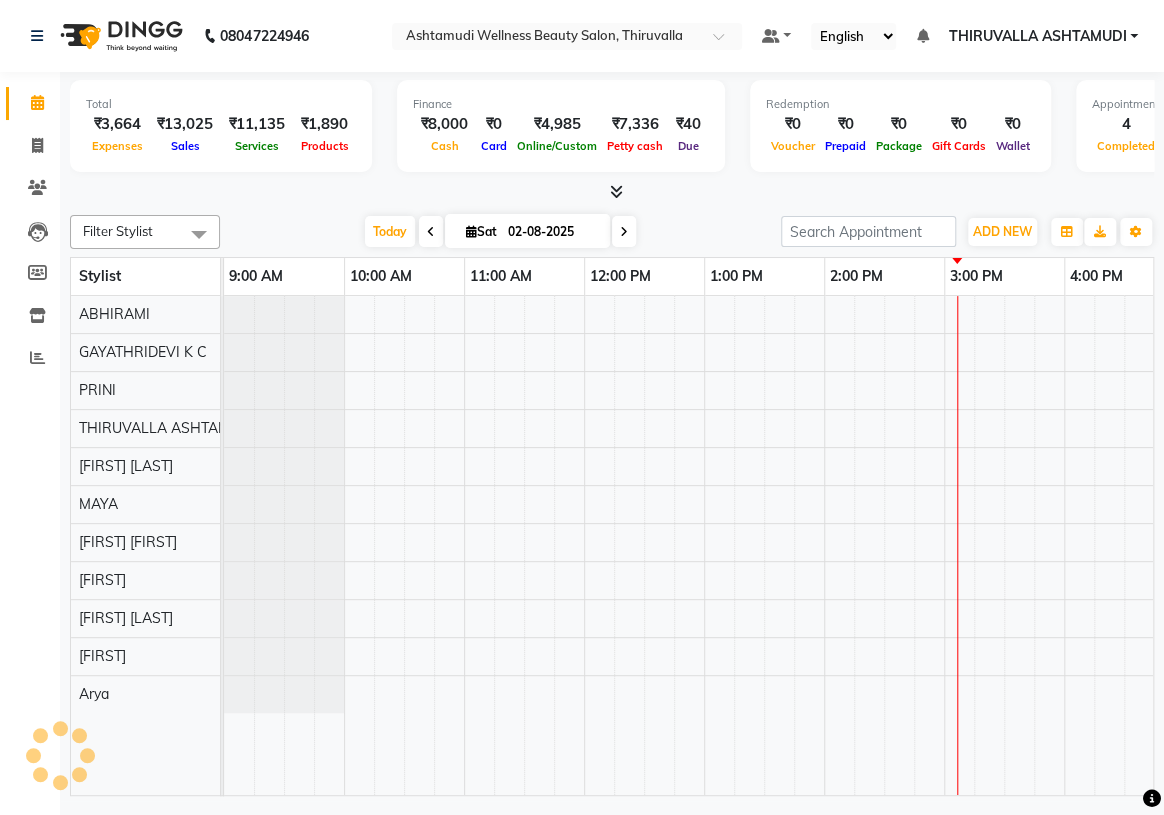 scroll, scrollTop: 0, scrollLeft: 720, axis: horizontal 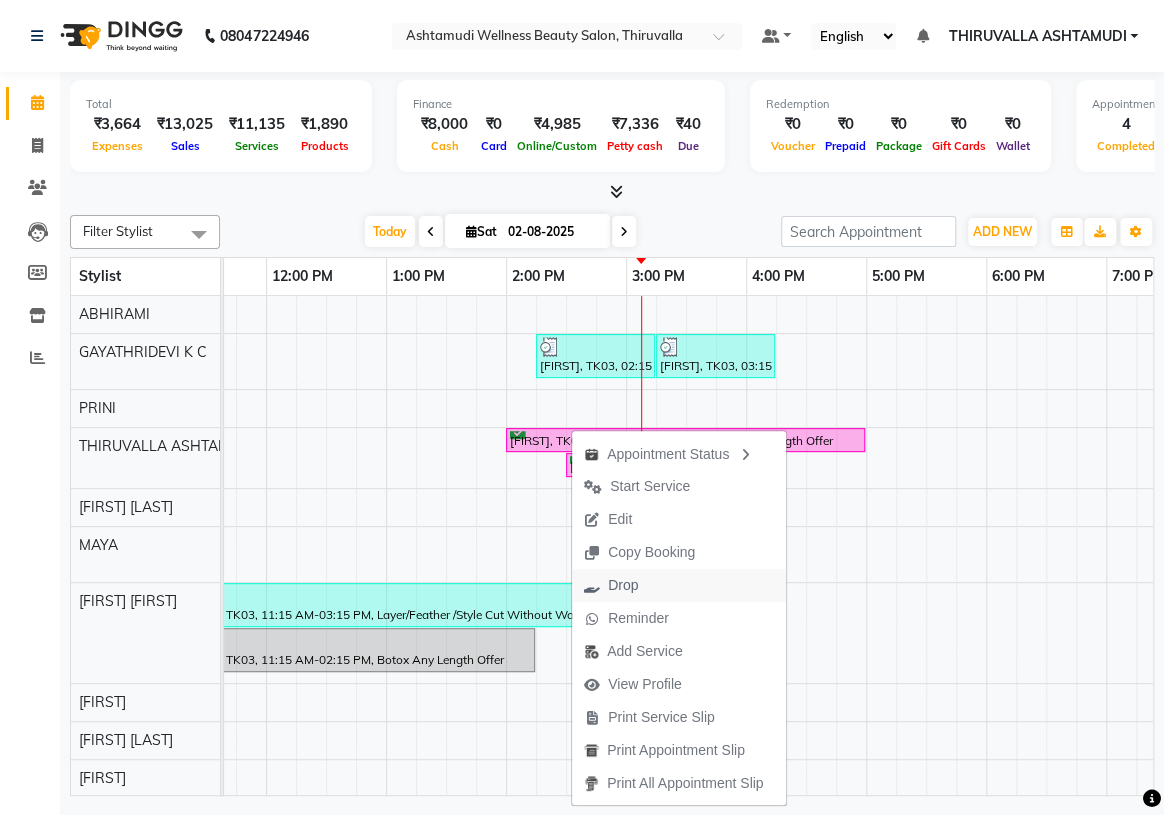 click on "Drop" at bounding box center [623, 585] 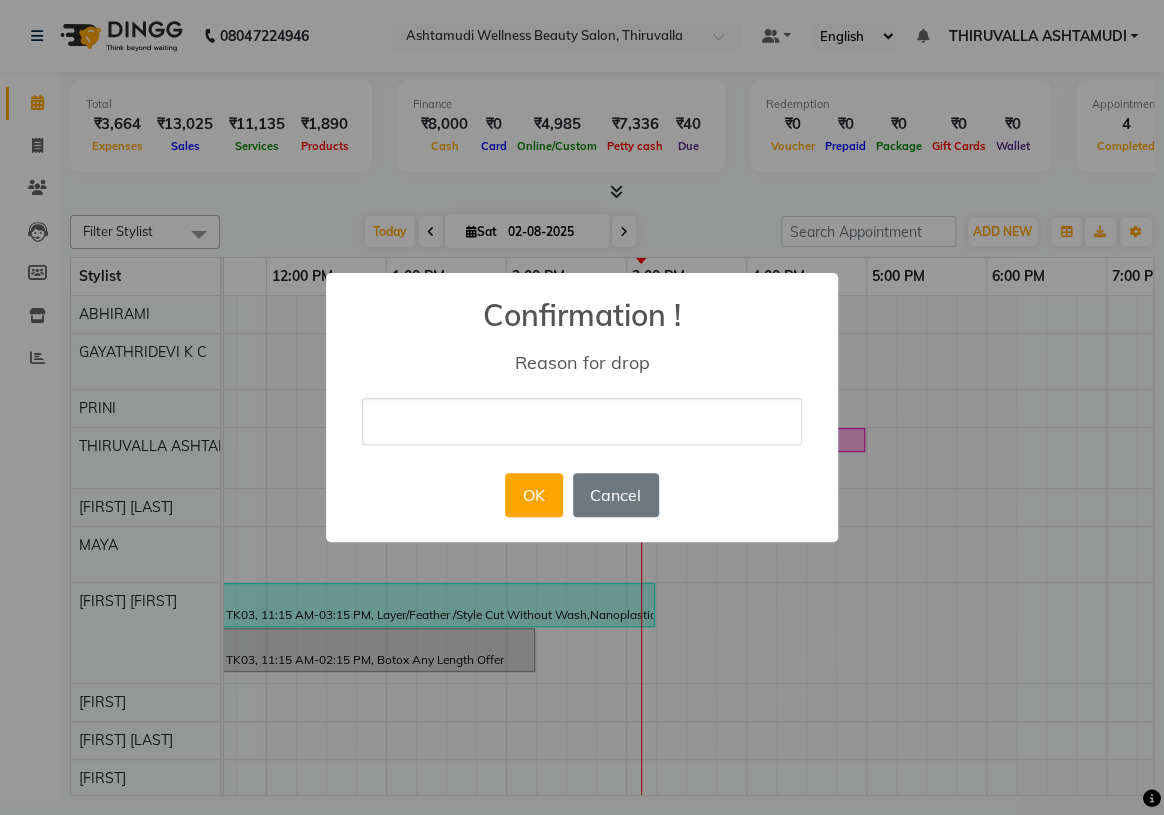 click at bounding box center [582, 421] 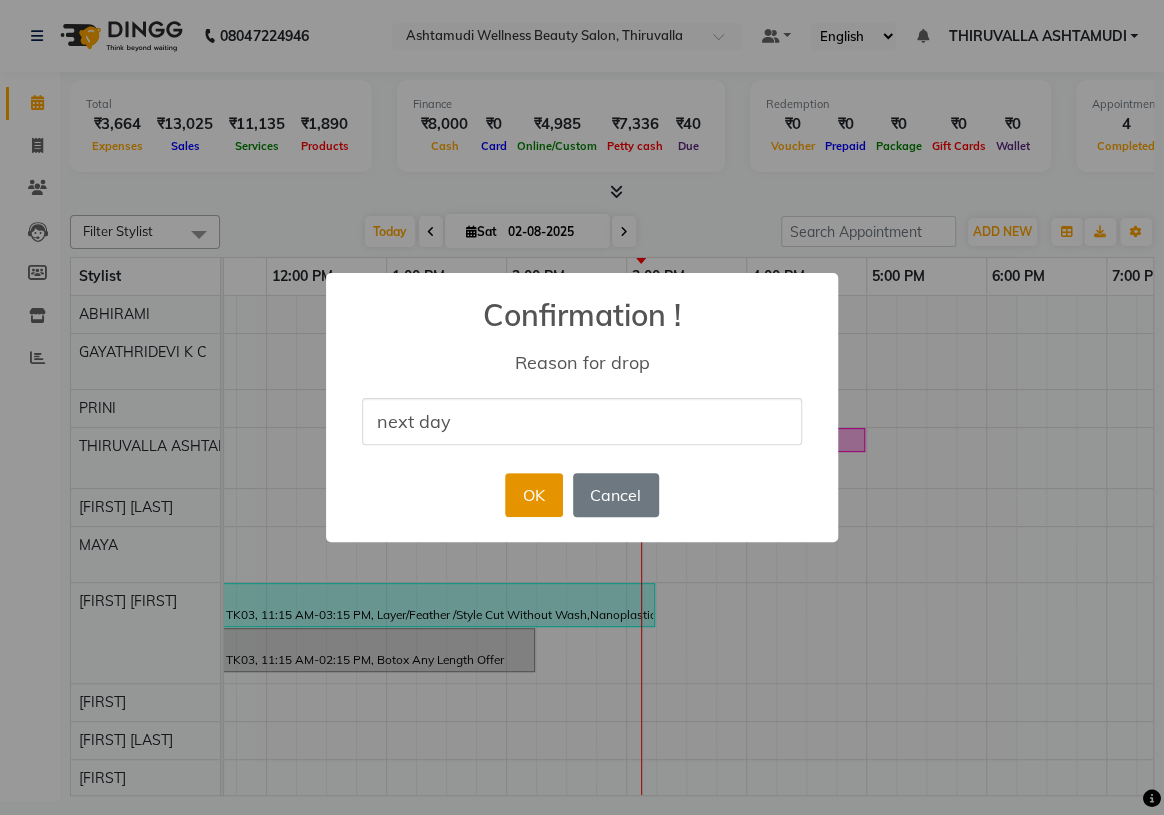 click on "OK" at bounding box center (533, 495) 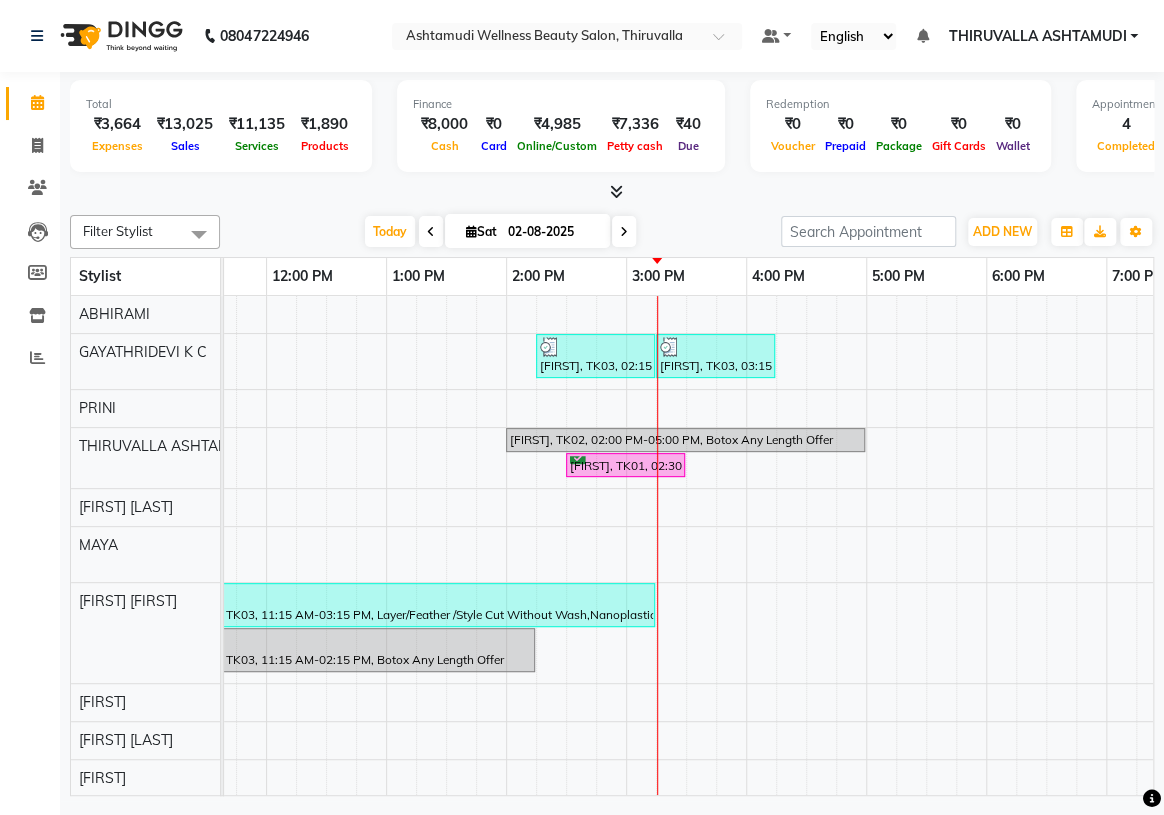 click at bounding box center [431, 232] 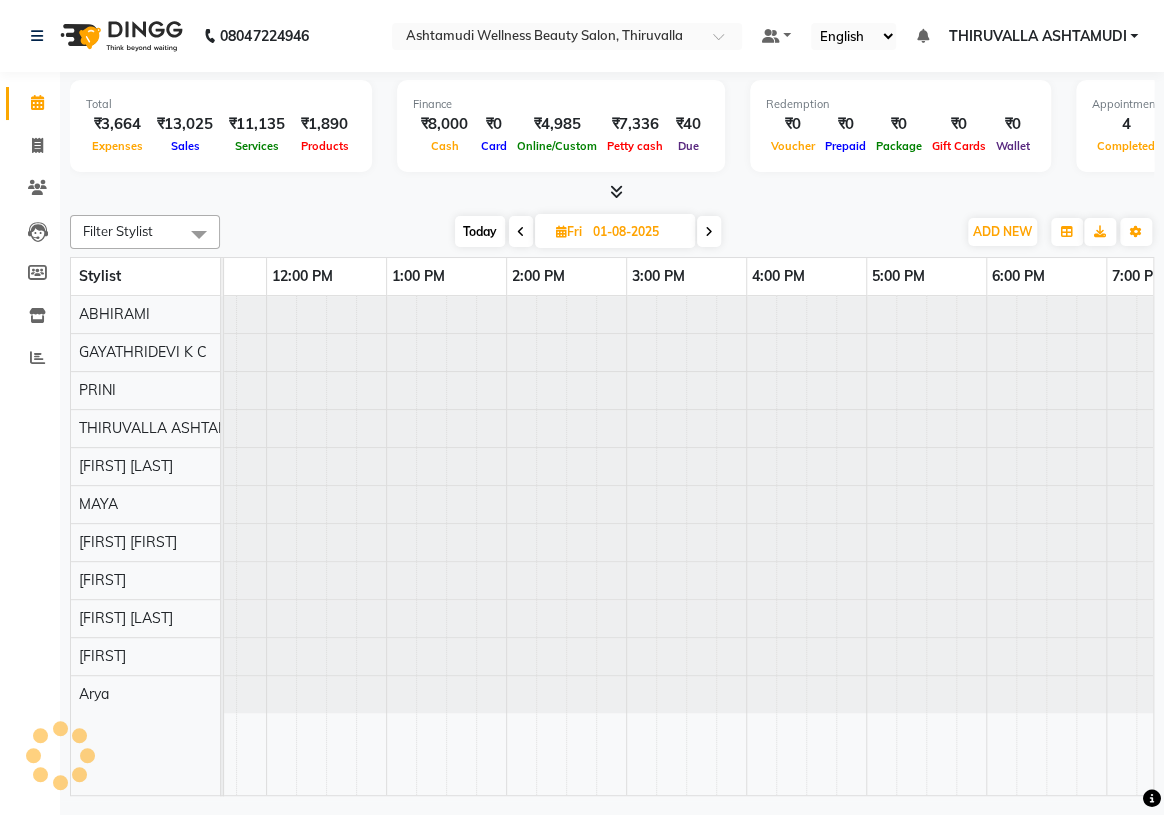 scroll, scrollTop: 0, scrollLeft: 0, axis: both 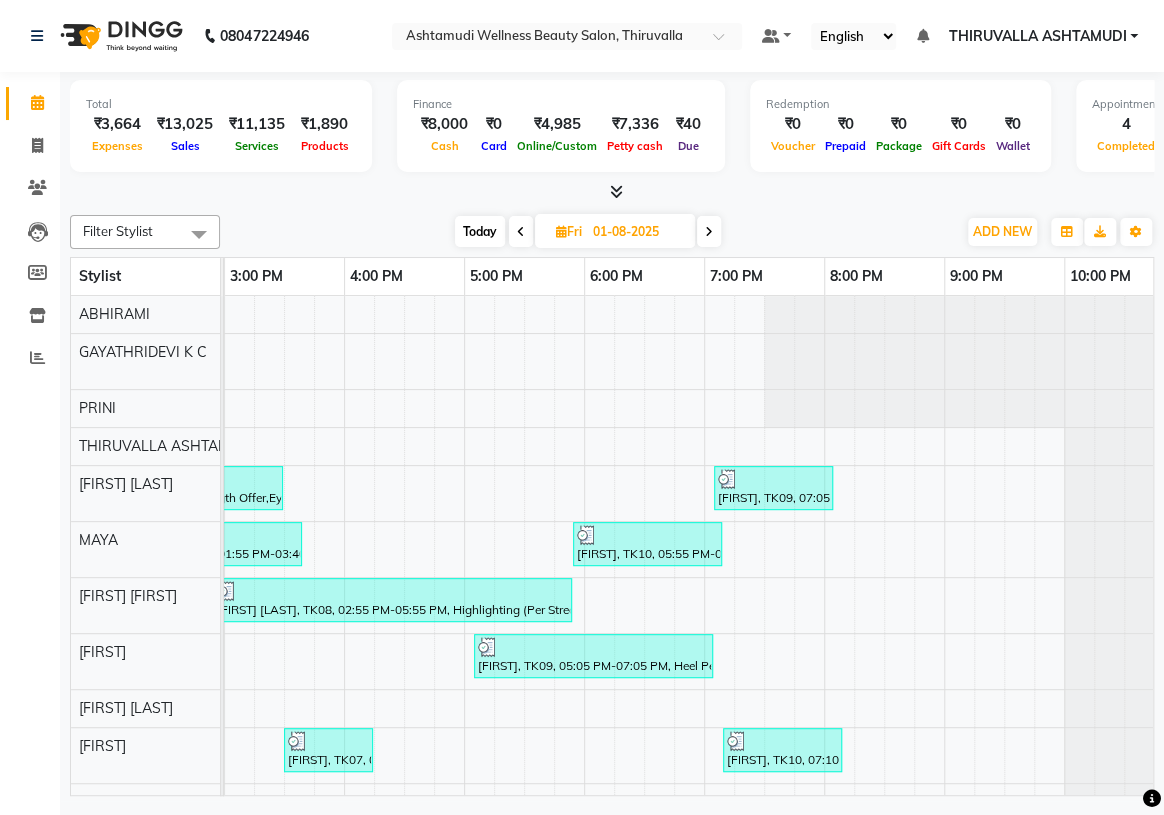 click on "Fri 01-08-2025" at bounding box center (615, 231) 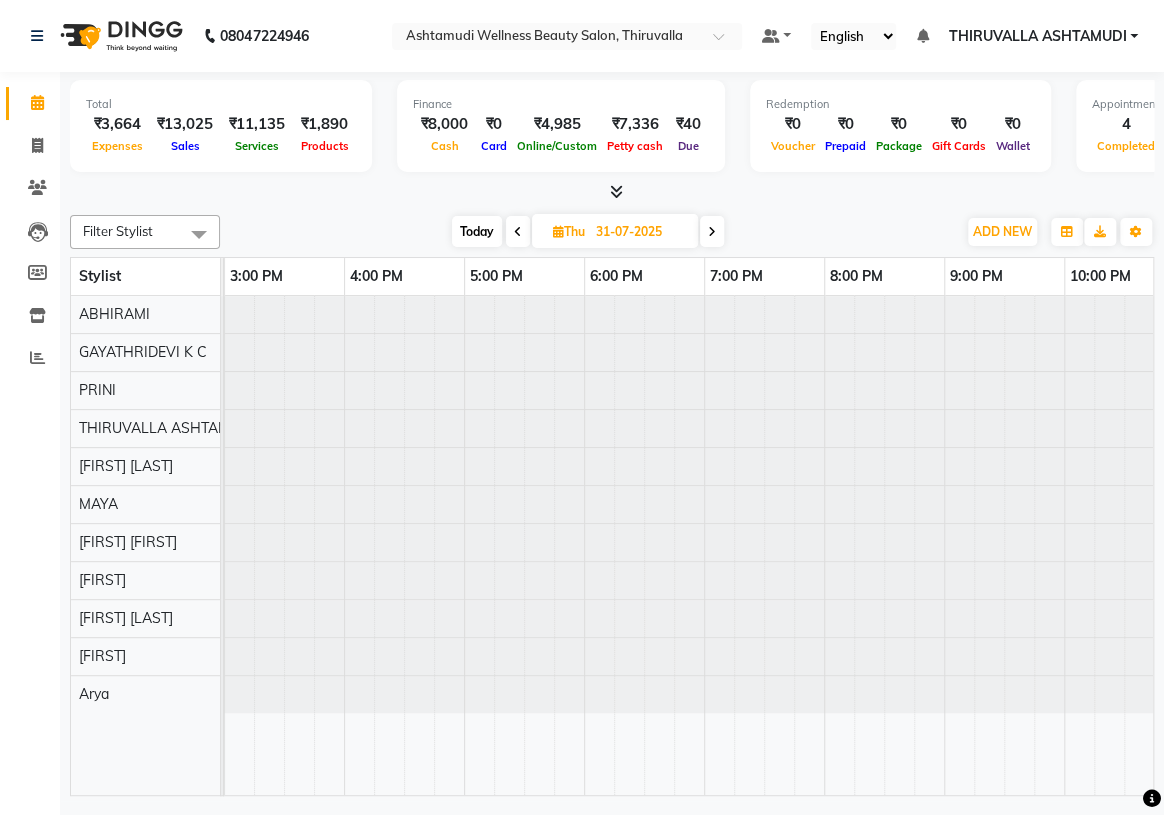 scroll, scrollTop: 0, scrollLeft: 0, axis: both 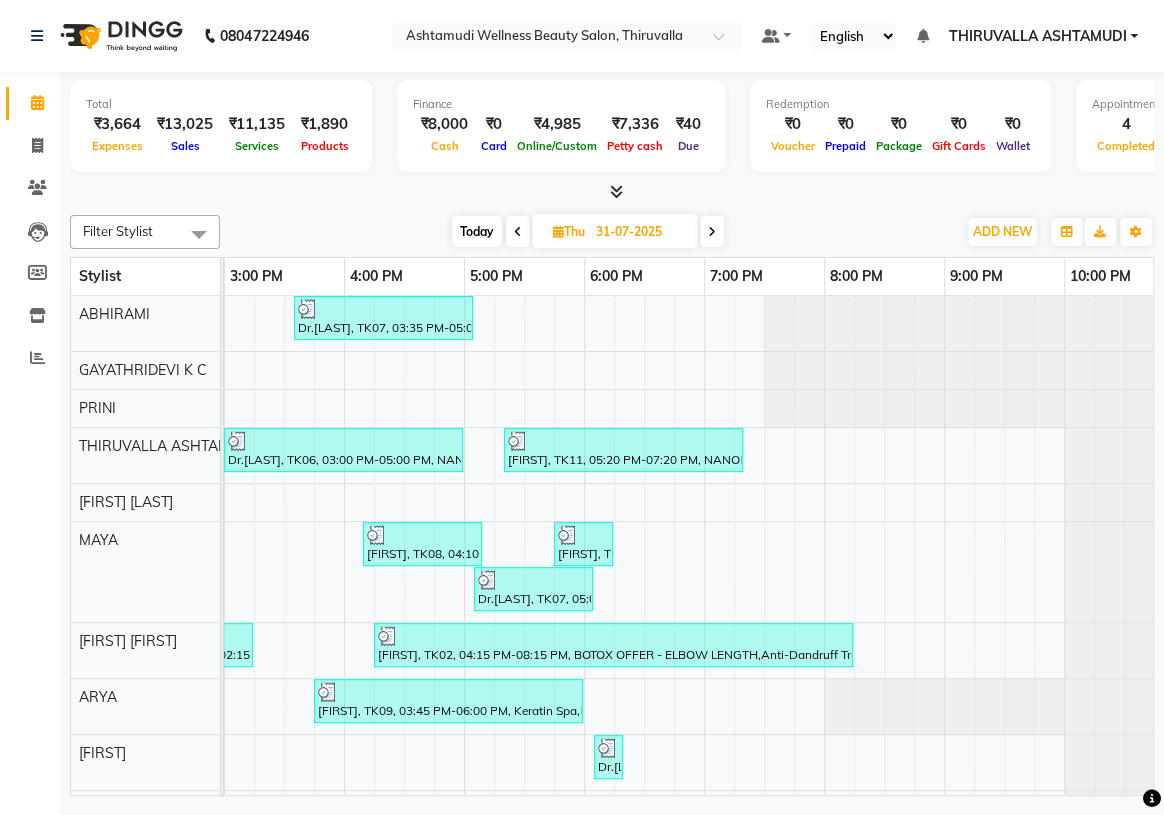 click at bounding box center (518, 232) 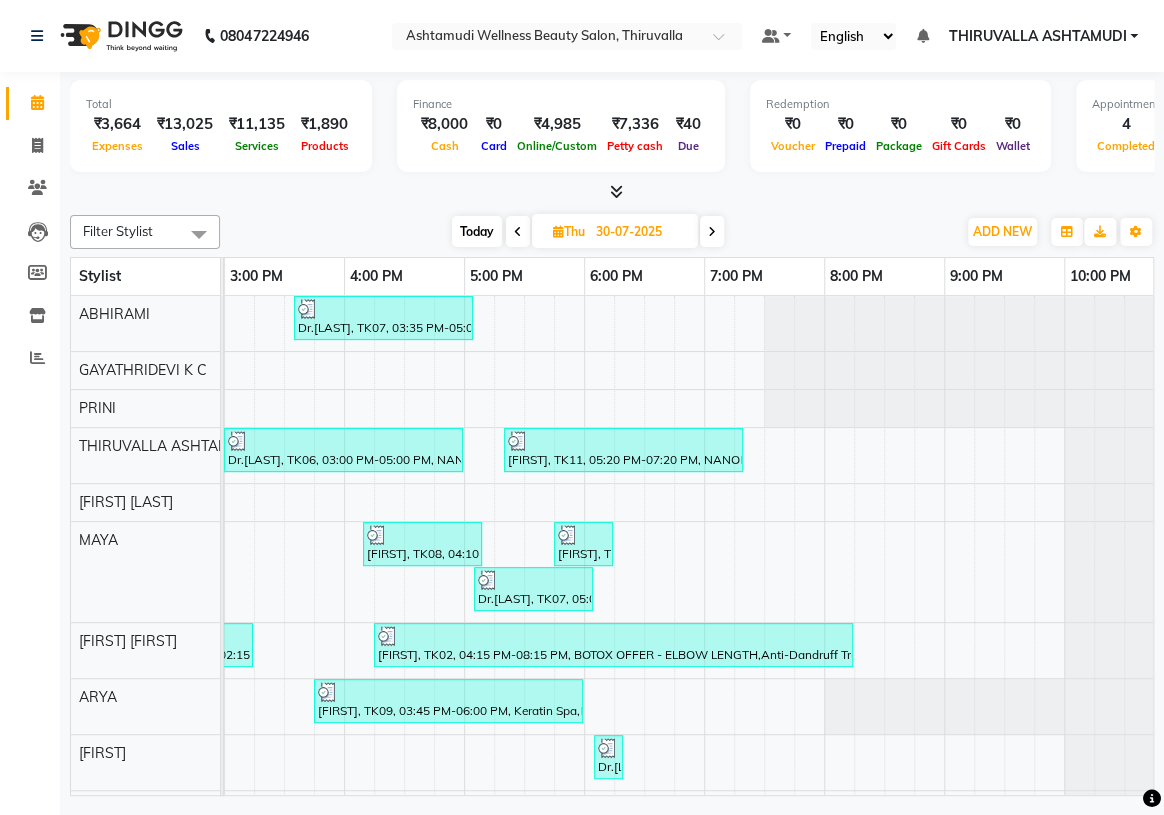 scroll, scrollTop: 0, scrollLeft: 0, axis: both 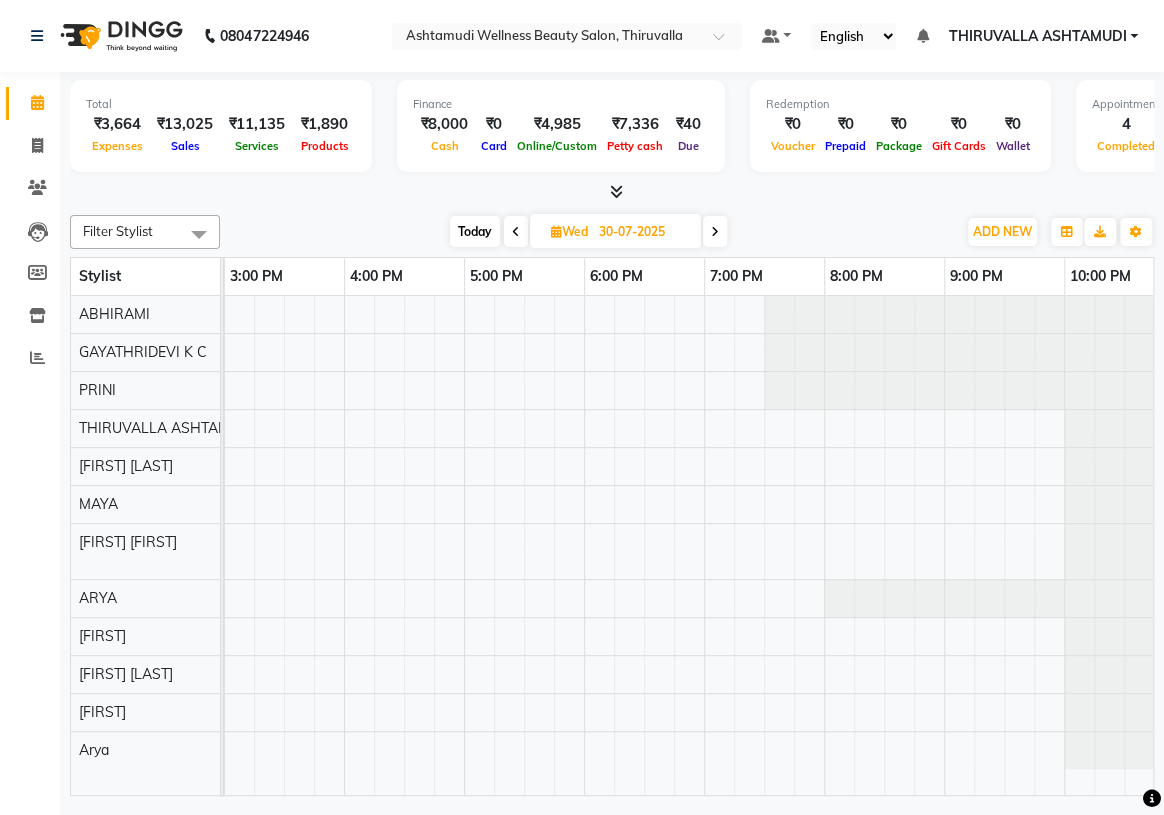 click at bounding box center (516, 232) 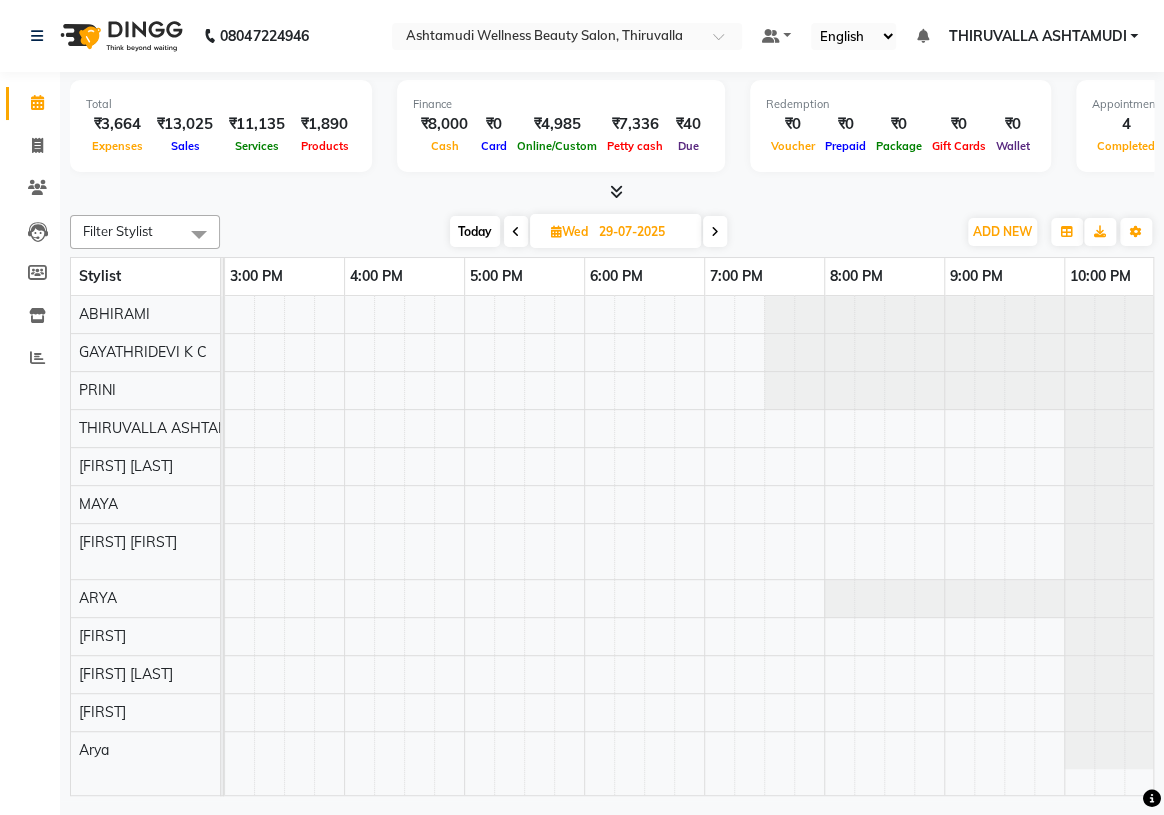 scroll, scrollTop: 0, scrollLeft: 0, axis: both 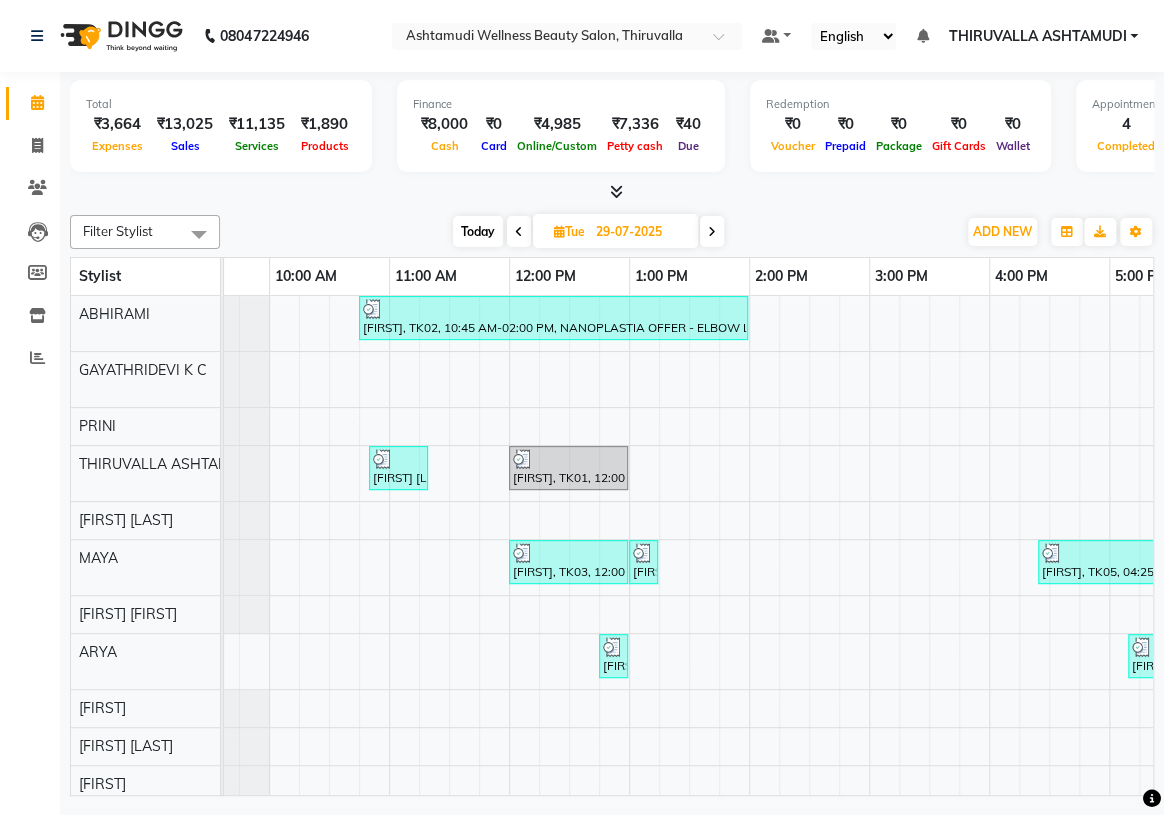 click on "Today" at bounding box center (478, 231) 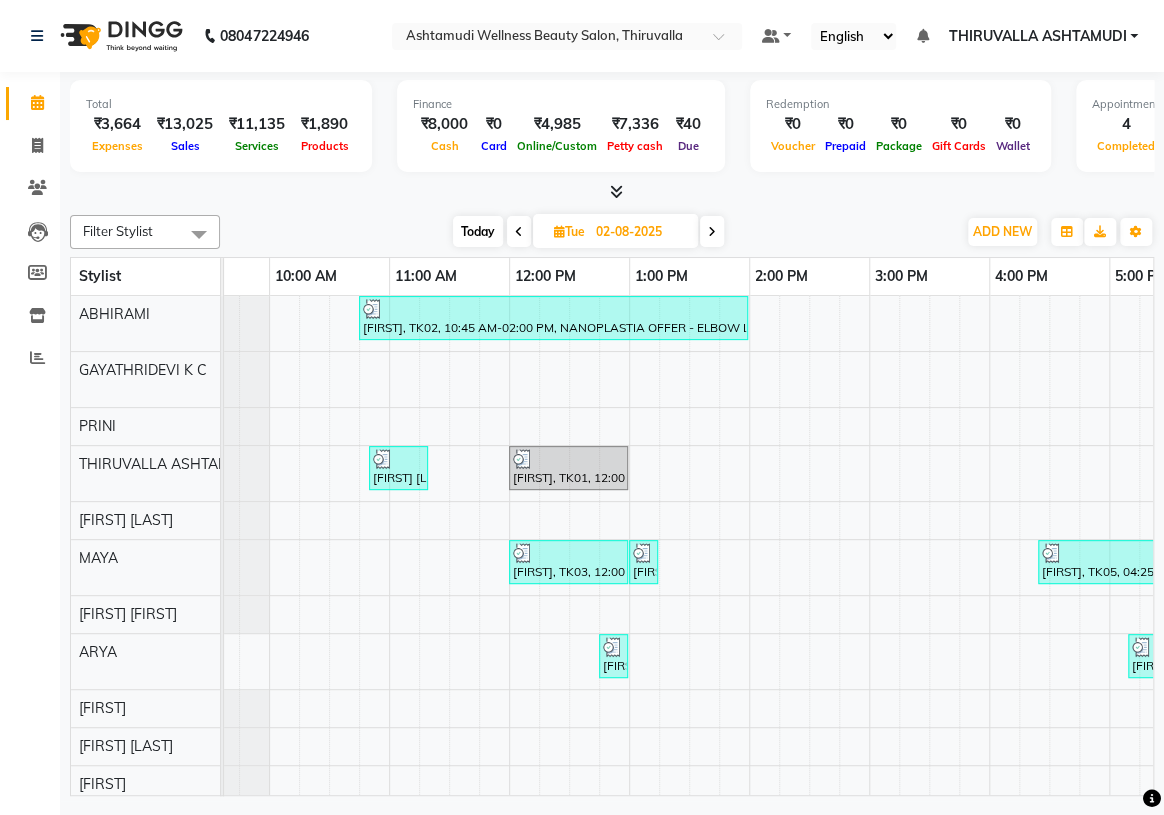scroll, scrollTop: 0, scrollLeft: 0, axis: both 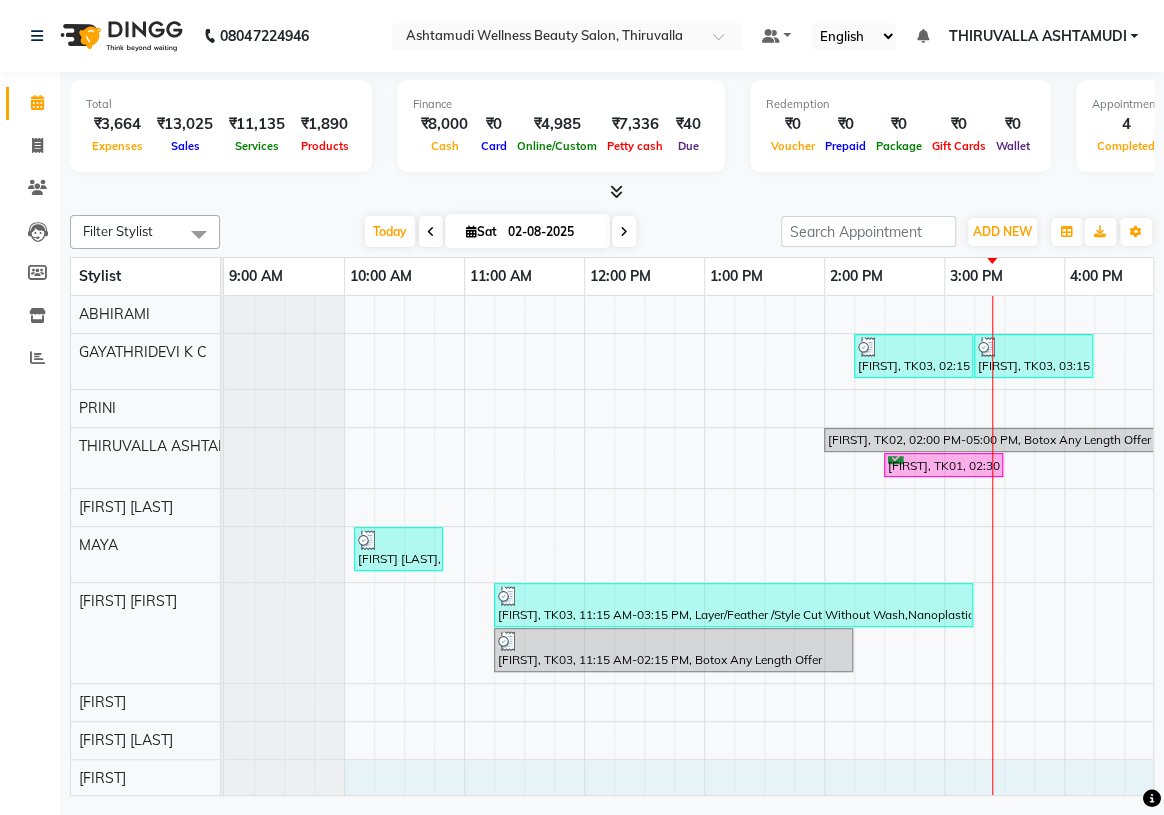 drag, startPoint x: 792, startPoint y: 780, endPoint x: 356, endPoint y: 730, distance: 438.8576 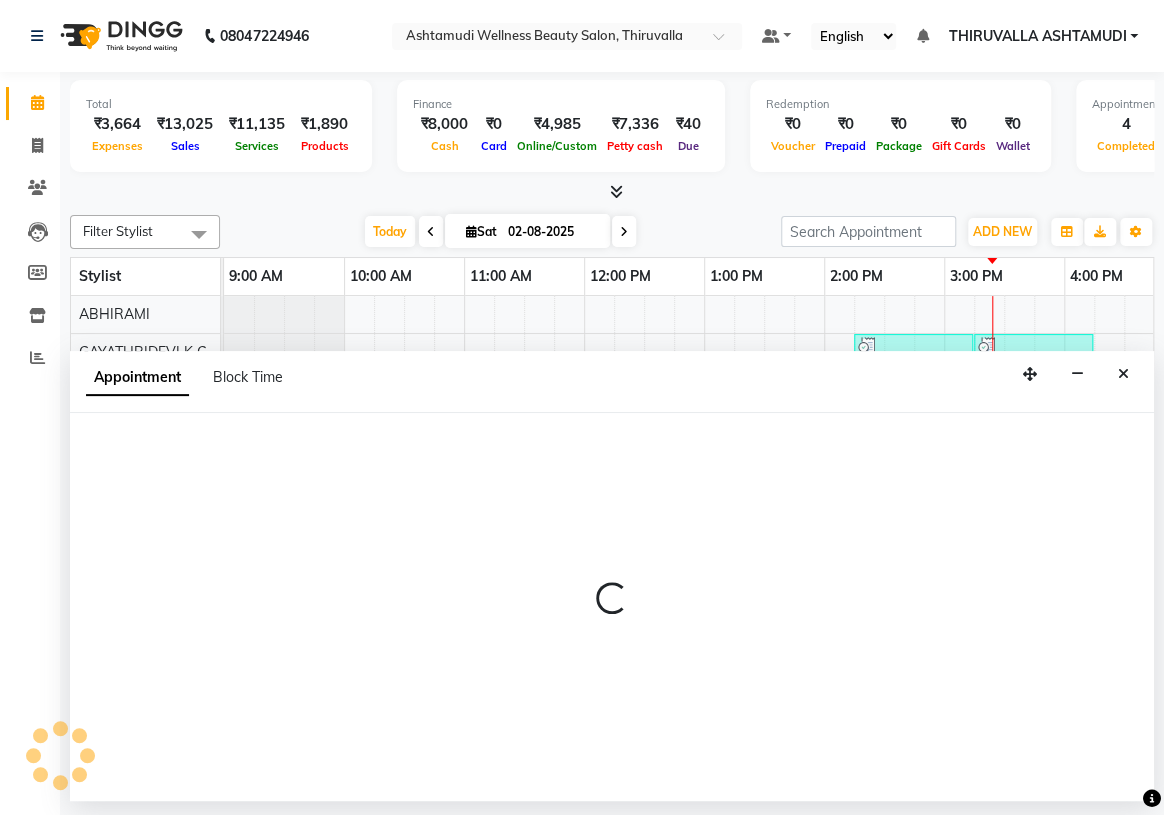 select on "87760" 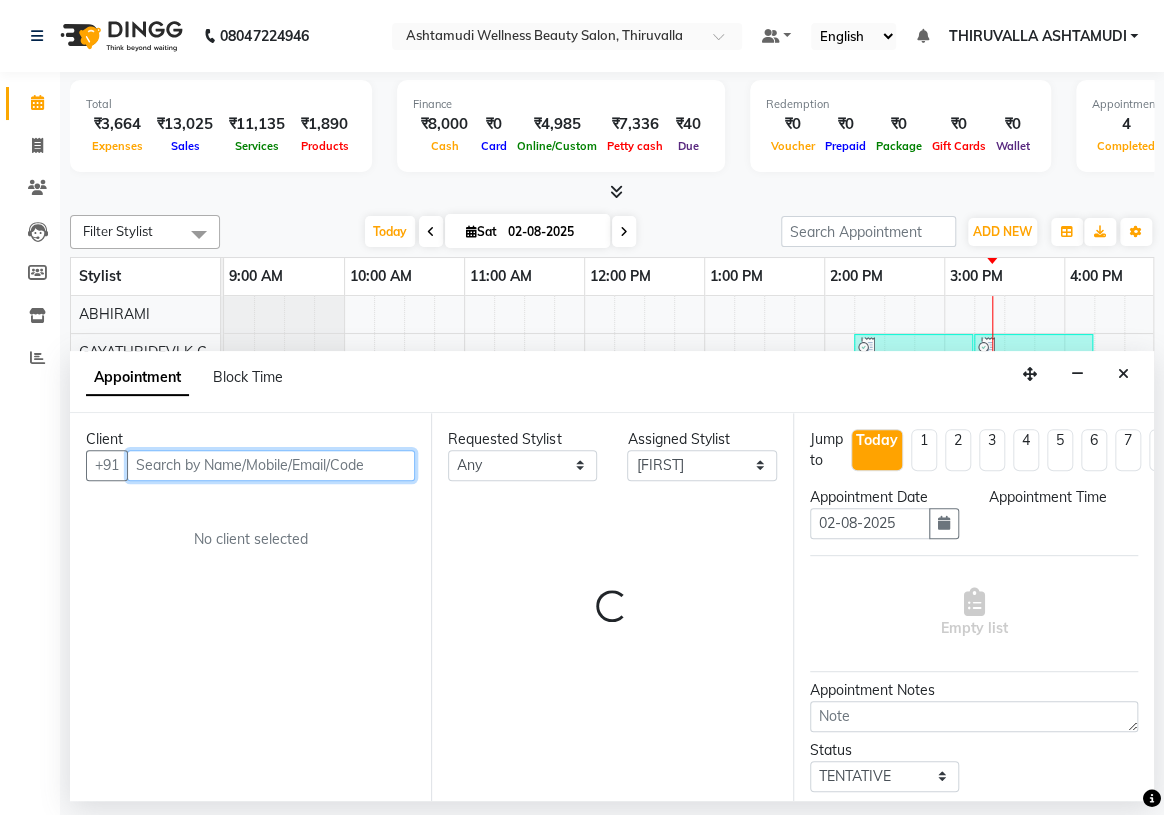 select on "600" 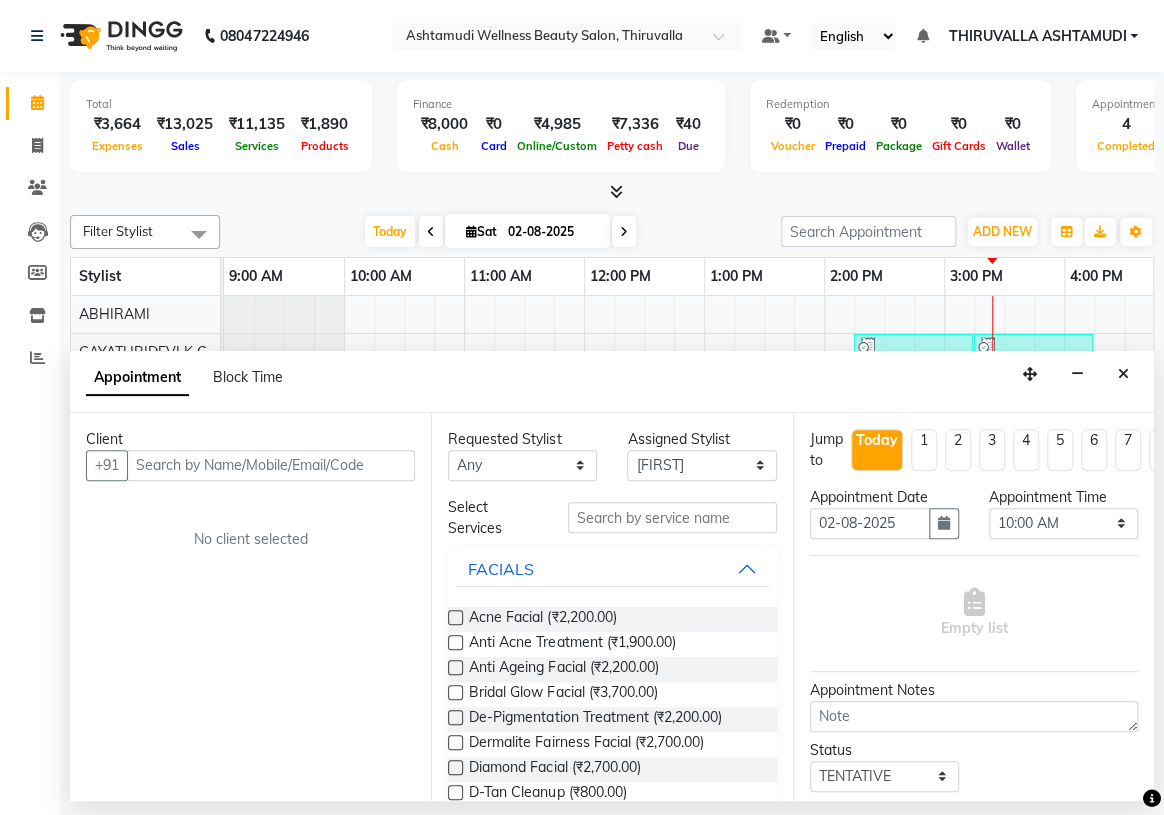 drag, startPoint x: 1120, startPoint y: 372, endPoint x: 948, endPoint y: 344, distance: 174.26416 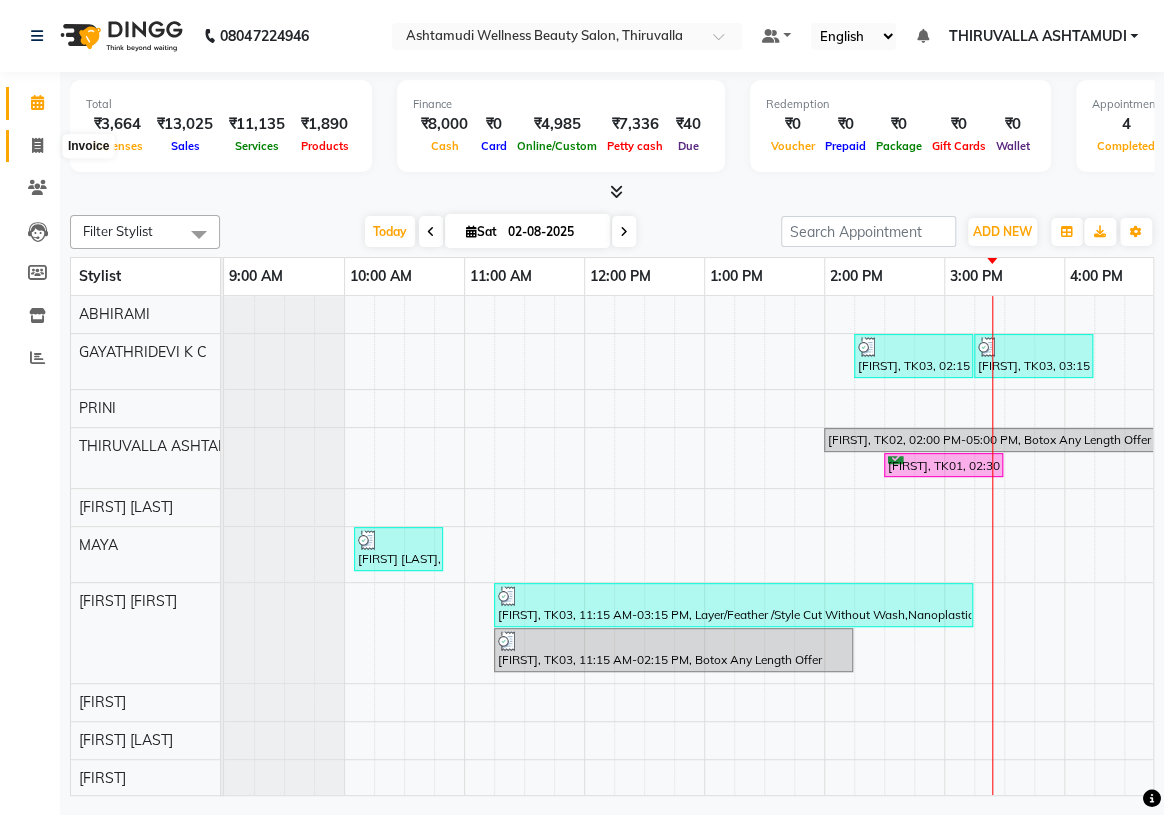 click 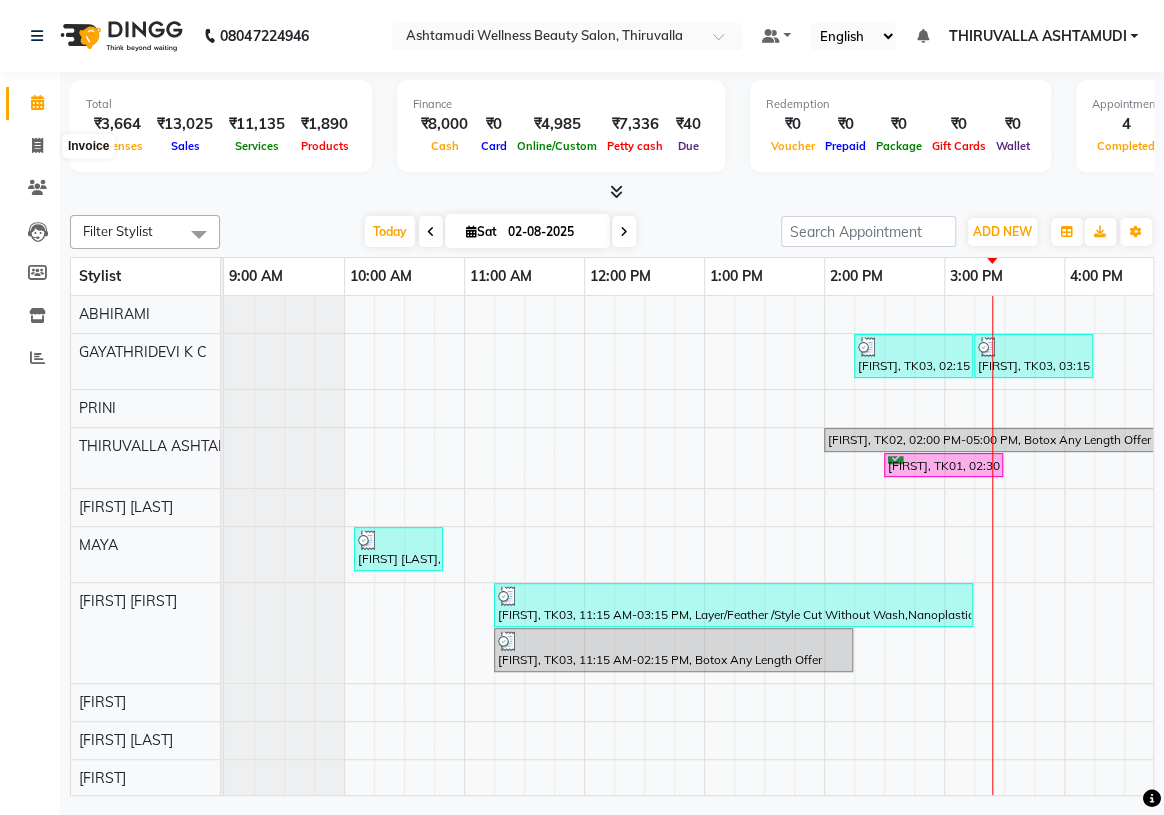select on "4634" 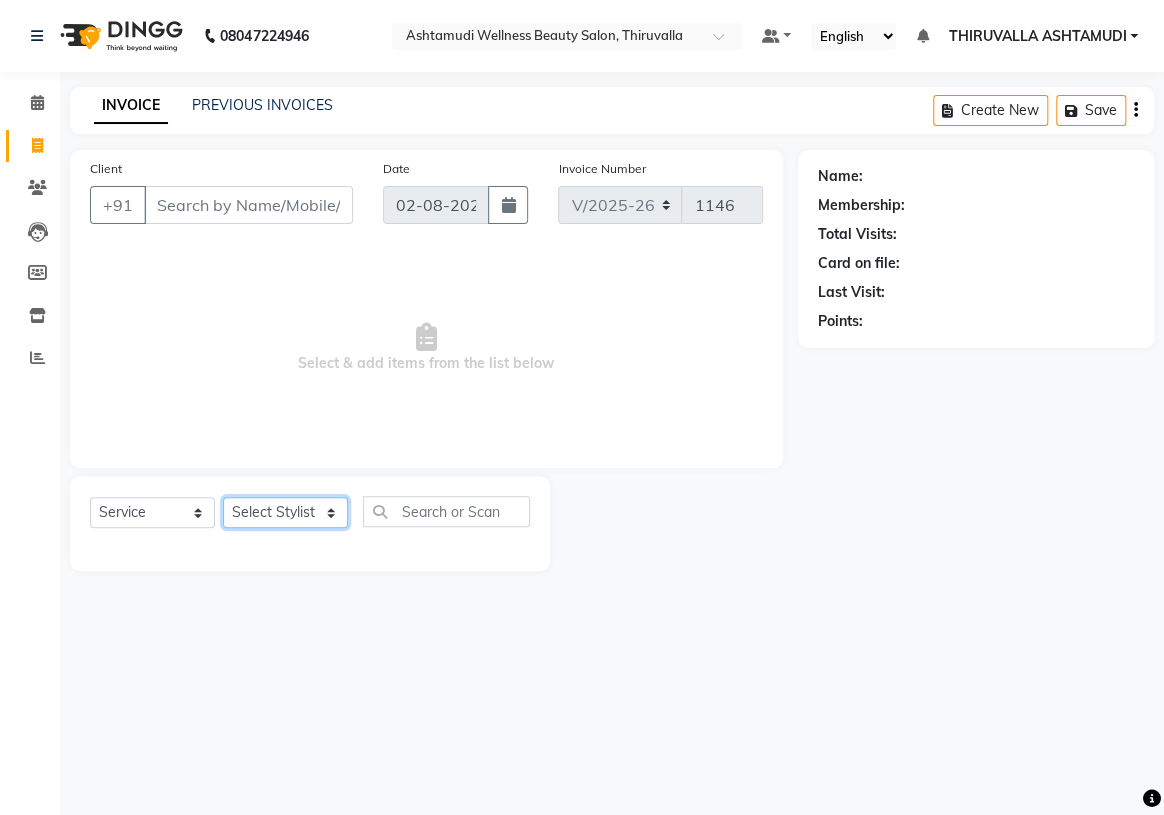 click on "Select [FIRST]		 [FIRST] [FIRST] [FIRST]	K C	[FIRST] [FIRST] [FIRST] [FIRST] [FIRST] [FIRST] [FIRST] [FIRST] [FIRST] [FIRST] [FIRST] [FIRST] [FIRST] [FIRST]" 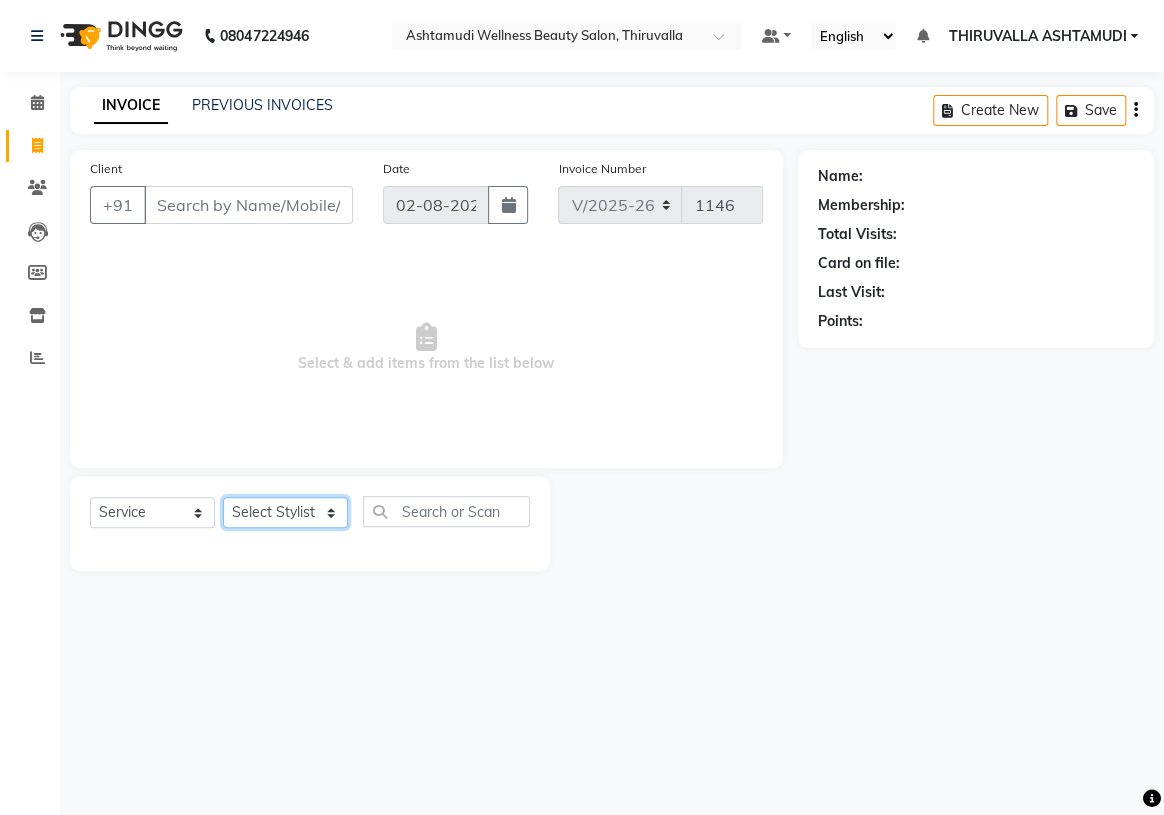 select on "[PHONE]" 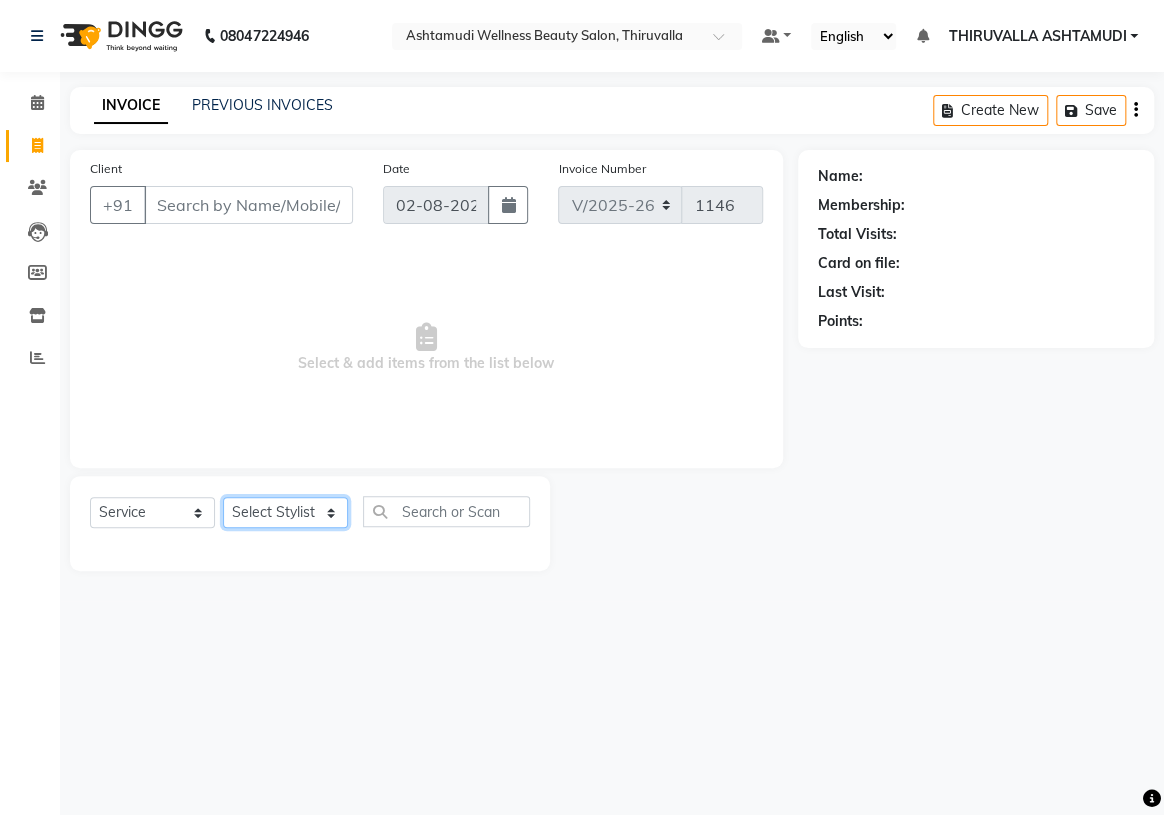 click on "Select [FIRST]		 [FIRST] [FIRST] [FIRST]	K C	[FIRST] [FIRST] [FIRST] [FIRST] [FIRST] [FIRST] [FIRST] [FIRST] [FIRST] [FIRST] [FIRST] [FIRST] [FIRST] [FIRST]" 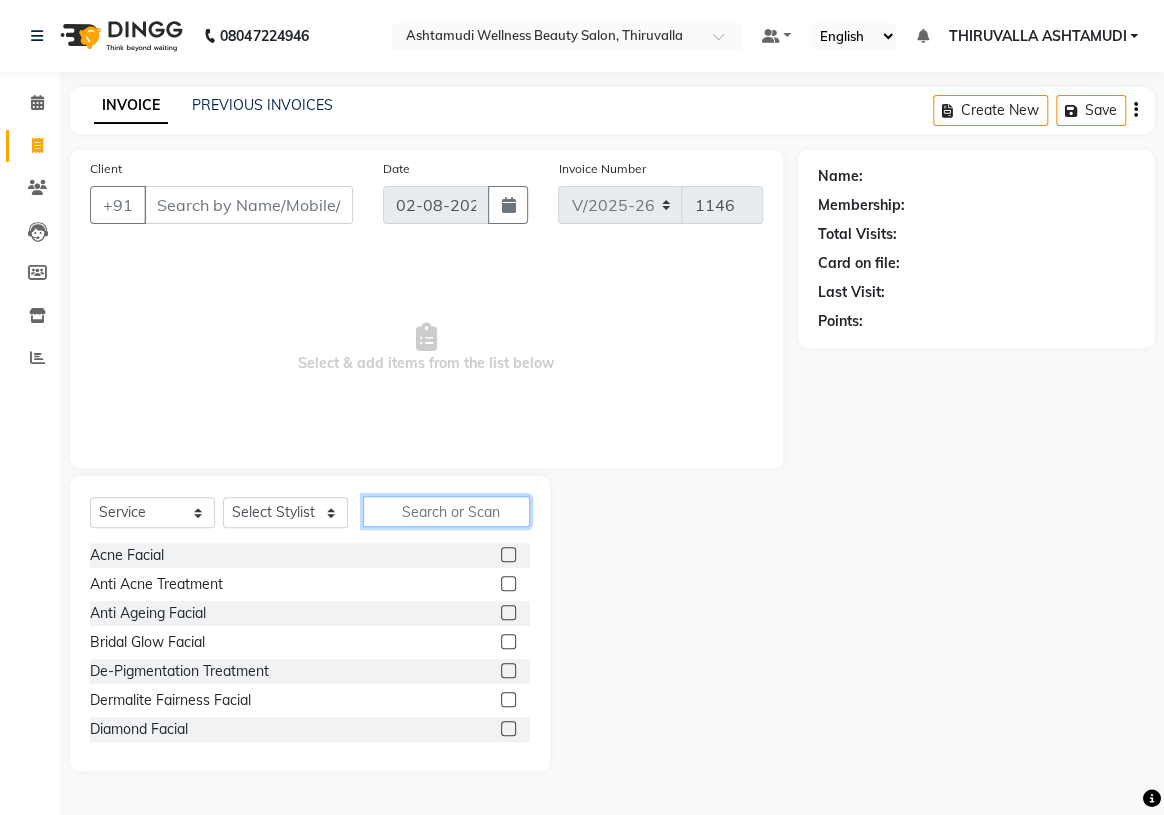 click 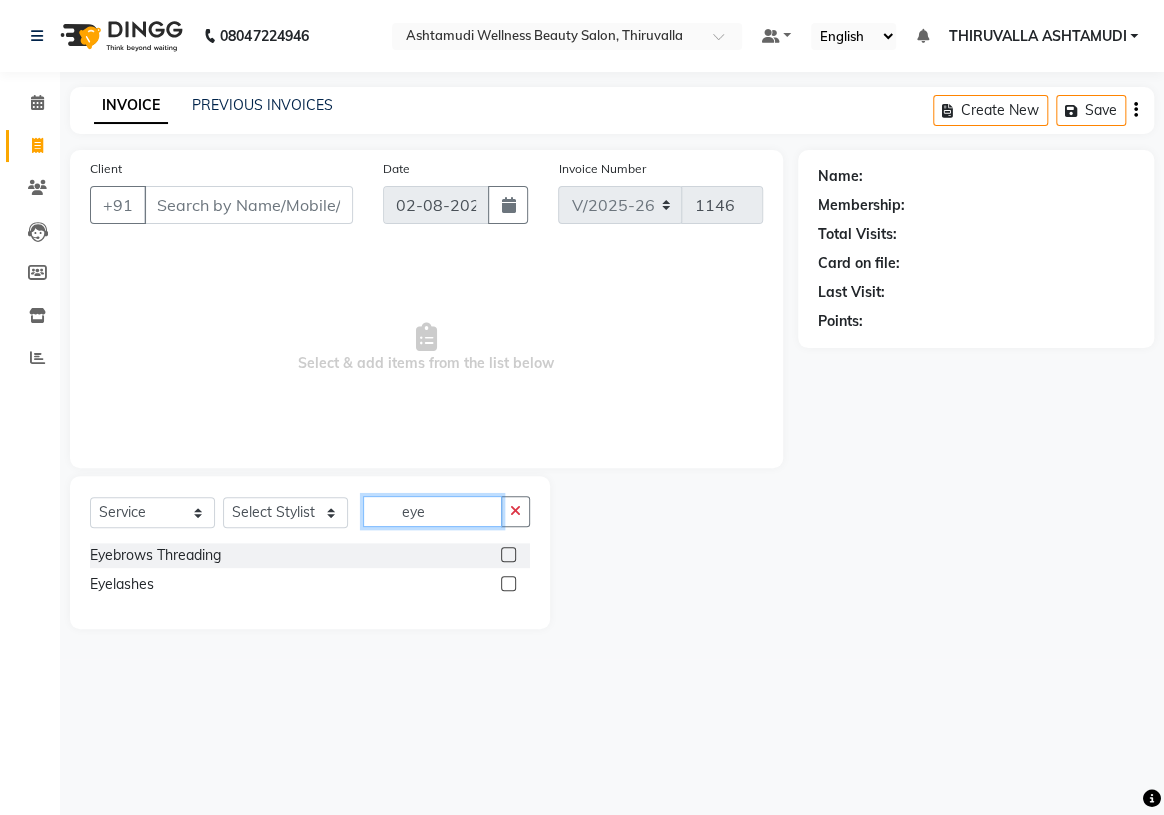 type on "eye" 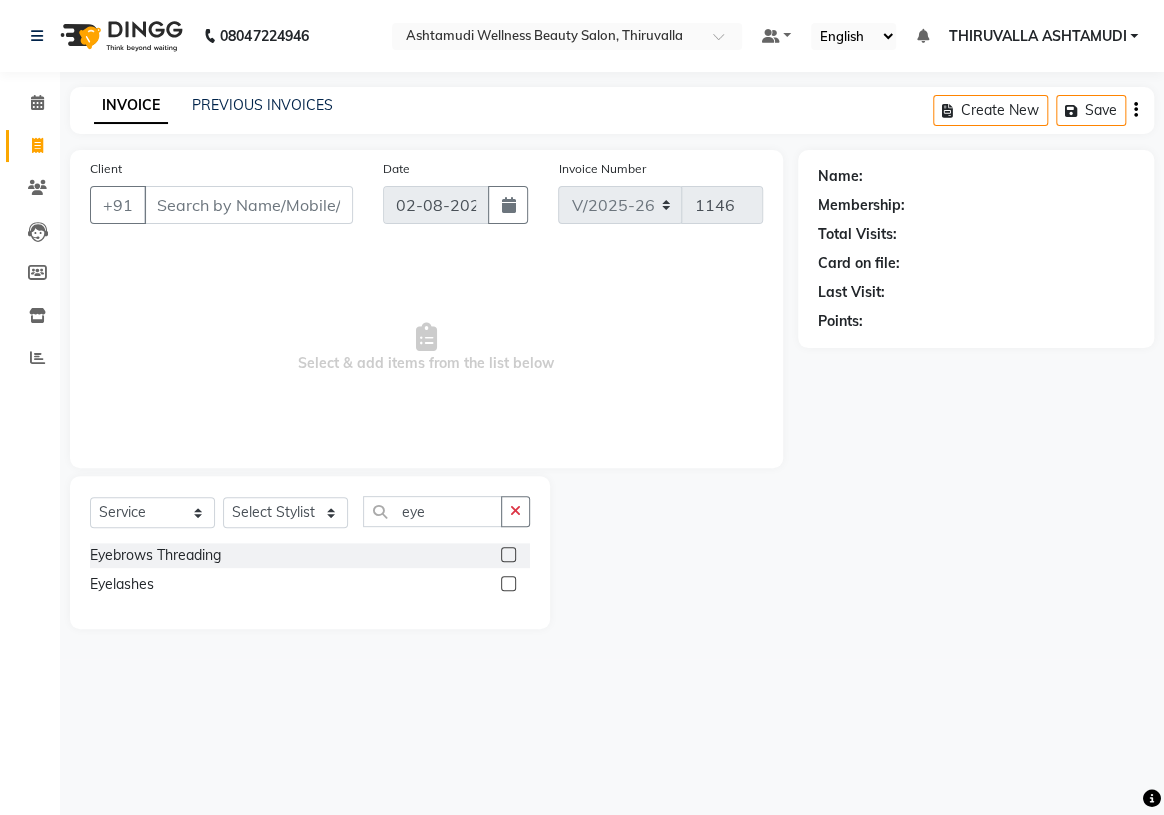 click 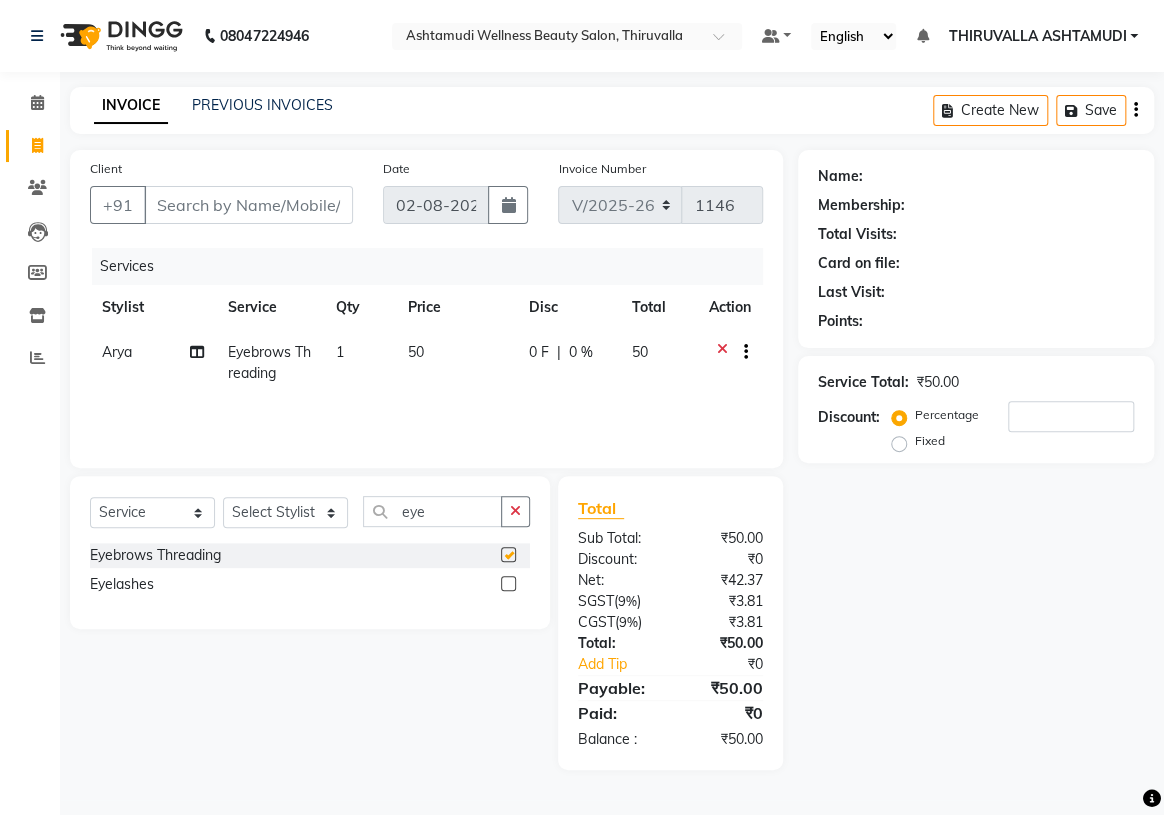 checkbox on "false" 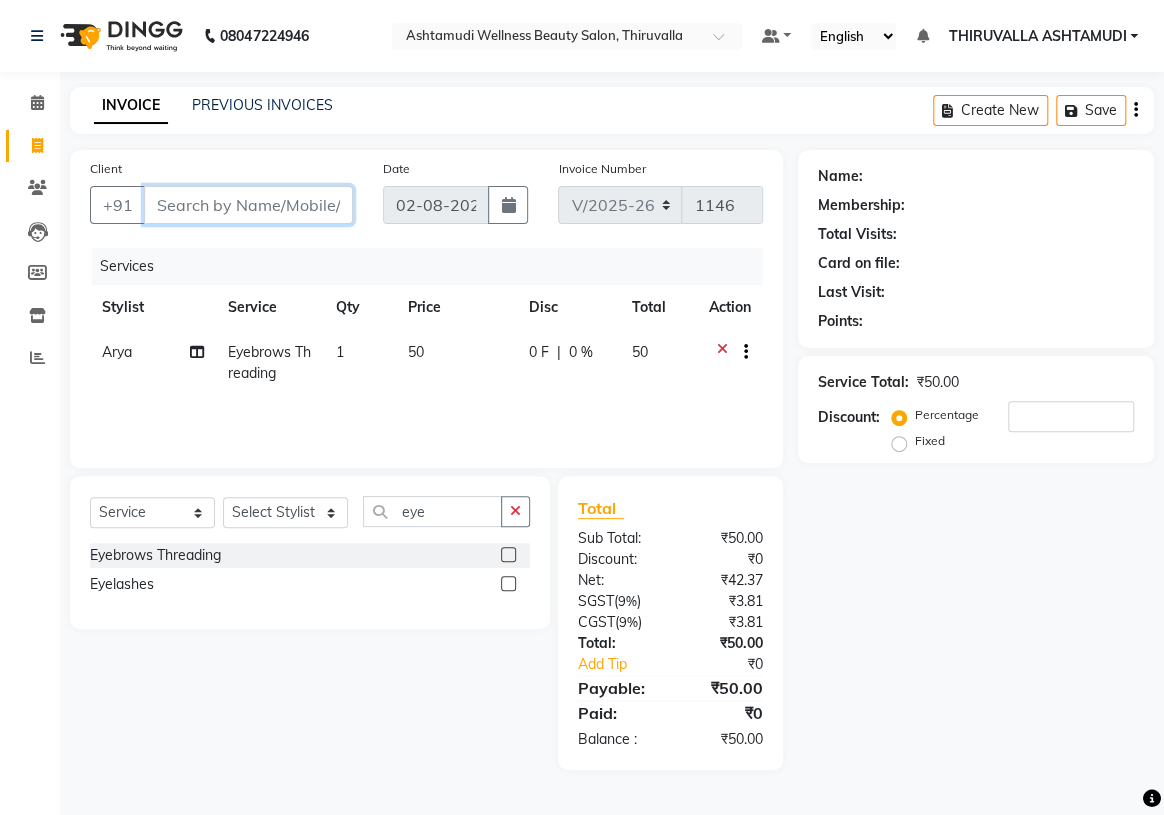 click on "Client" at bounding box center (248, 205) 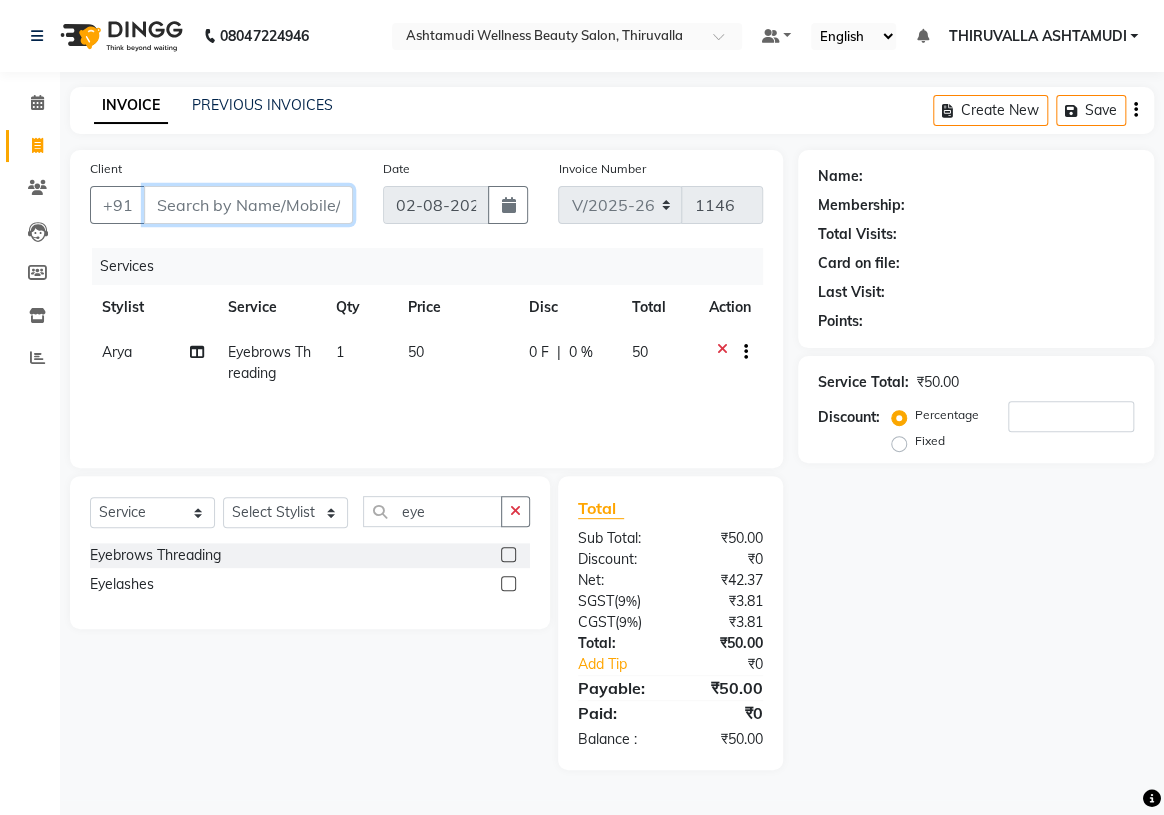 type on "9" 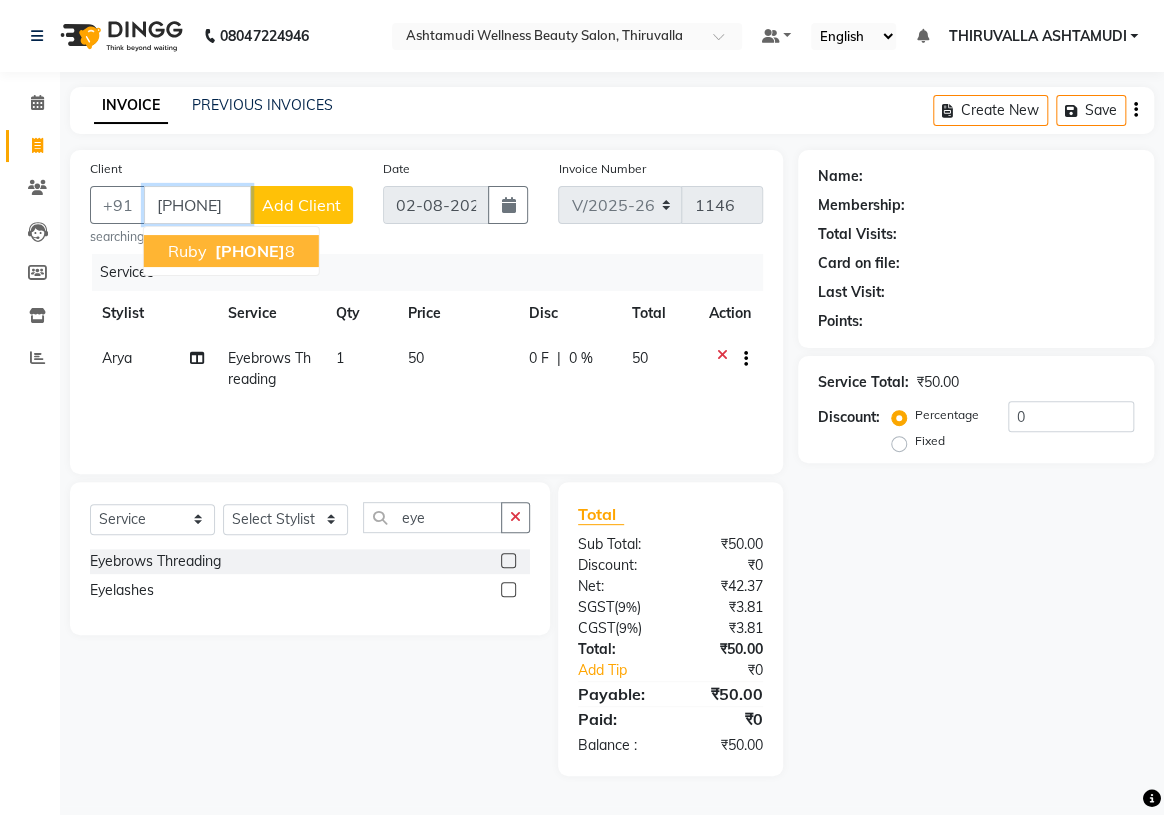 type on "[PHONE]" 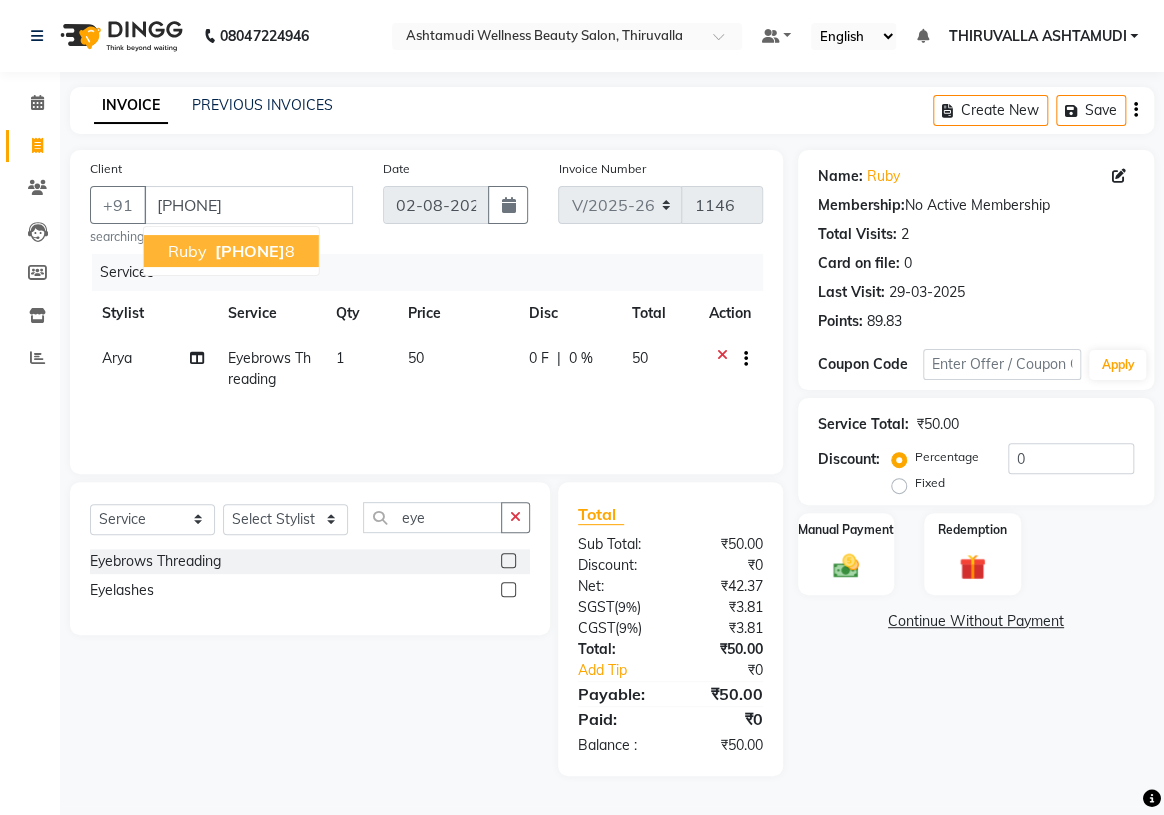 drag, startPoint x: 259, startPoint y: 240, endPoint x: 257, endPoint y: 260, distance: 20.09975 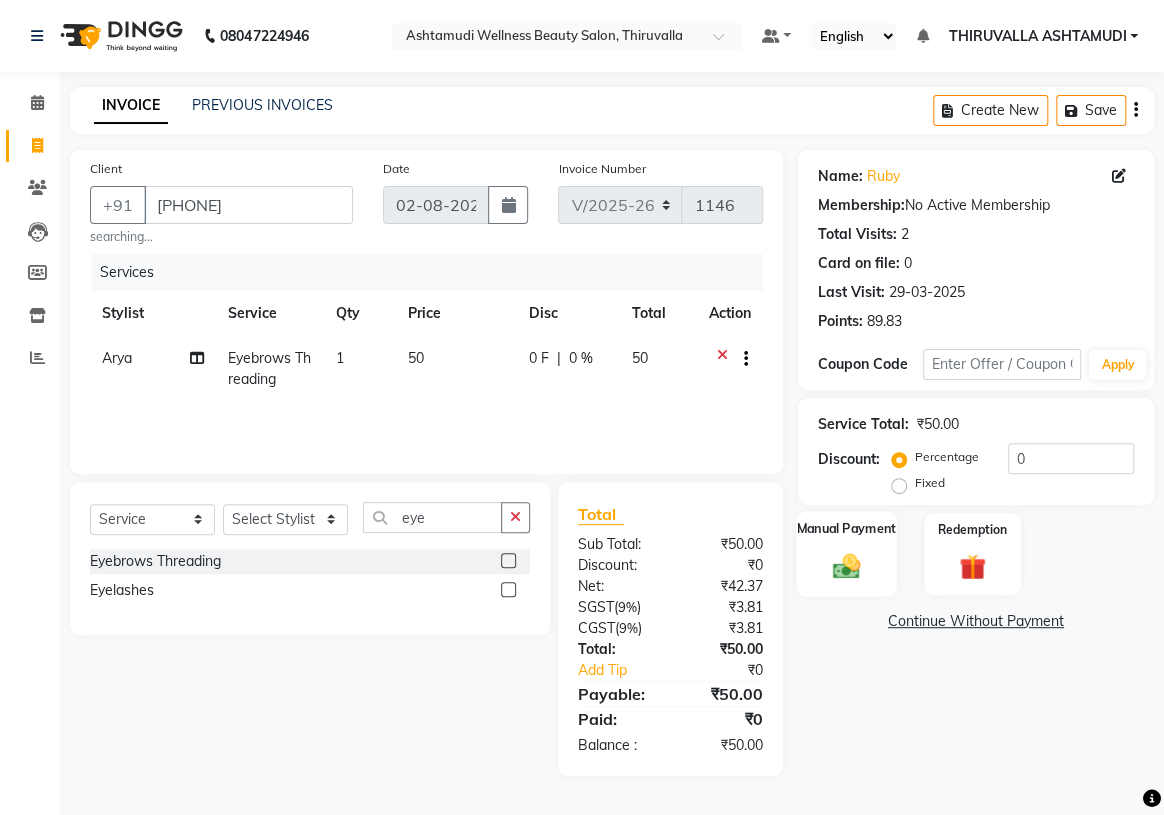 click 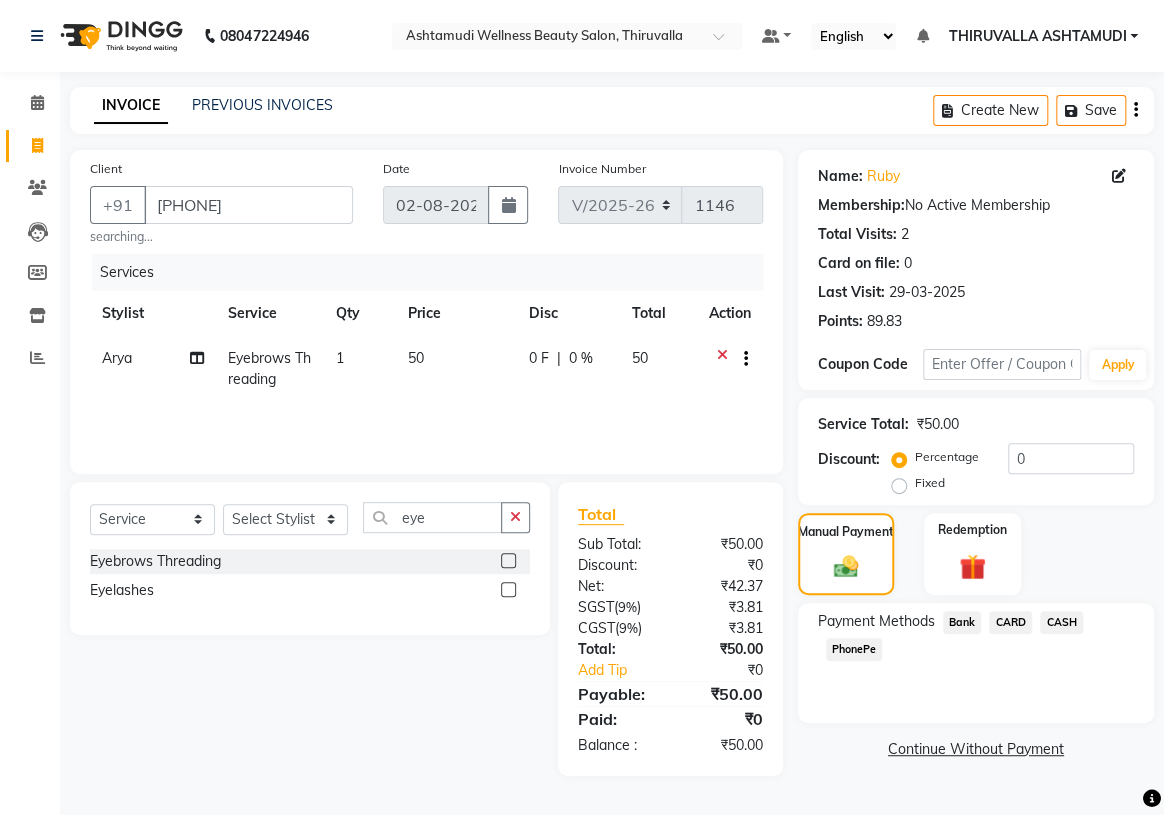 click on "PhonePe" 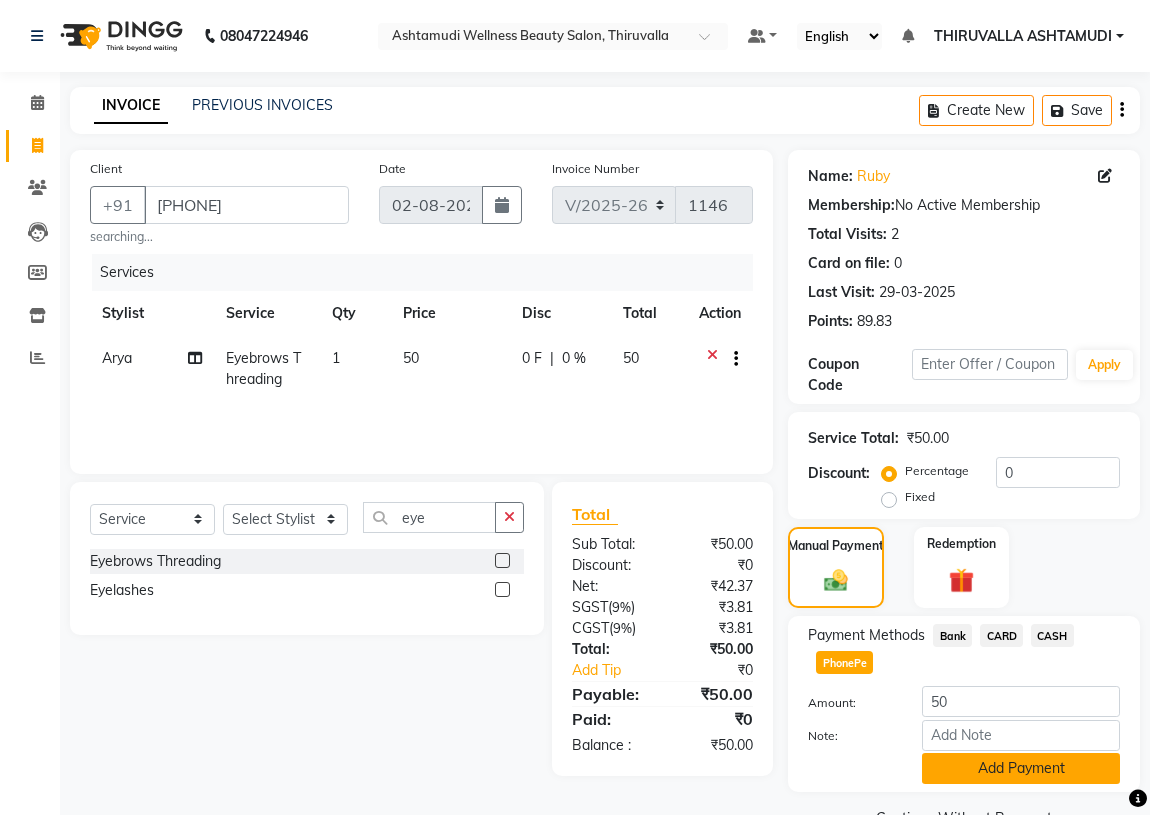 click on "Add Payment" 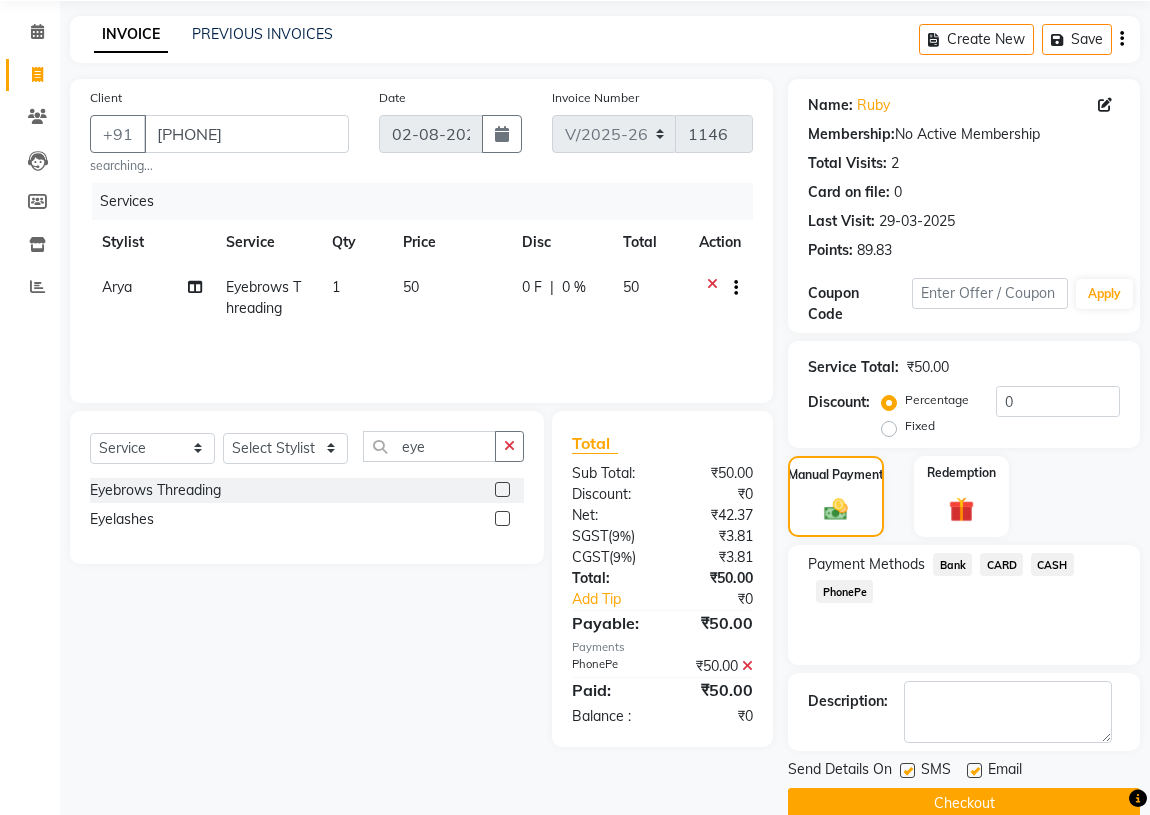 scroll, scrollTop: 103, scrollLeft: 0, axis: vertical 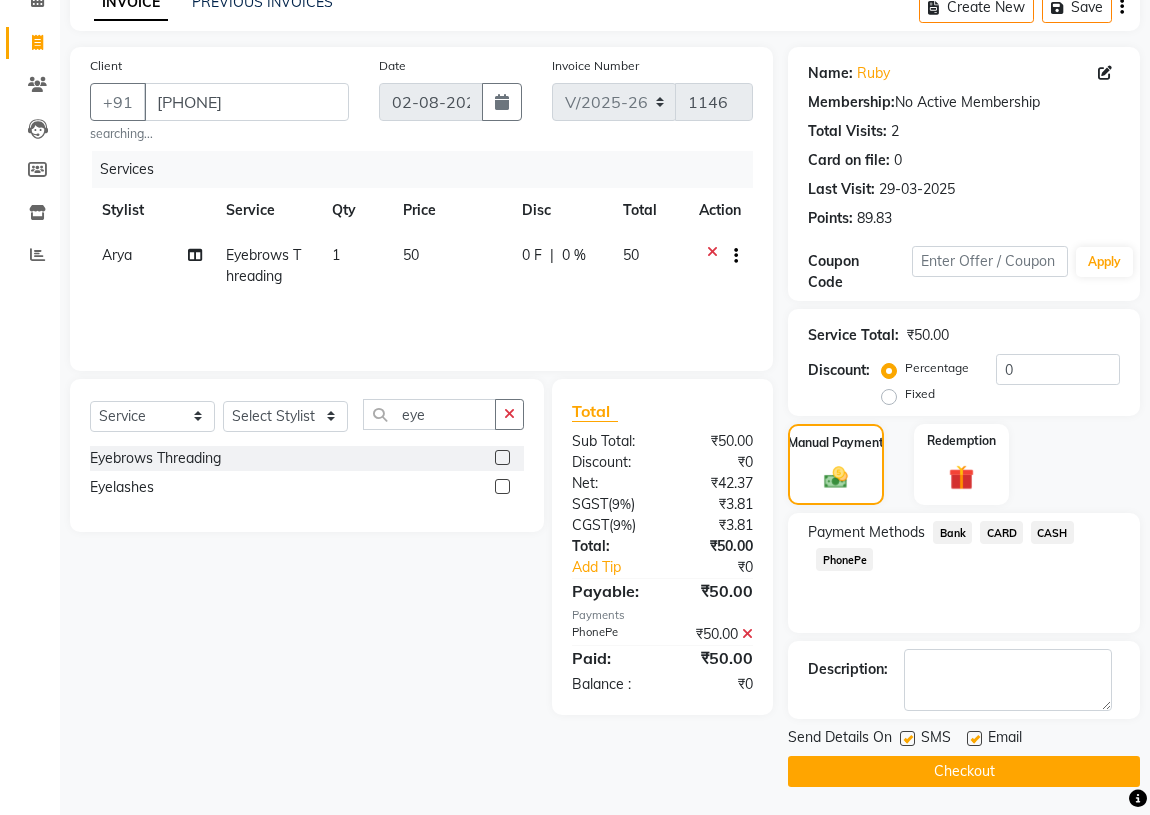 click on "Checkout" 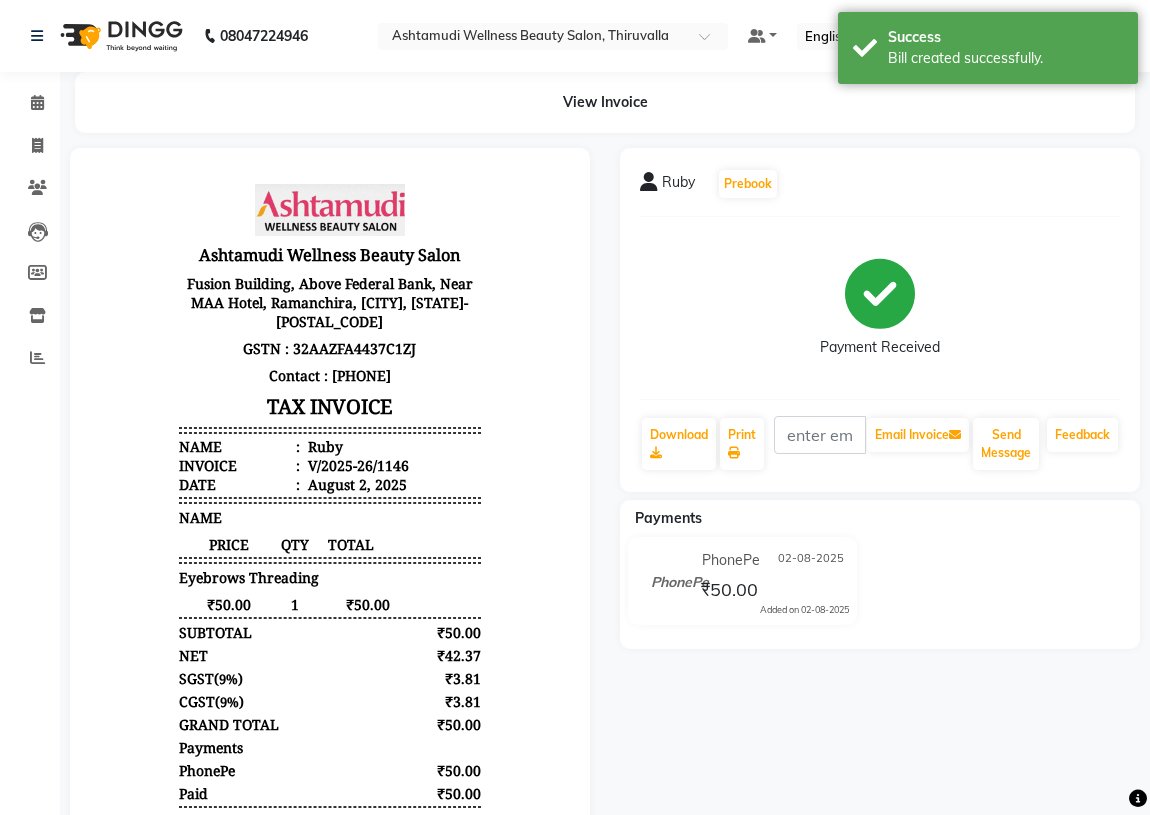 scroll, scrollTop: 0, scrollLeft: 0, axis: both 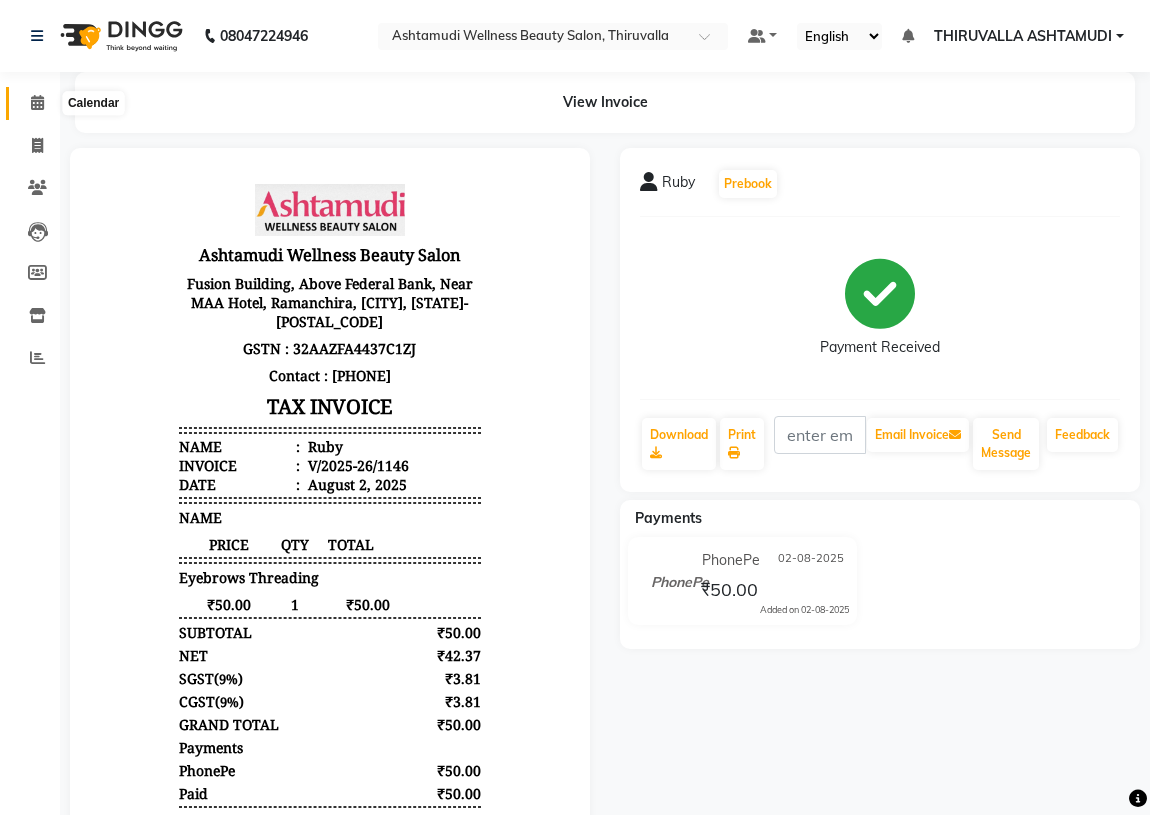 click 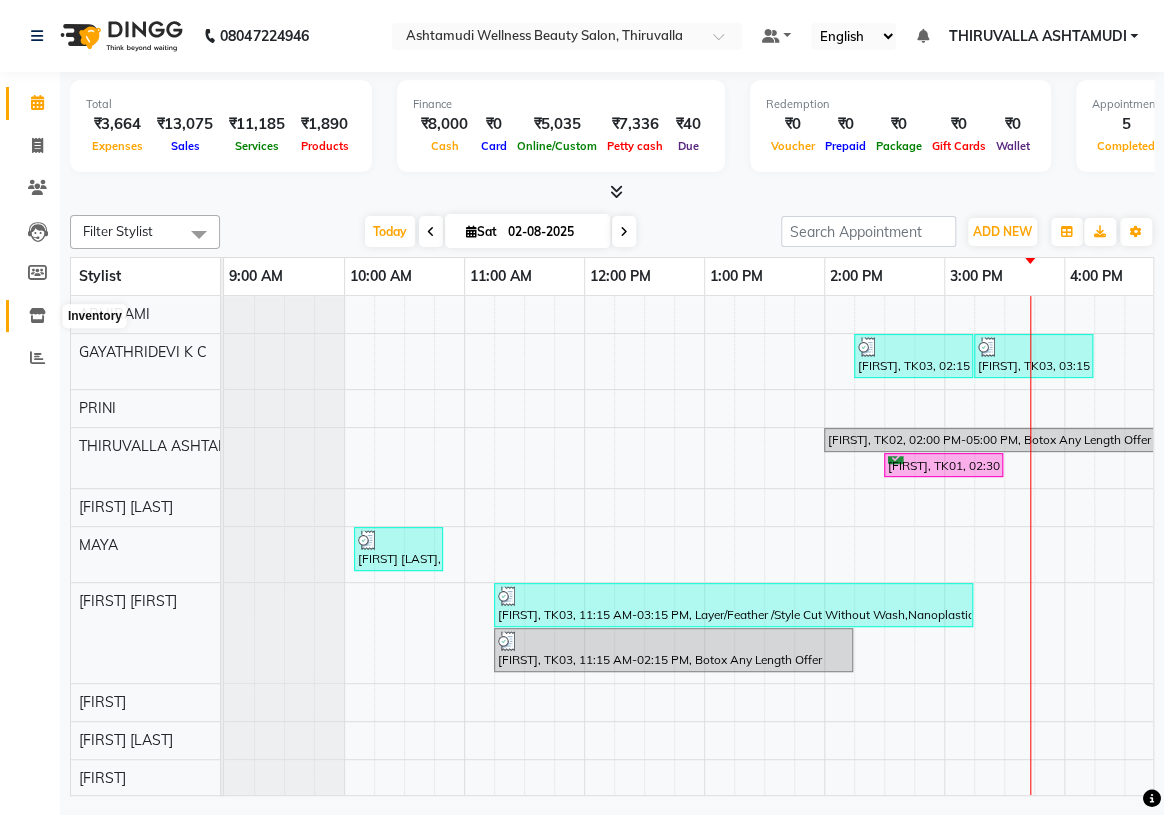 click 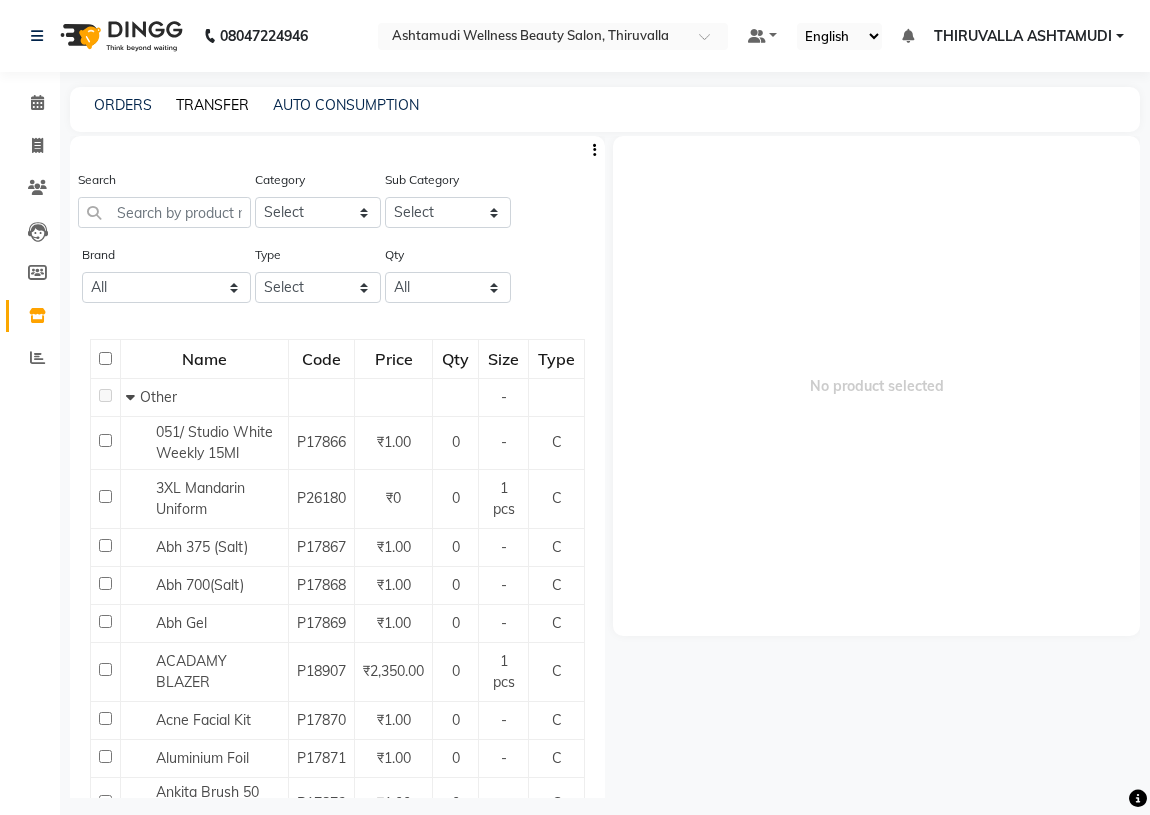 click on "TRANSFER" 